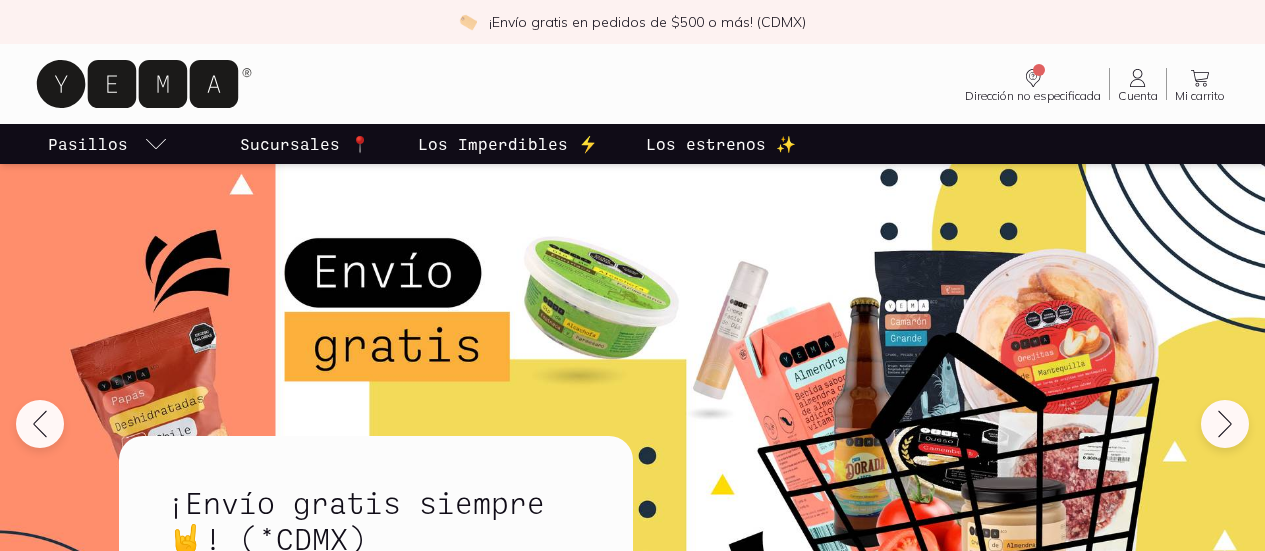 scroll, scrollTop: 0, scrollLeft: 0, axis: both 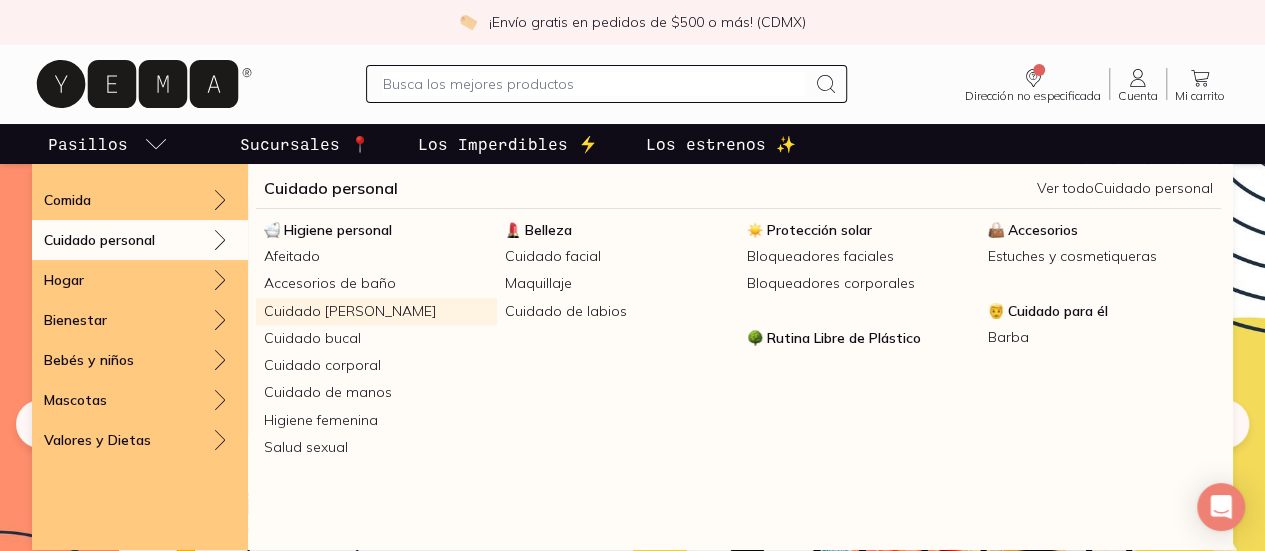 click on "Cuidado [PERSON_NAME]" at bounding box center (376, 311) 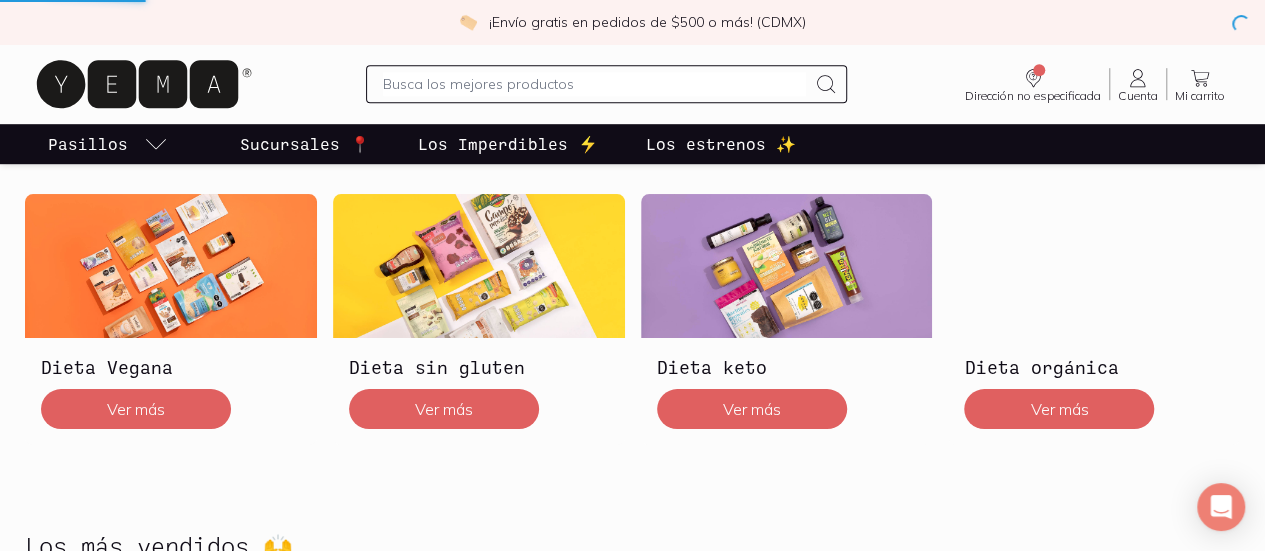 scroll, scrollTop: 865, scrollLeft: 0, axis: vertical 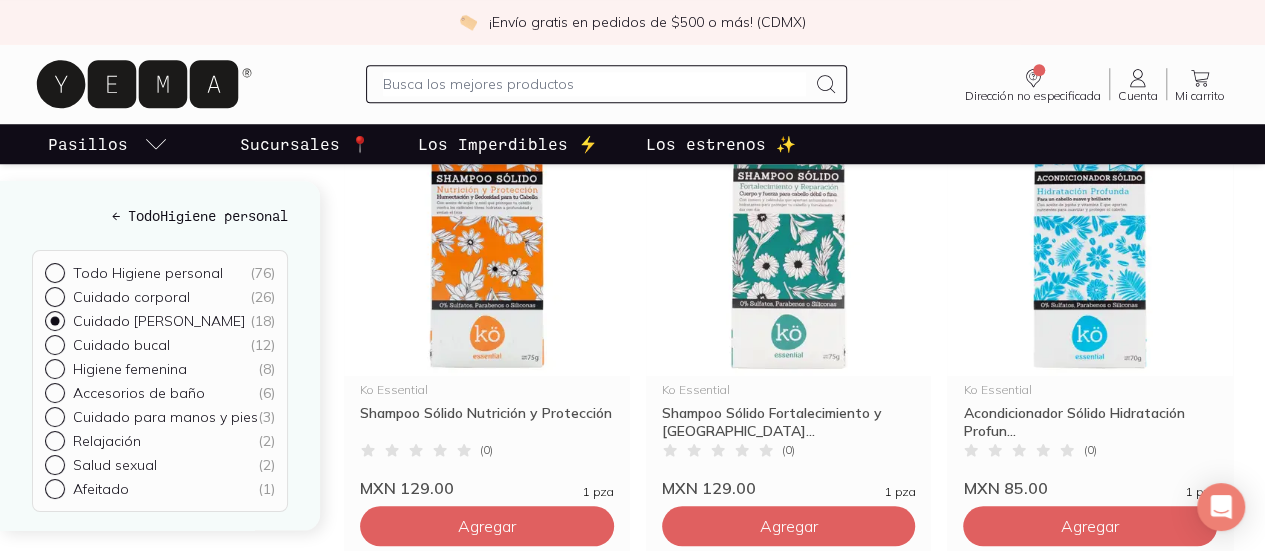 click on "Agregar" at bounding box center [487, 86] 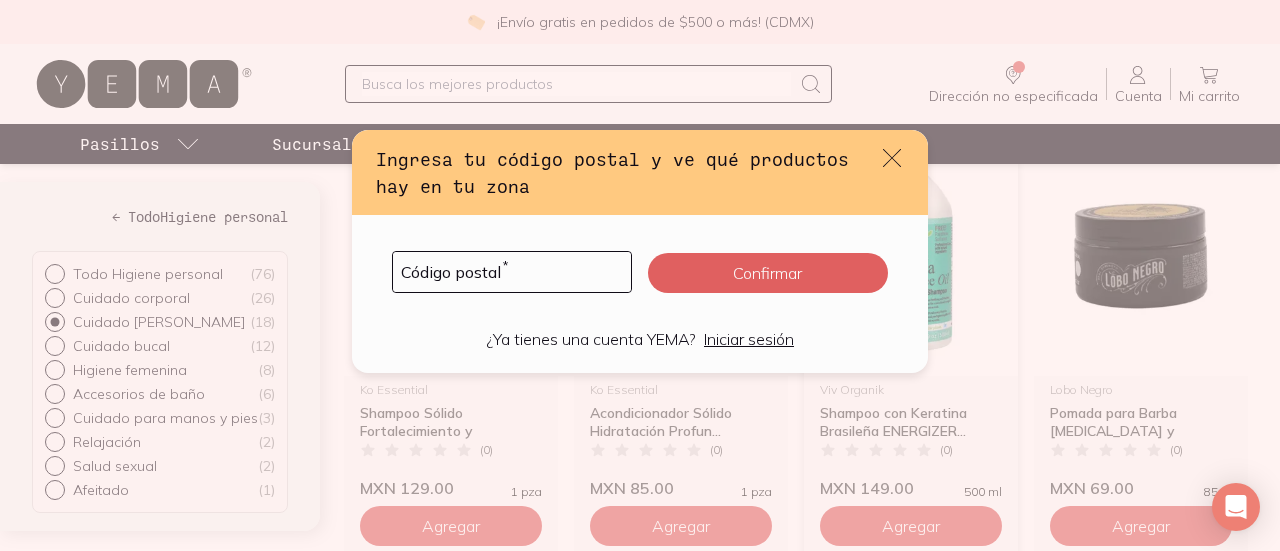 click on "Código postal * Confirmar" at bounding box center (640, 272) 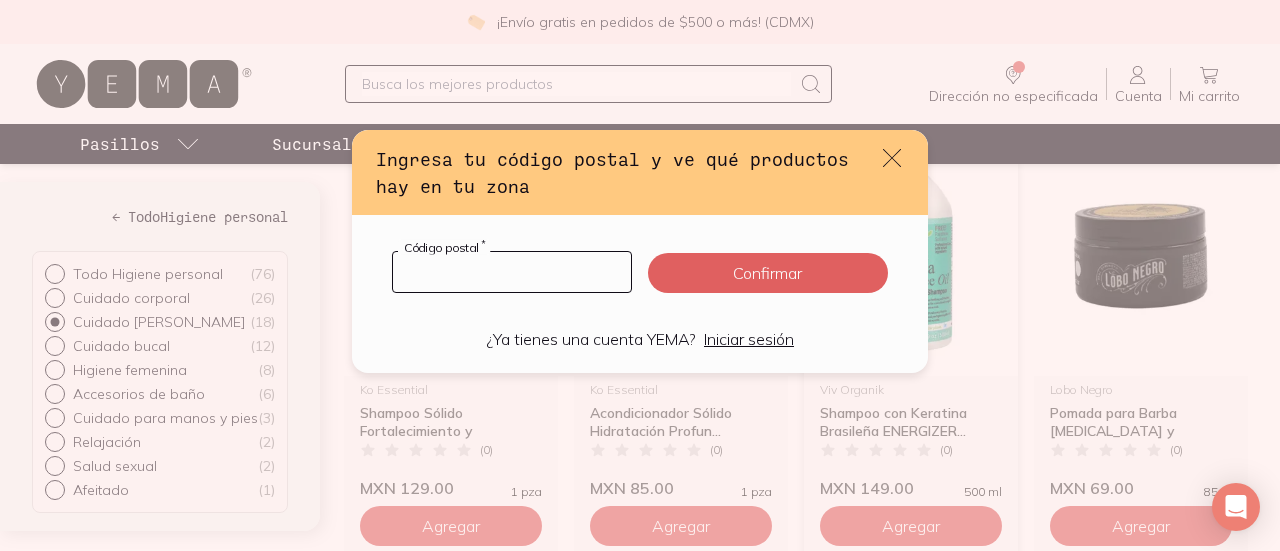 click at bounding box center [512, 272] 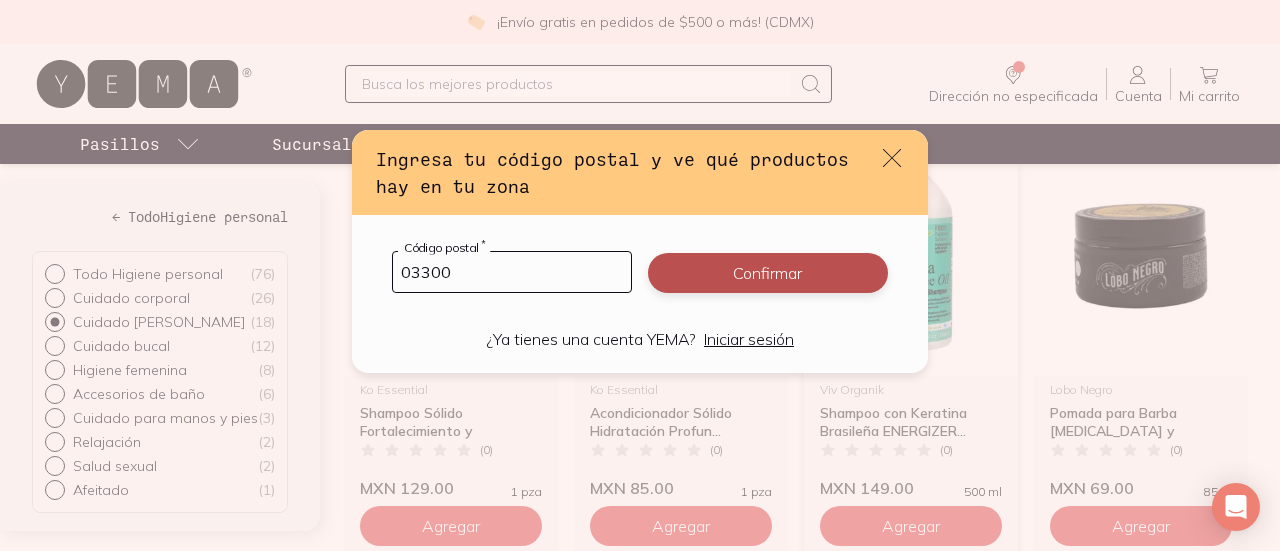 click on "Confirmar" at bounding box center (768, 273) 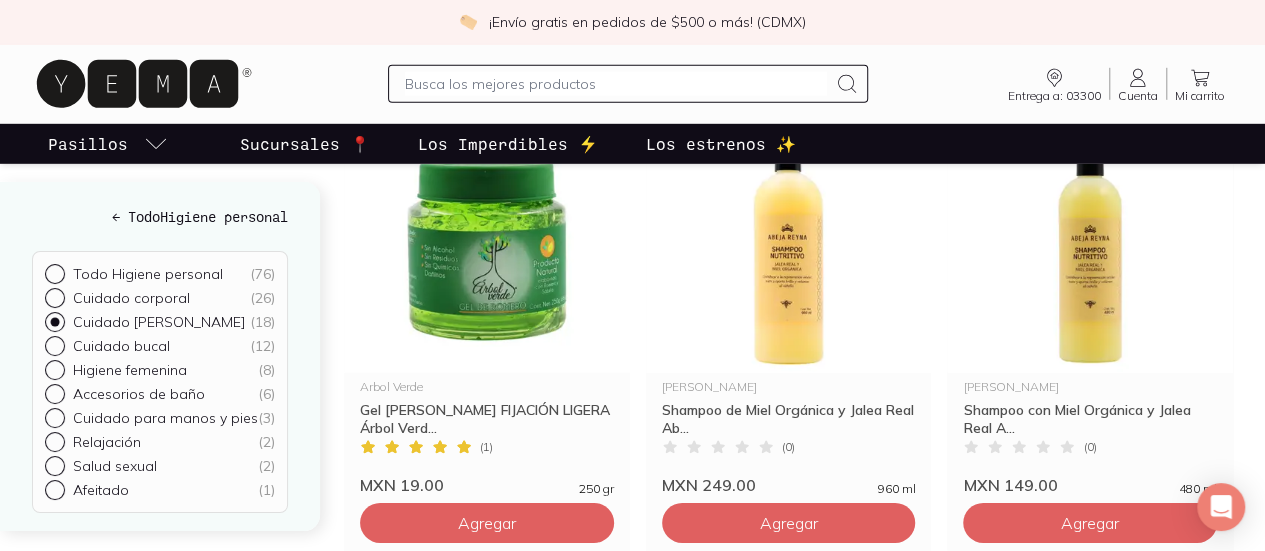 scroll, scrollTop: 2806, scrollLeft: 0, axis: vertical 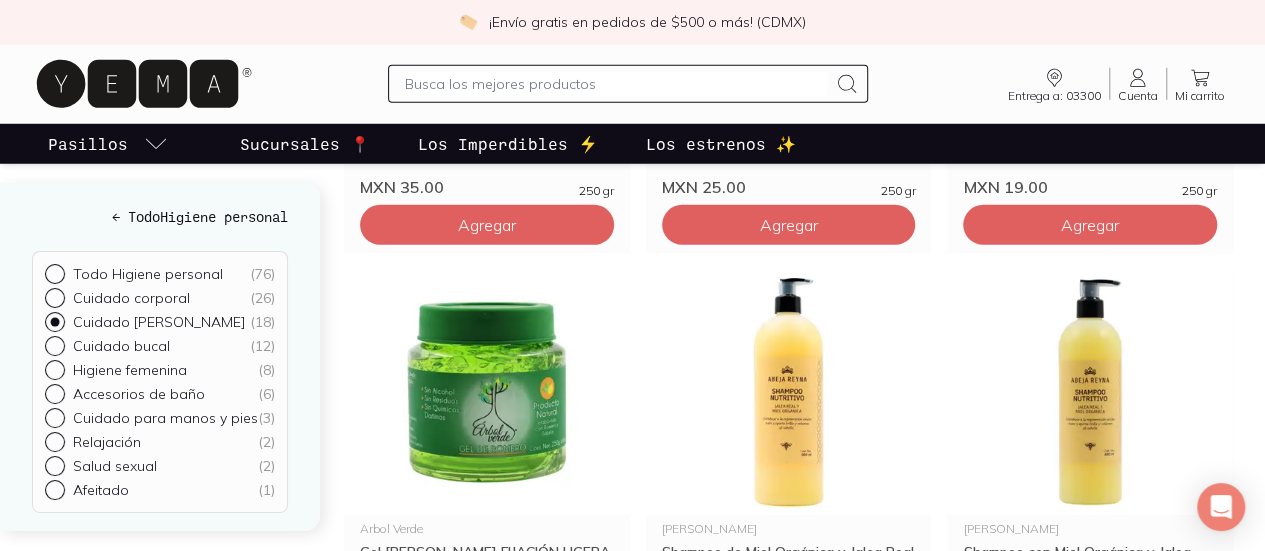 click on "2" at bounding box center (789, 1197) 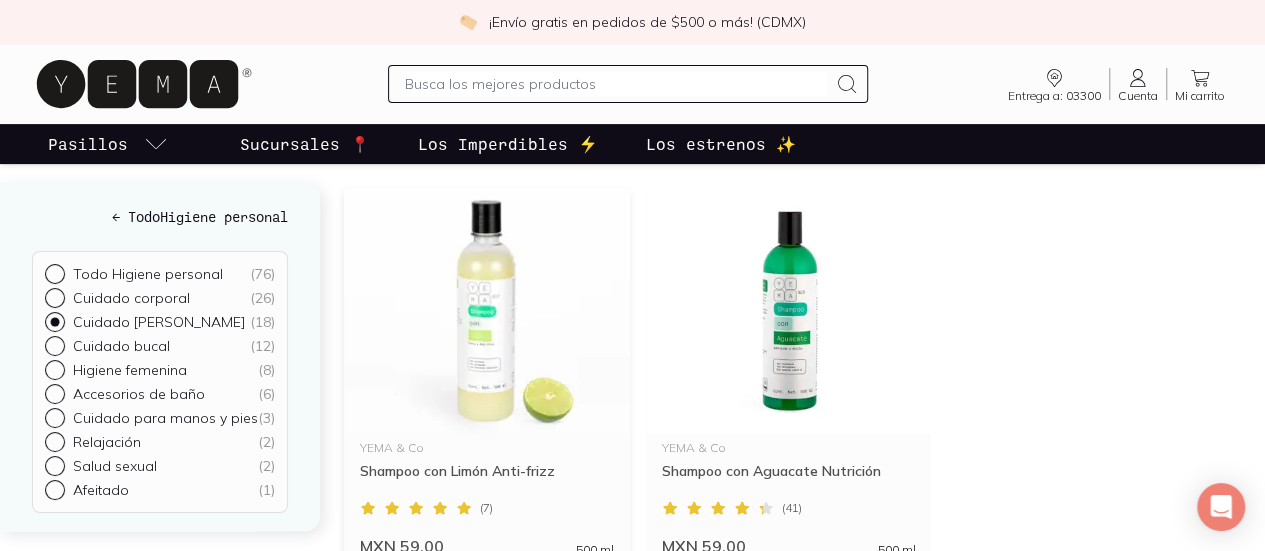 scroll, scrollTop: 248, scrollLeft: 0, axis: vertical 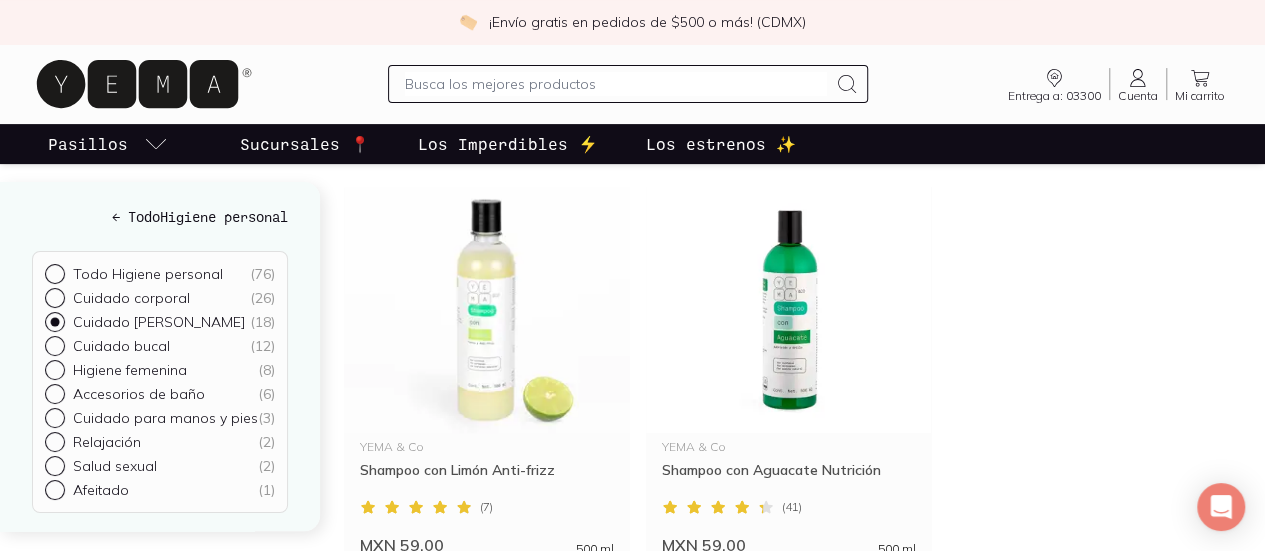 click on "Cuidado bucal" at bounding box center (121, 346) 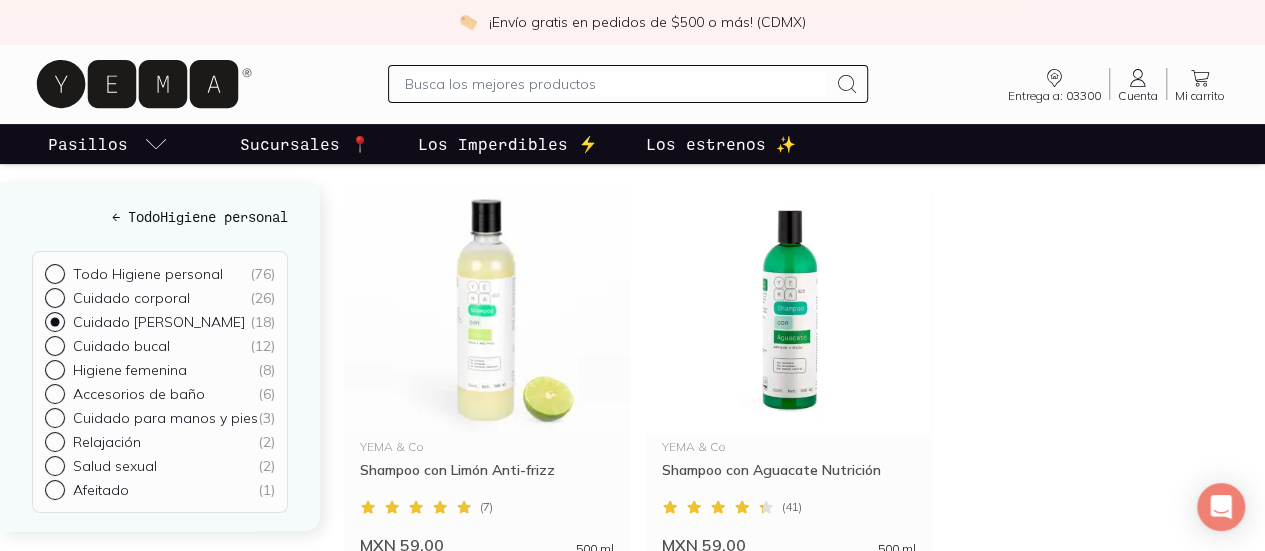 click on "Cuidado bucal ( 12 )" at bounding box center (53, 344) 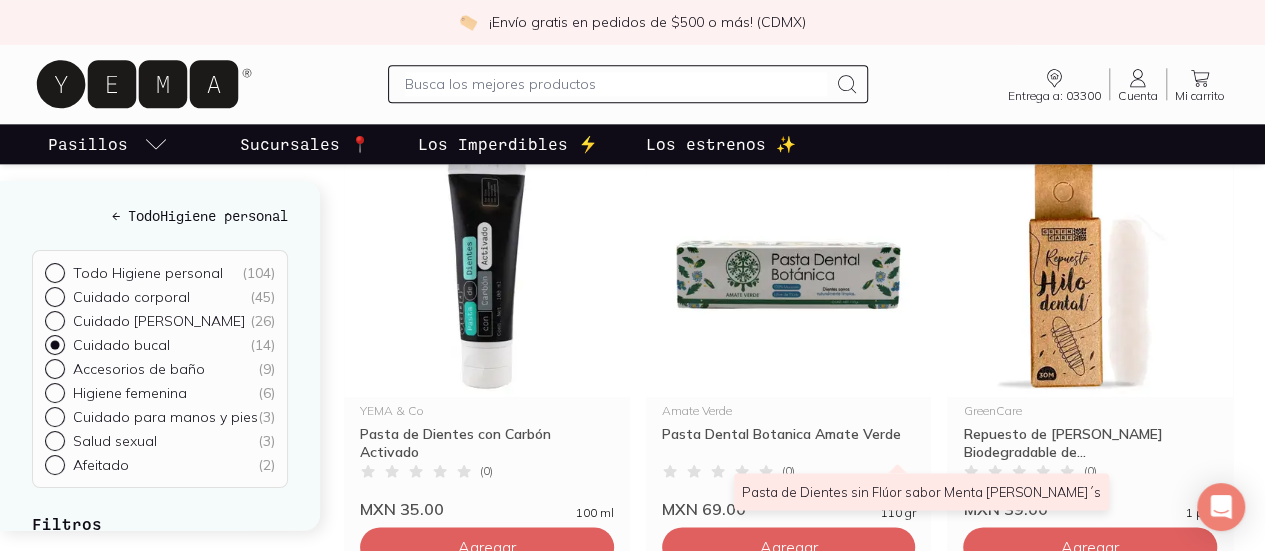 scroll, scrollTop: 1160, scrollLeft: 0, axis: vertical 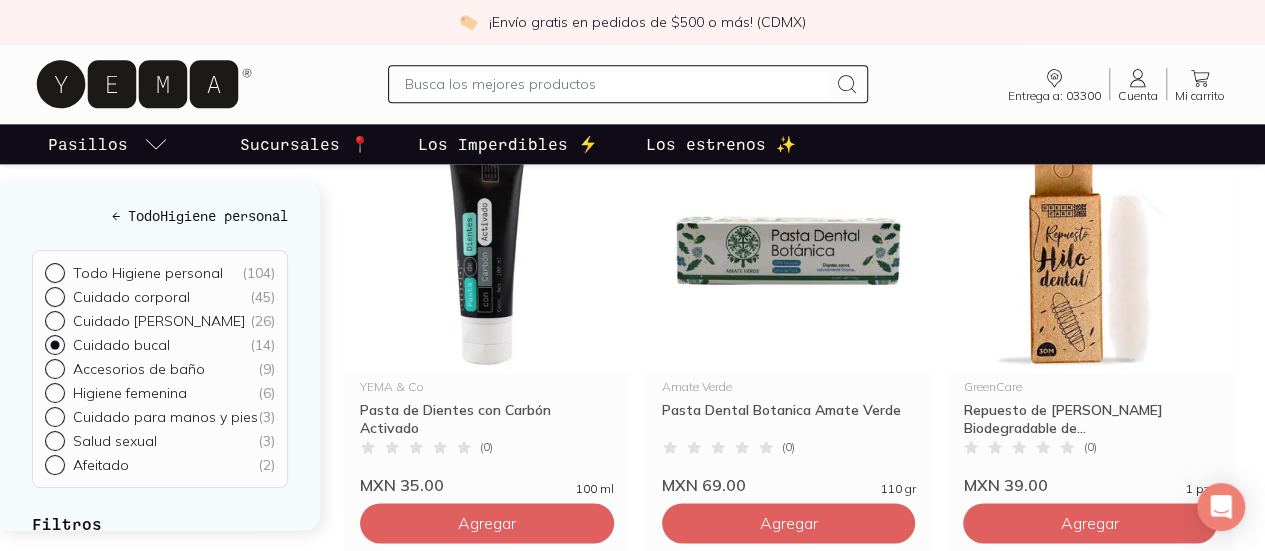 click on "Agregar" at bounding box center [487, -357] 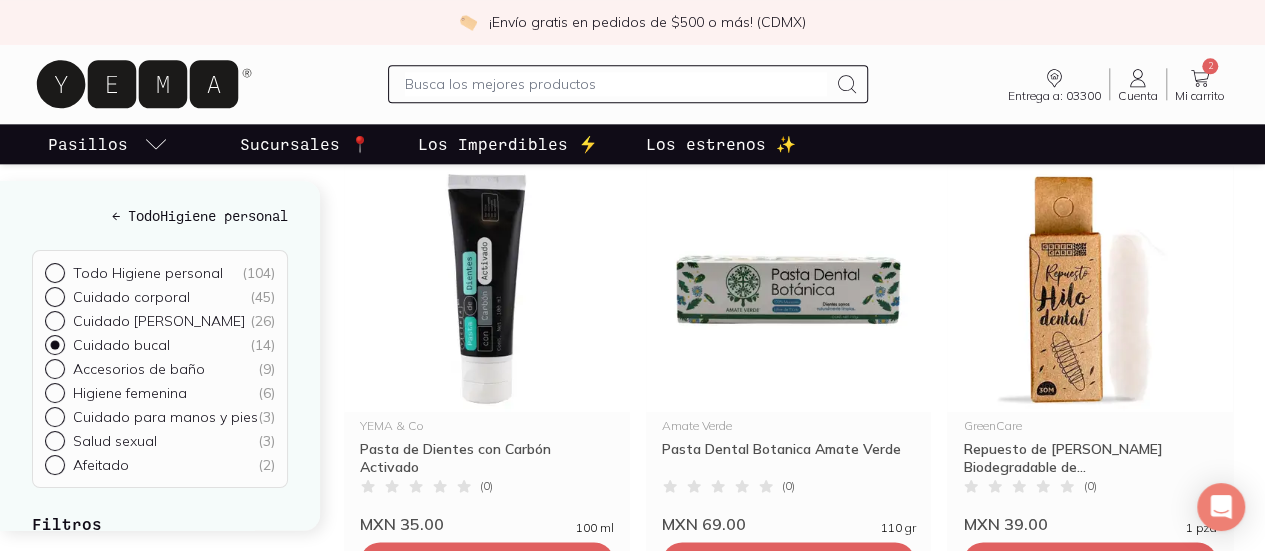 scroll, scrollTop: 1120, scrollLeft: 0, axis: vertical 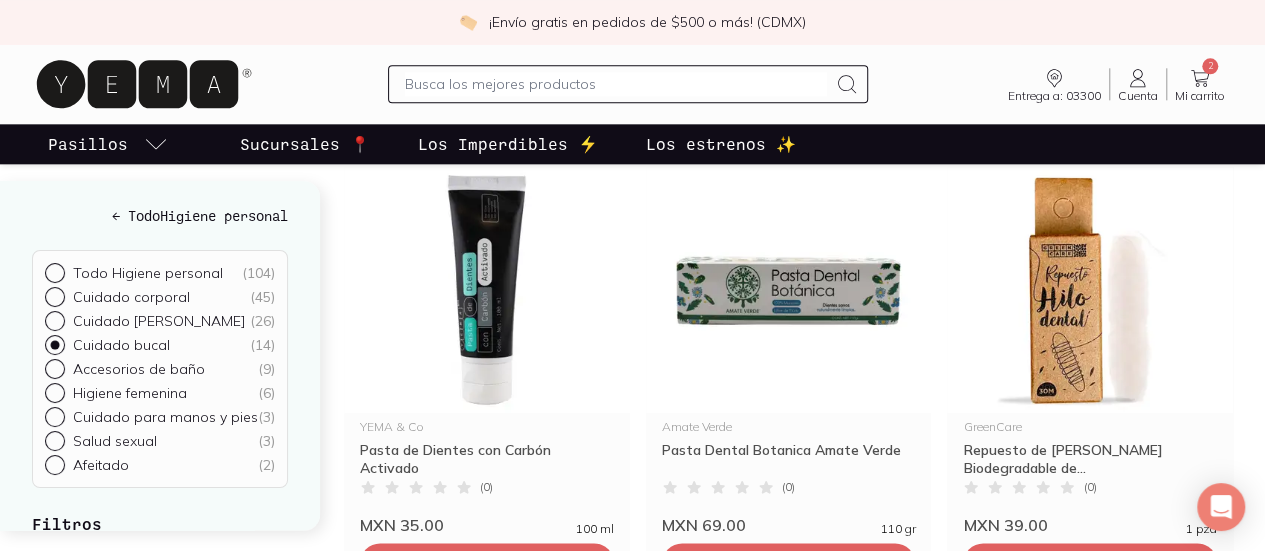 click on "Accesorios de baño ( 9 )" at bounding box center [53, 368] 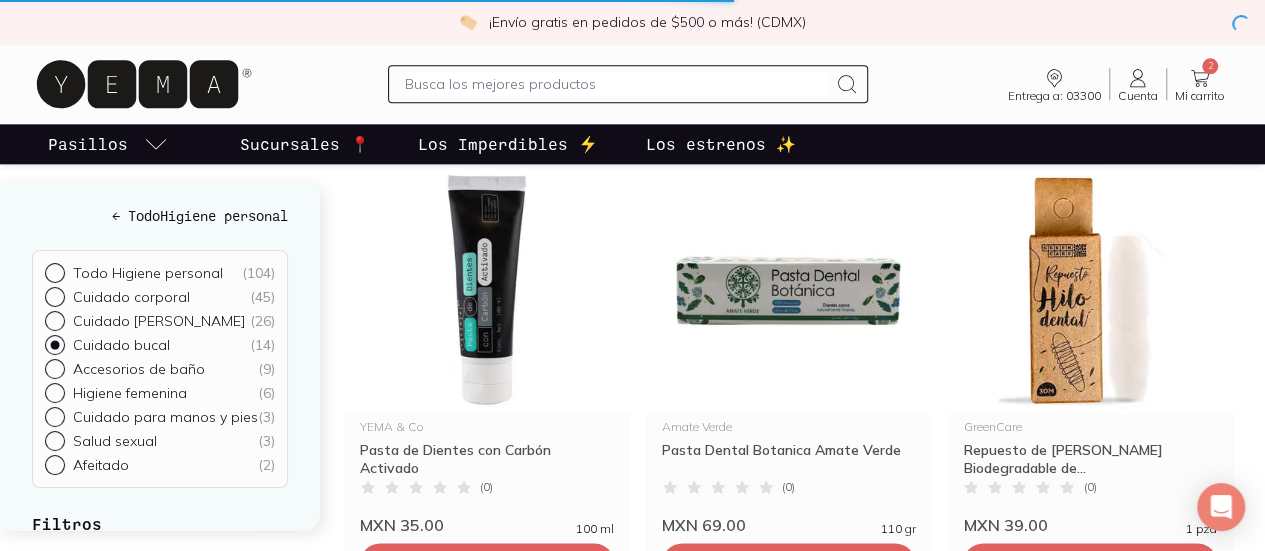 click on "Accesorios de baño" at bounding box center [139, 370] 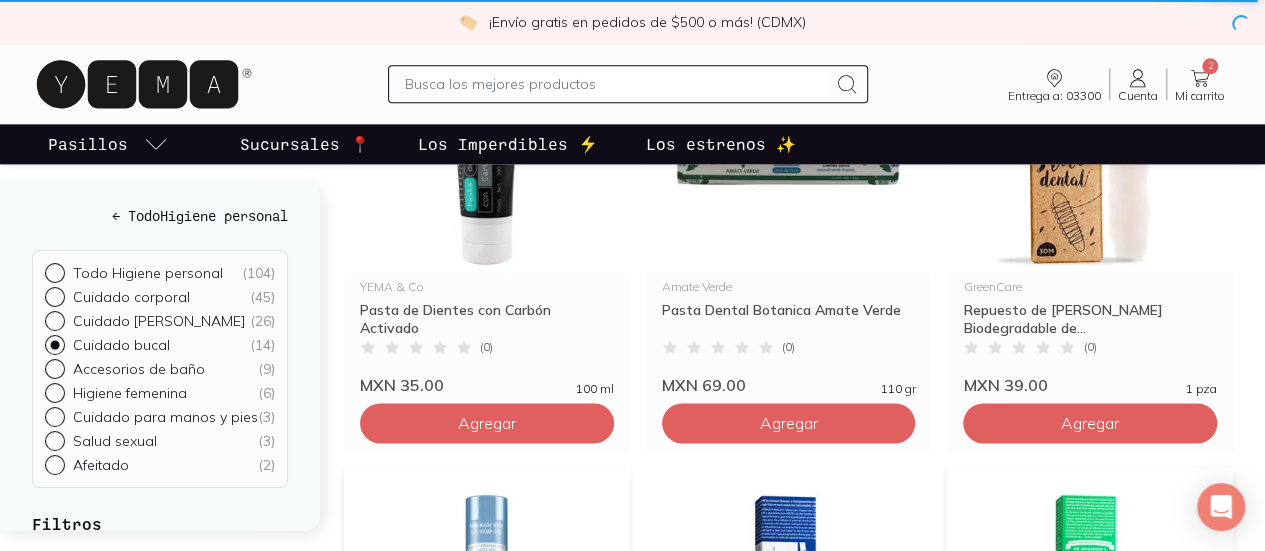 scroll, scrollTop: 1261, scrollLeft: 0, axis: vertical 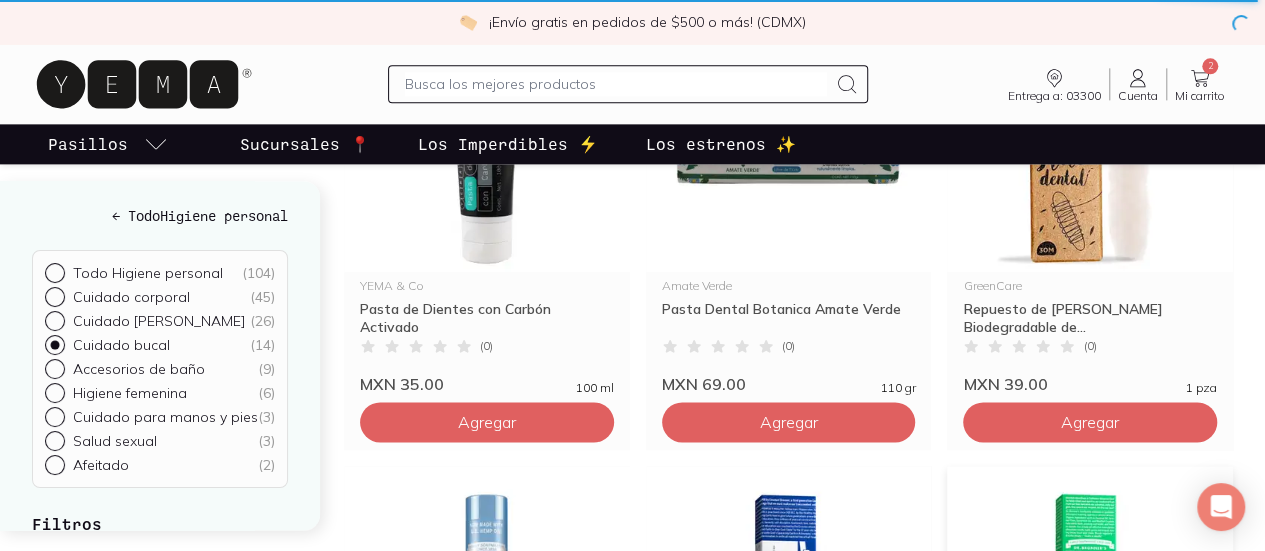 click on "Accesorios de baño" at bounding box center (139, 370) 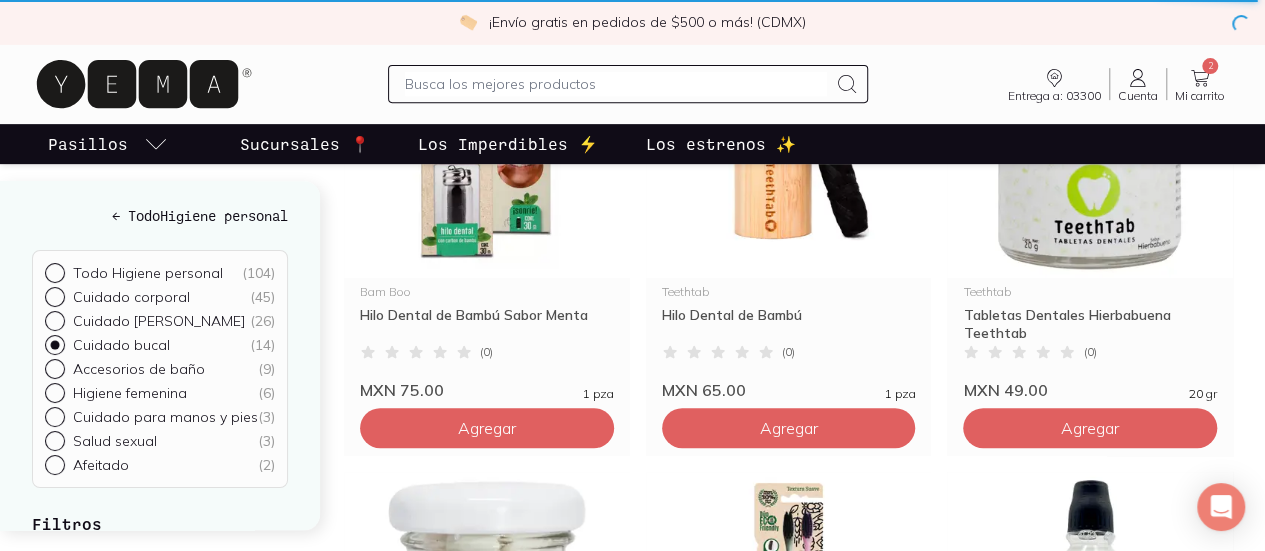 scroll, scrollTop: 0, scrollLeft: 0, axis: both 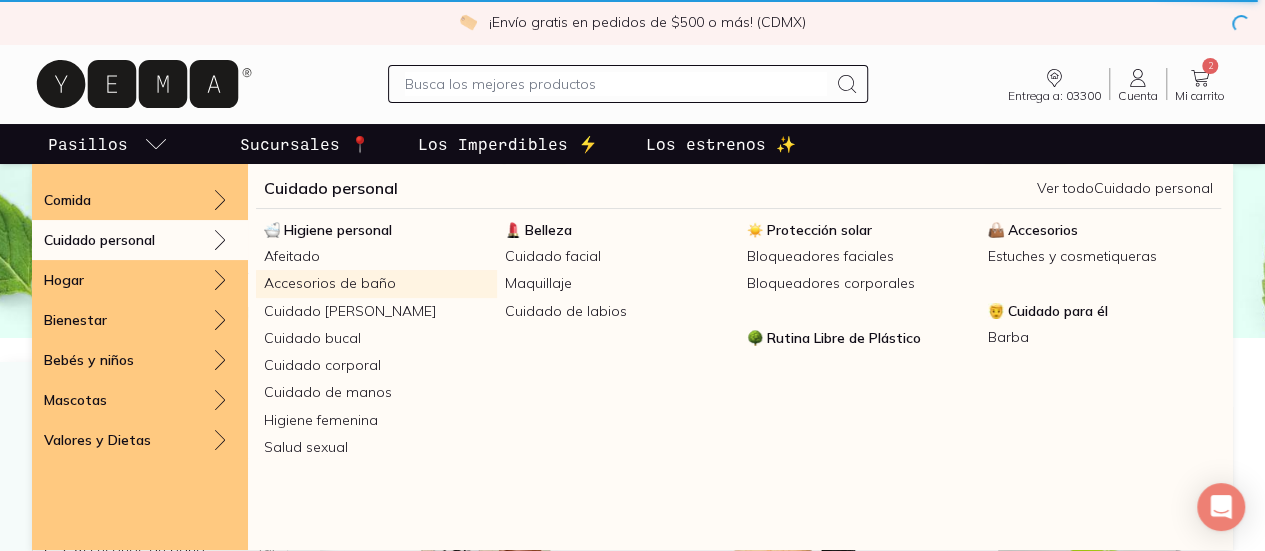 click on "Accesorios de baño" at bounding box center [376, 283] 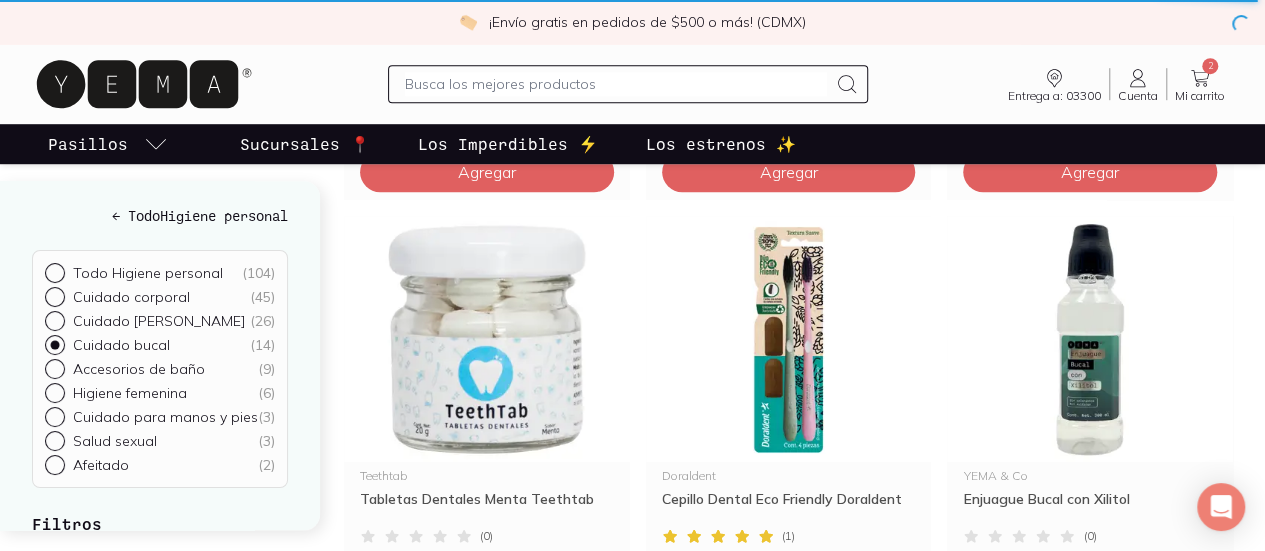 scroll, scrollTop: 632, scrollLeft: 0, axis: vertical 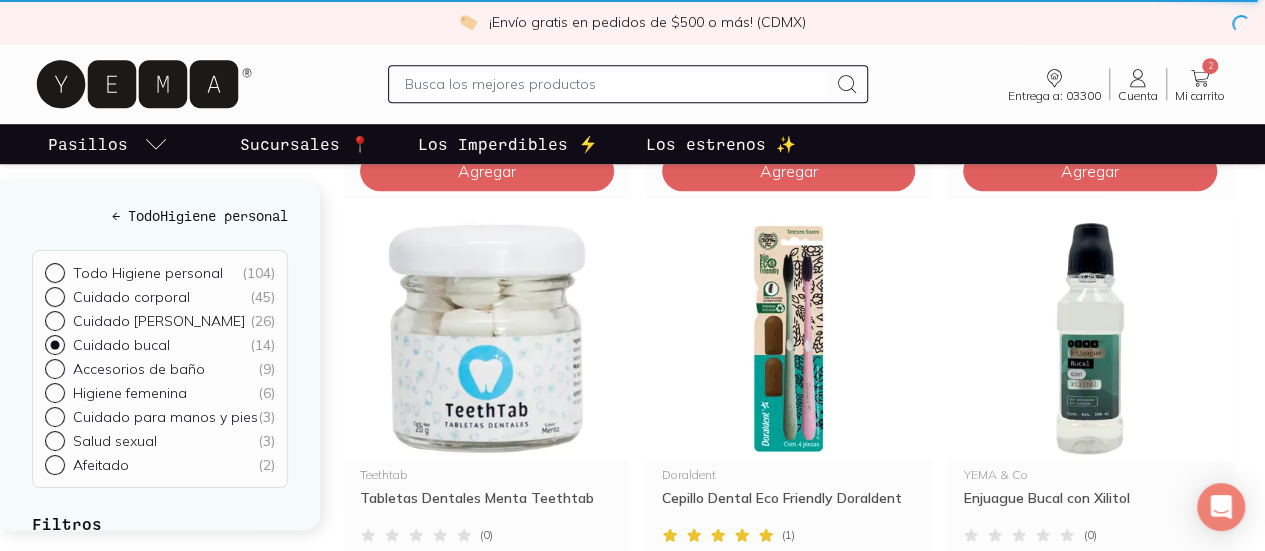 click on "Accesorios de baño" at bounding box center [139, 370] 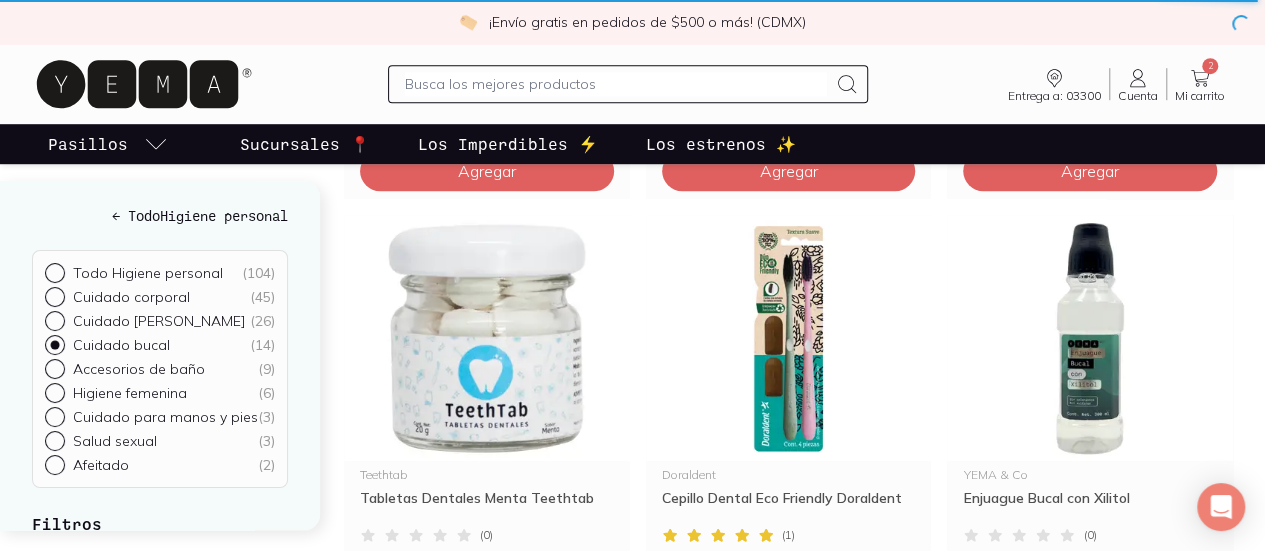 click on "Accesorios de baño ( 9 )" at bounding box center [53, 368] 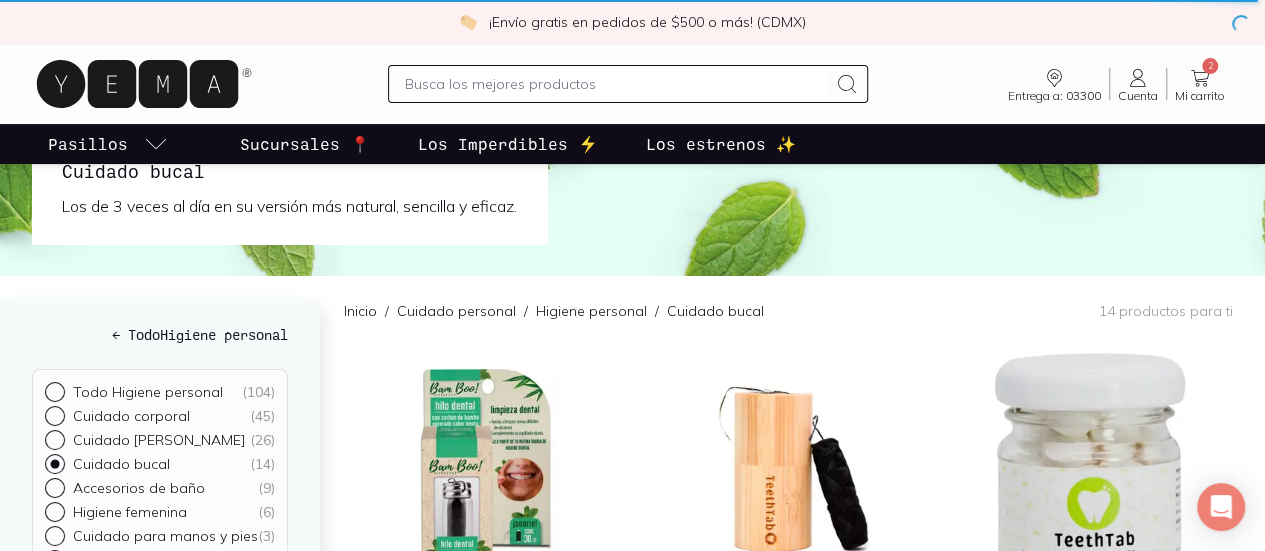 scroll, scrollTop: 0, scrollLeft: 0, axis: both 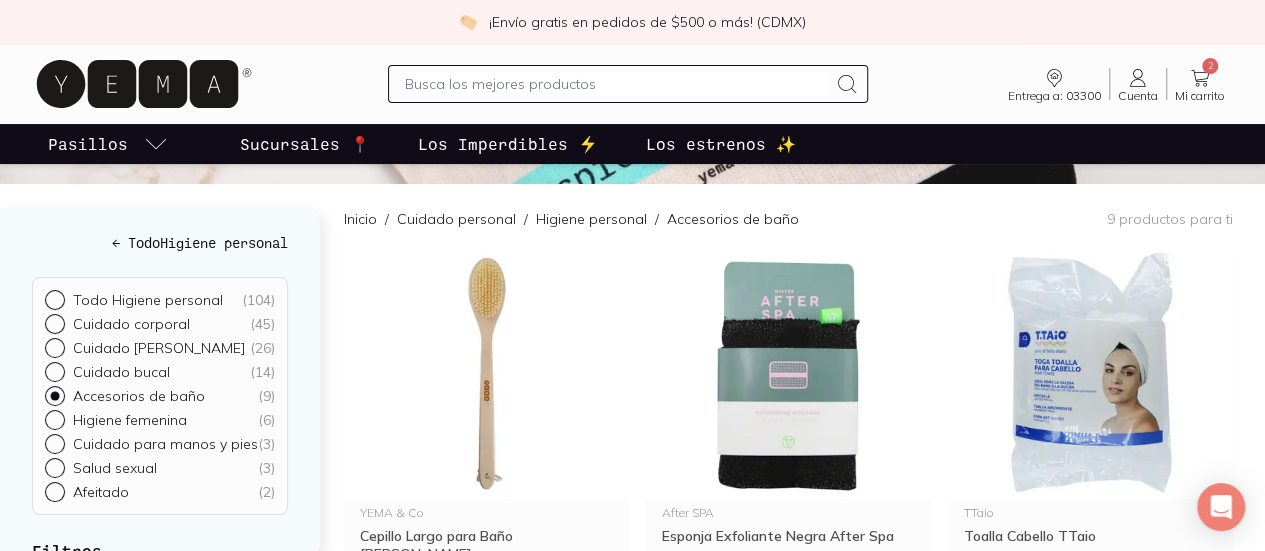 click on "Cuidado corporal" at bounding box center (131, 324) 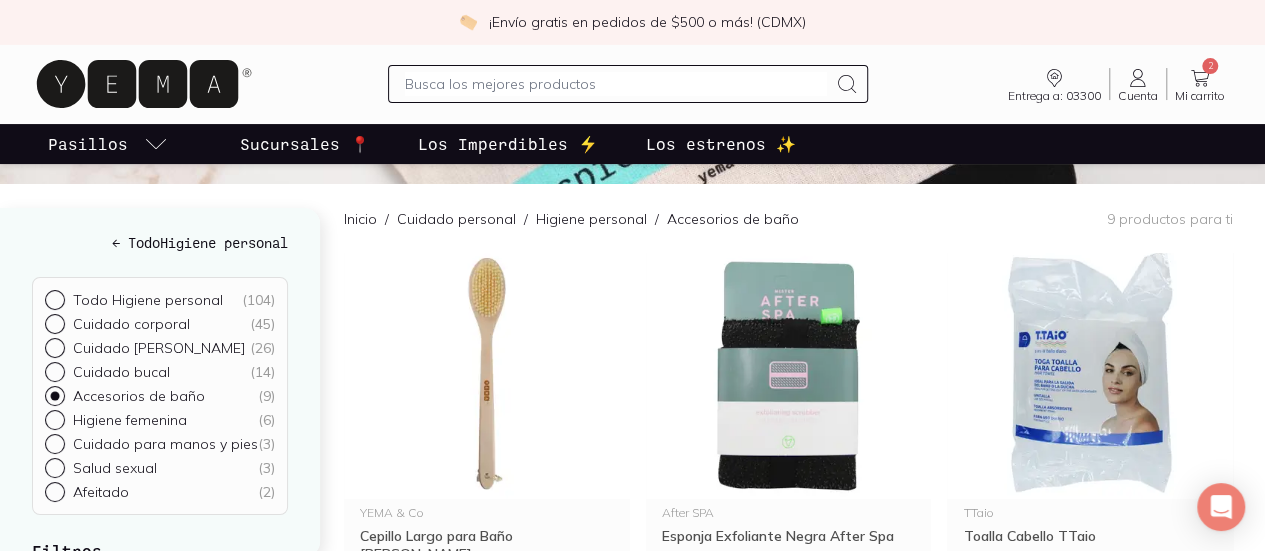 click on "Cuidado corporal ( 45 )" at bounding box center [53, 322] 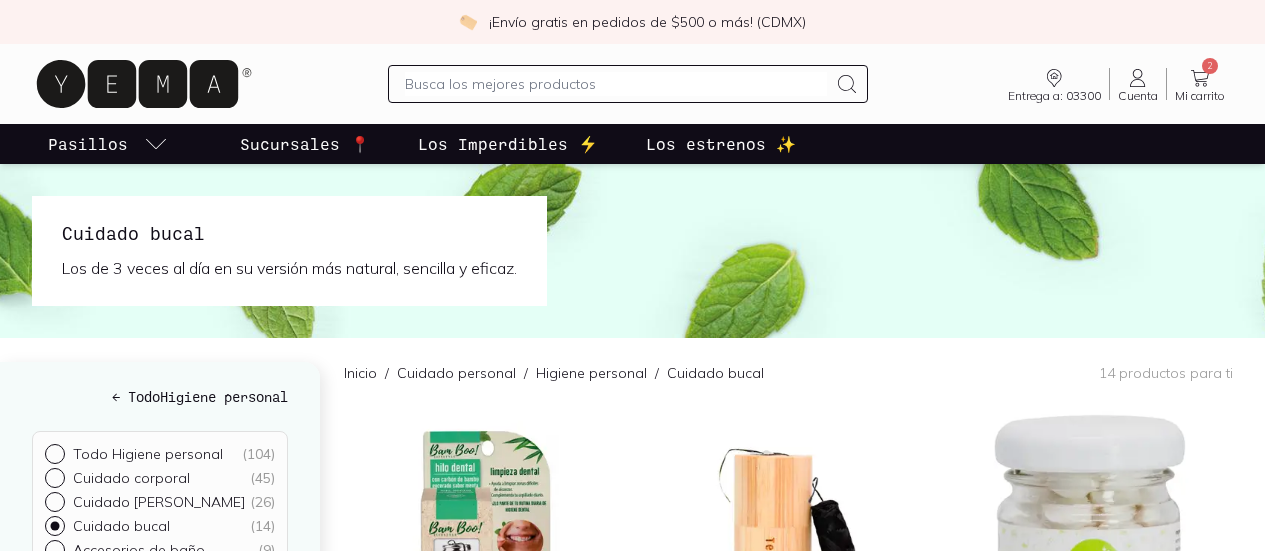 scroll, scrollTop: 426, scrollLeft: 0, axis: vertical 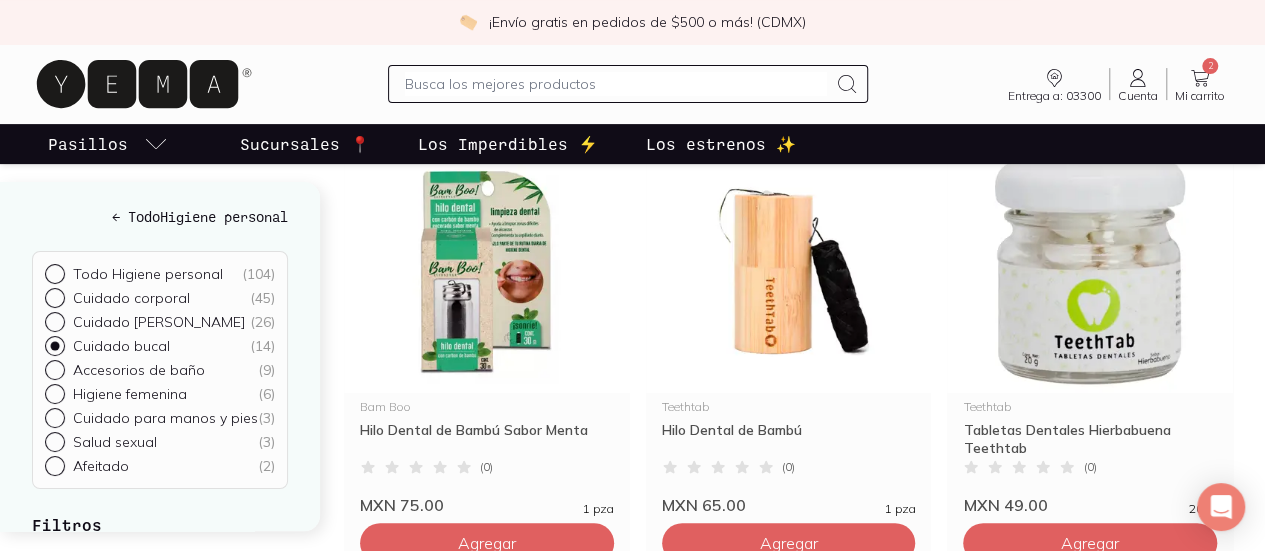 click 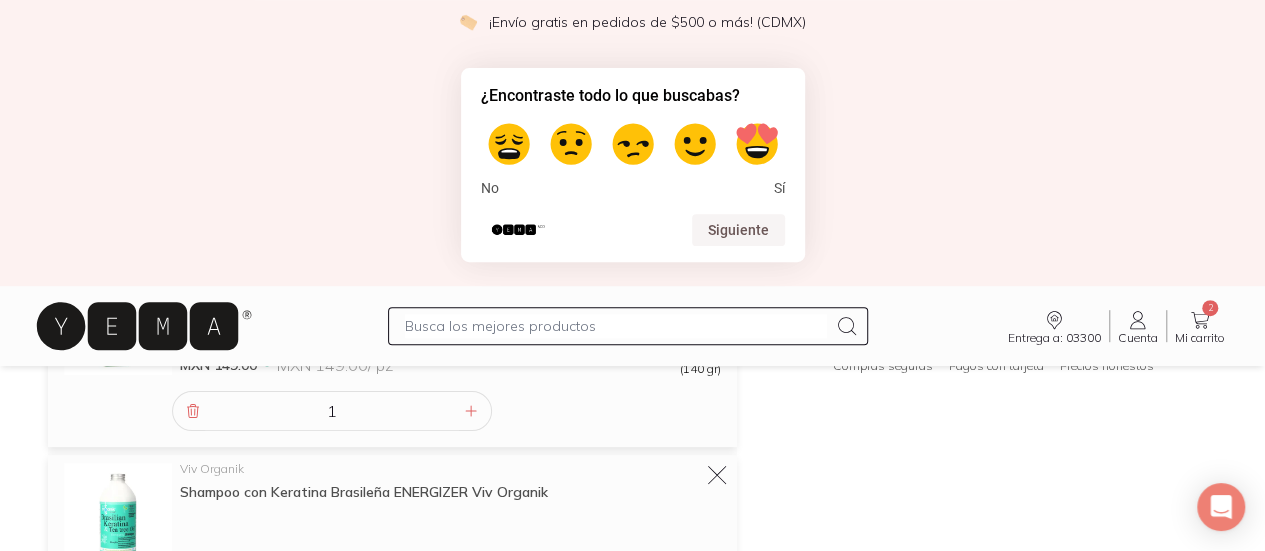 scroll, scrollTop: 0, scrollLeft: 0, axis: both 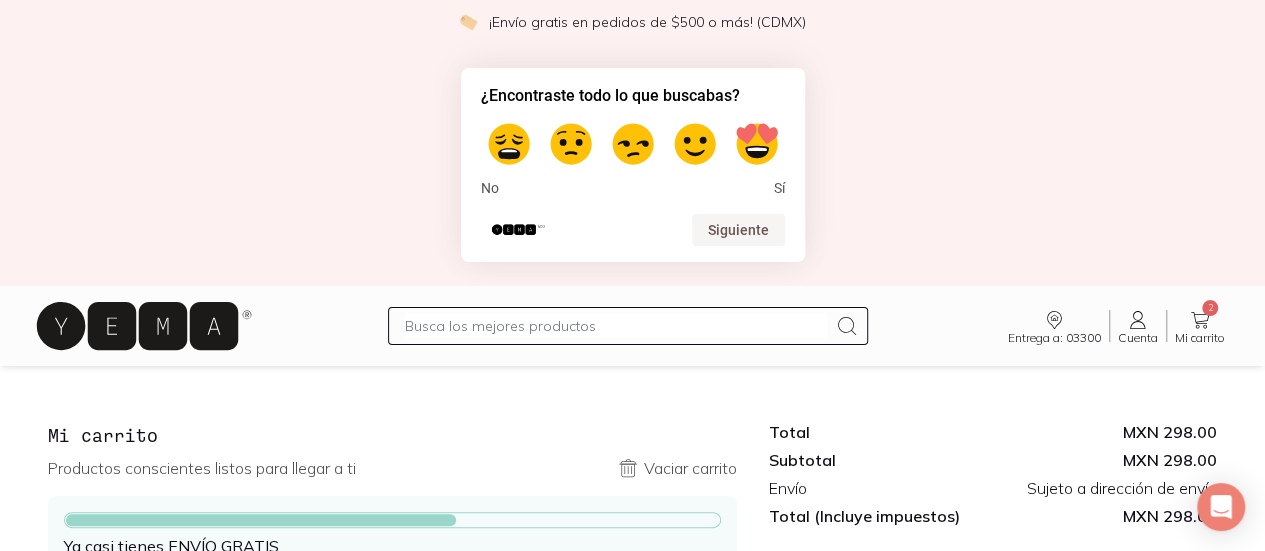 click at bounding box center [757, 144] 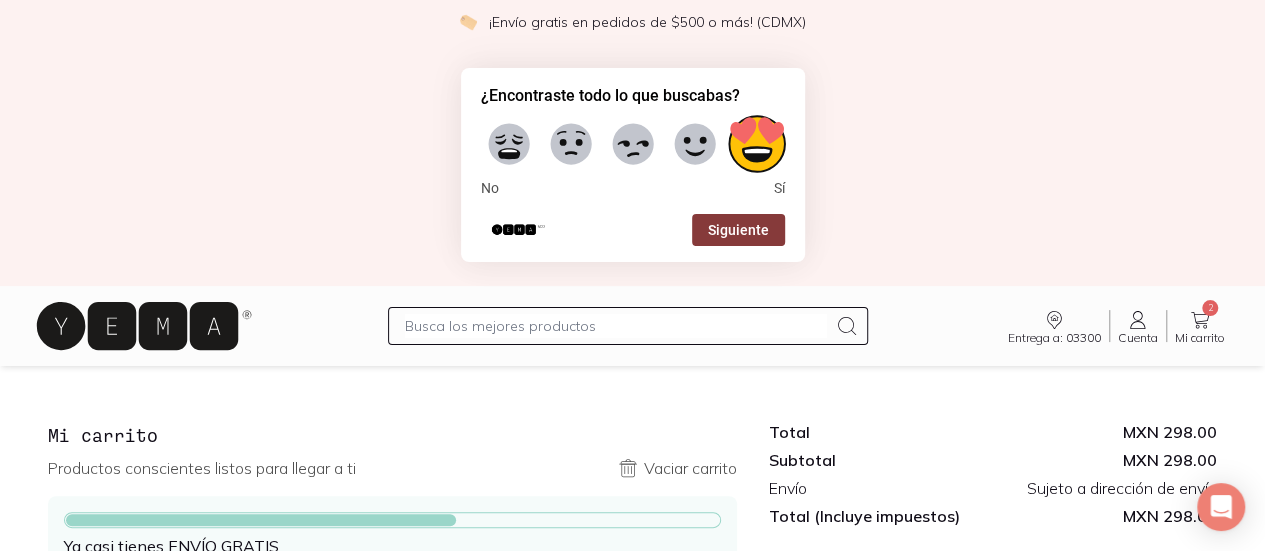 click on "Siguiente" at bounding box center [738, 230] 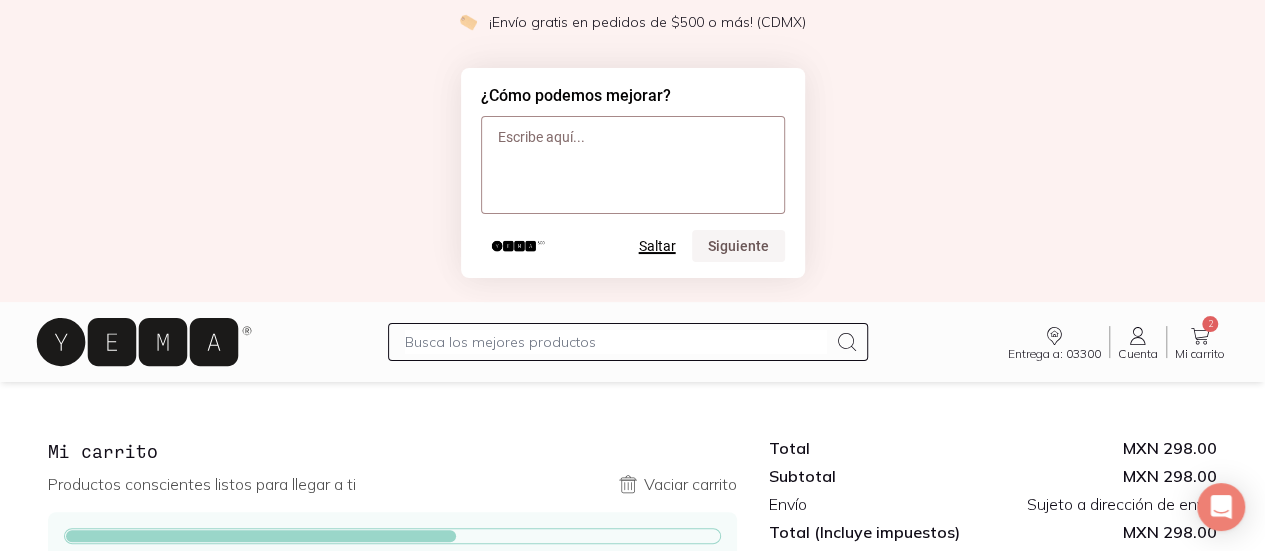 click on "Saltar" at bounding box center [657, 246] 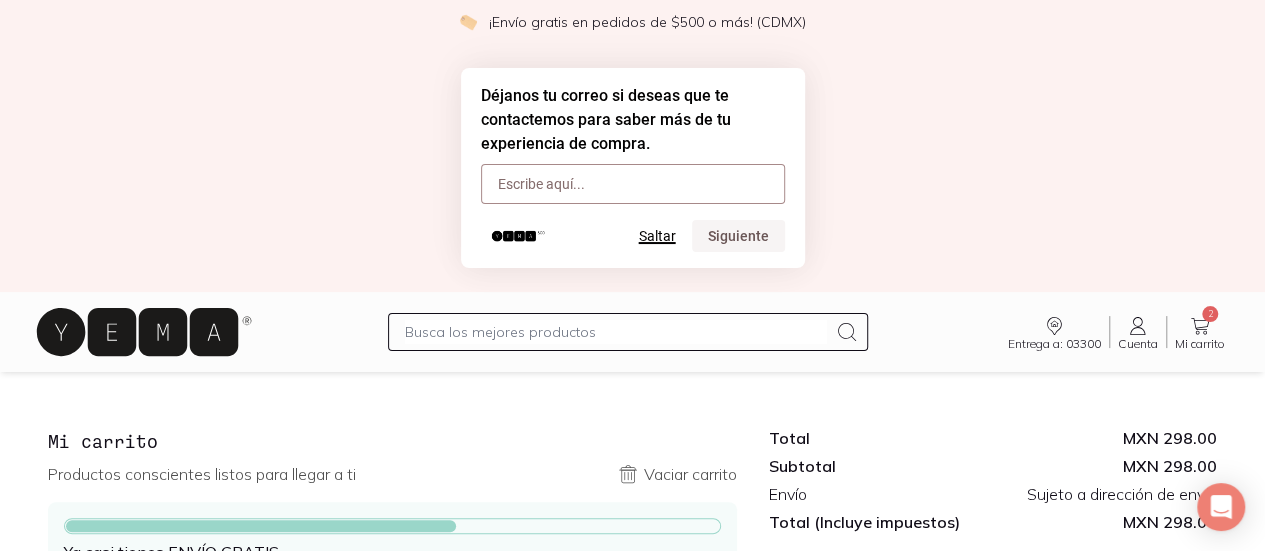 click on "Saltar" at bounding box center (657, 236) 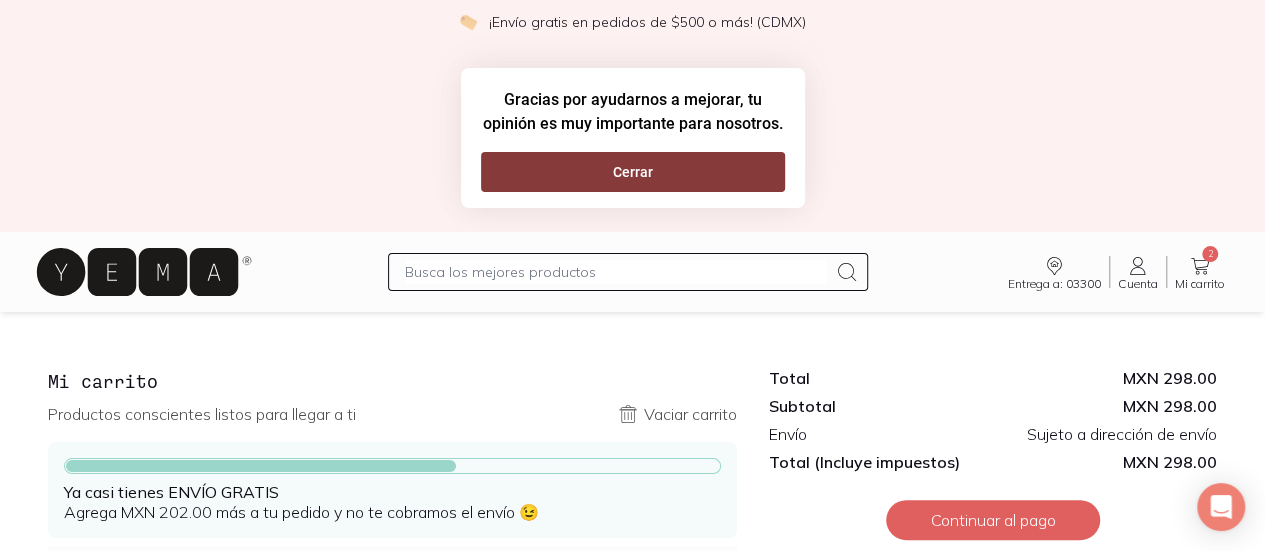 click on "Cerrar" at bounding box center [633, 172] 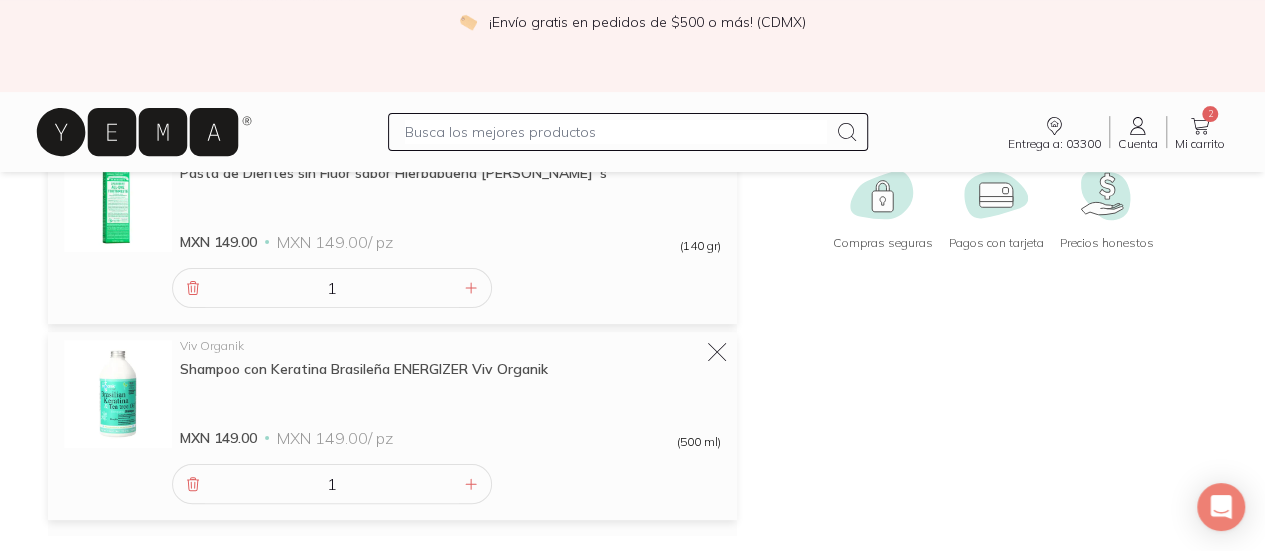 scroll, scrollTop: 286, scrollLeft: 0, axis: vertical 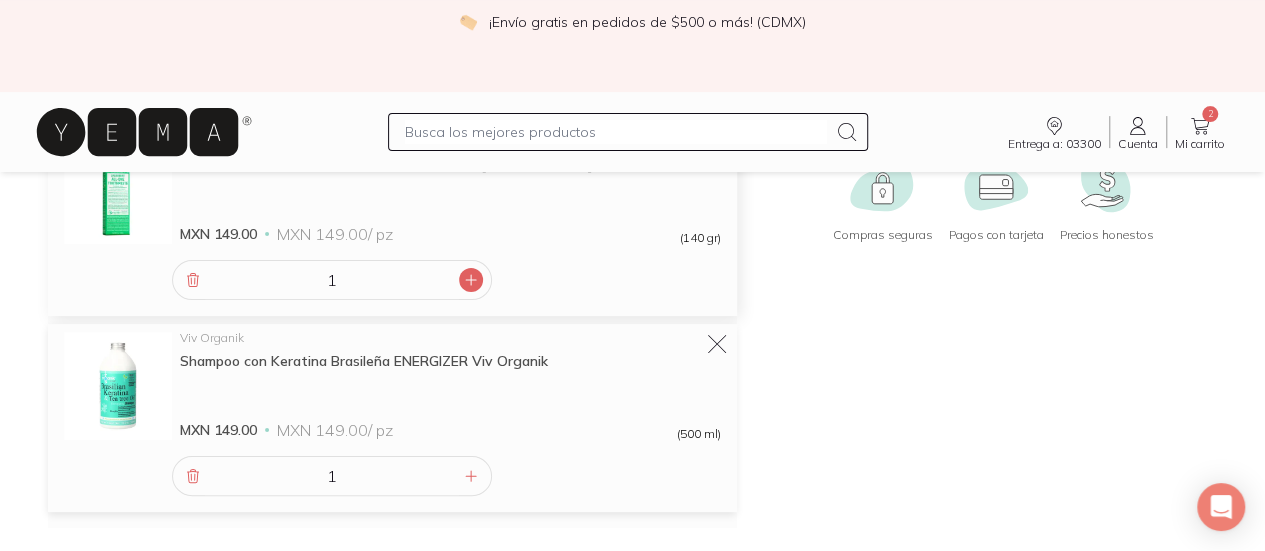 click 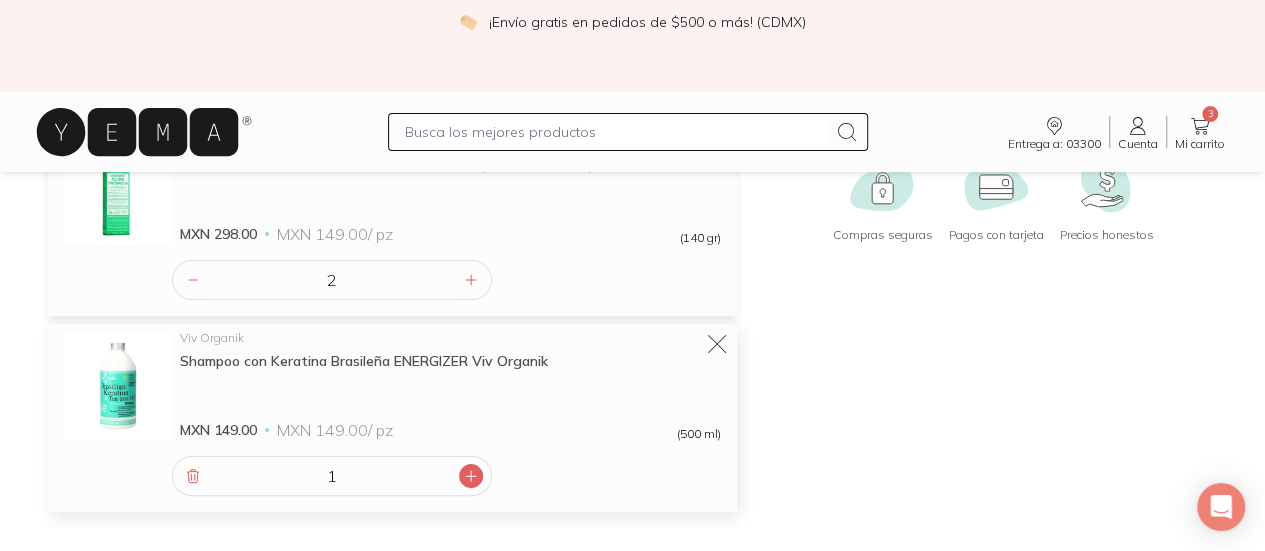 click 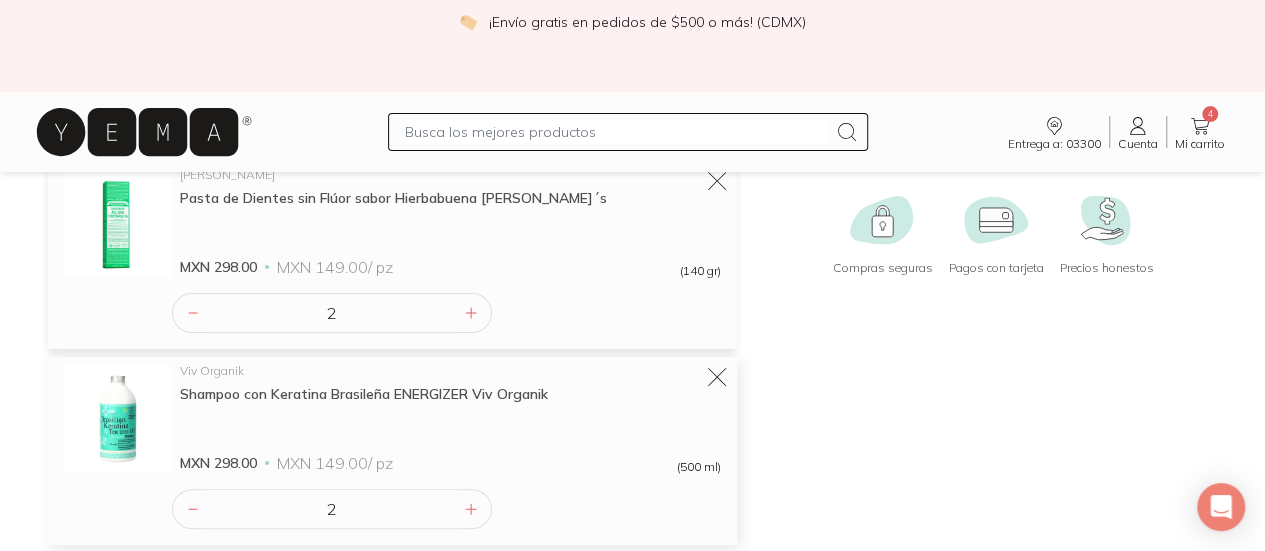 scroll, scrollTop: 252, scrollLeft: 0, axis: vertical 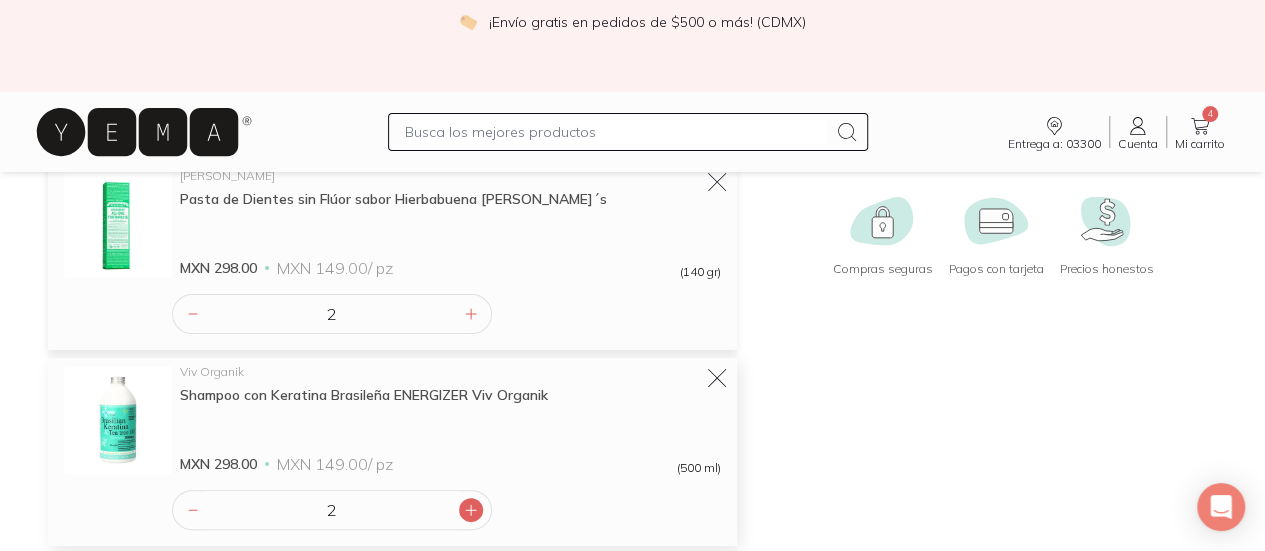 click 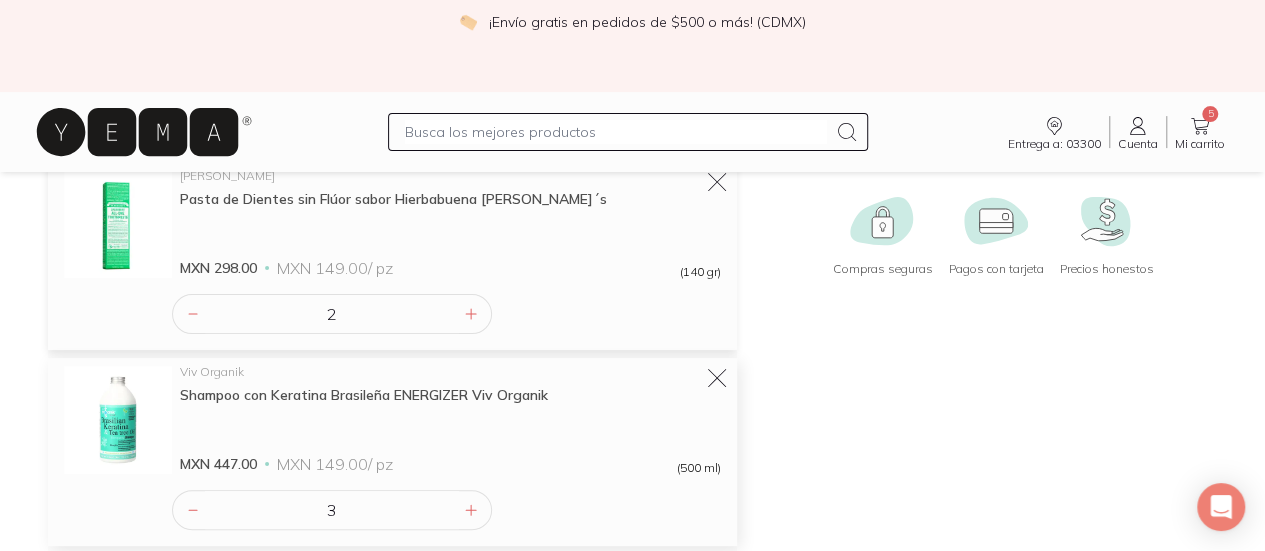 click on "3" at bounding box center [332, 510] 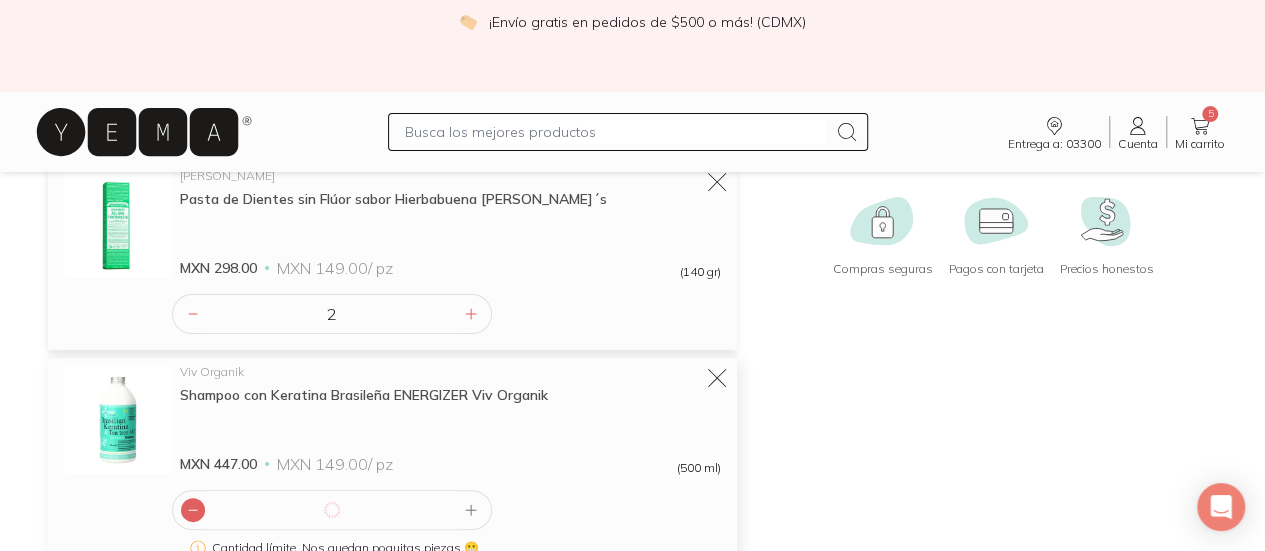 click 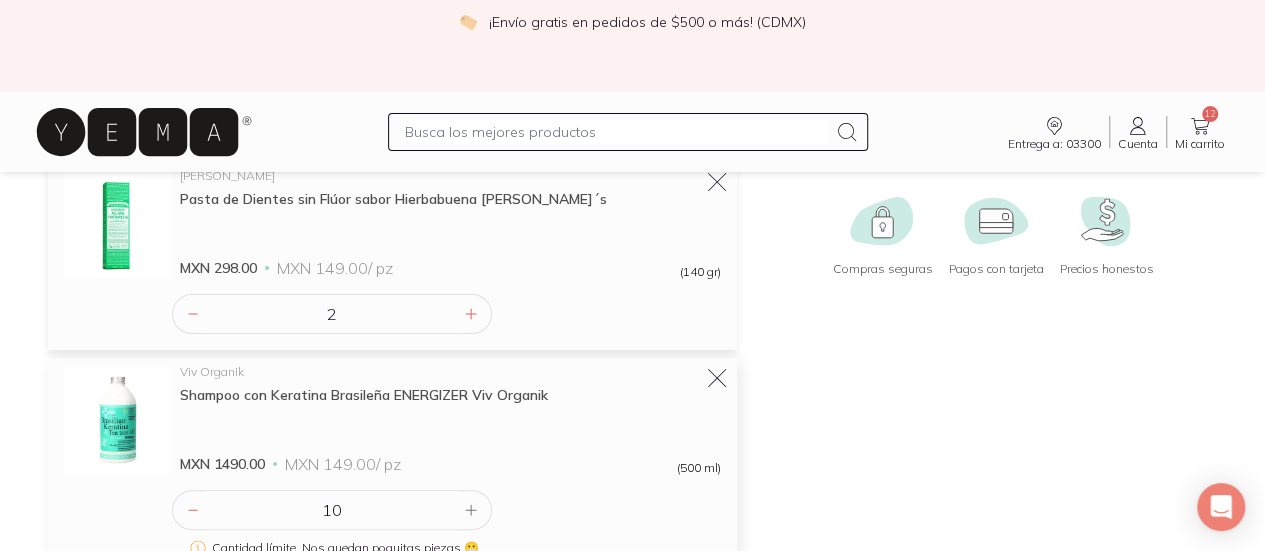 click on "10" at bounding box center (332, 510) 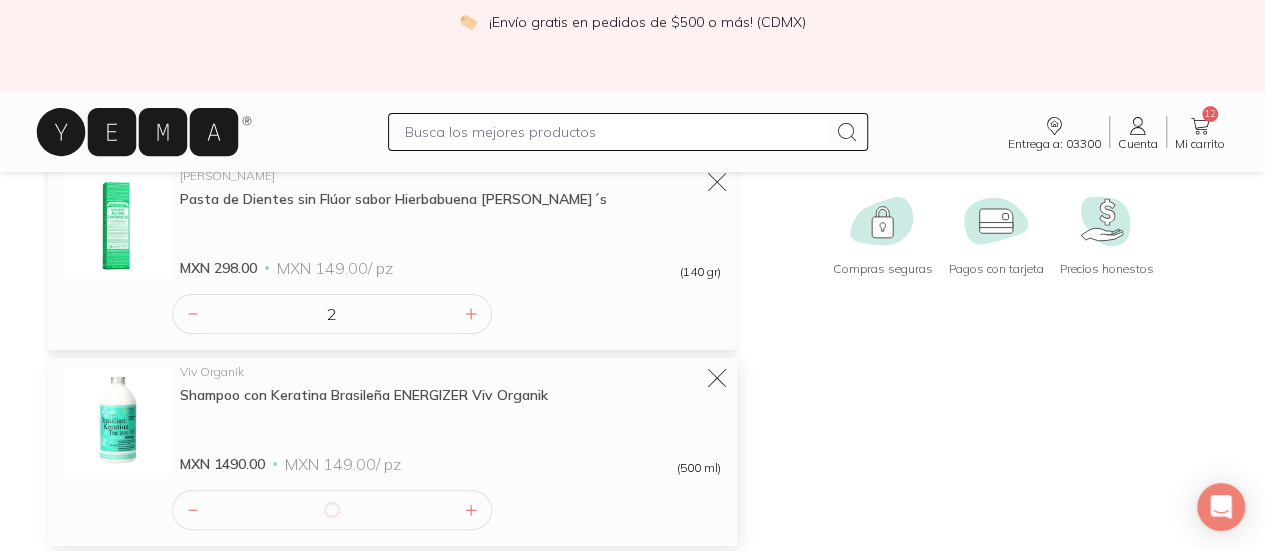 click on "5" at bounding box center (446, 506) 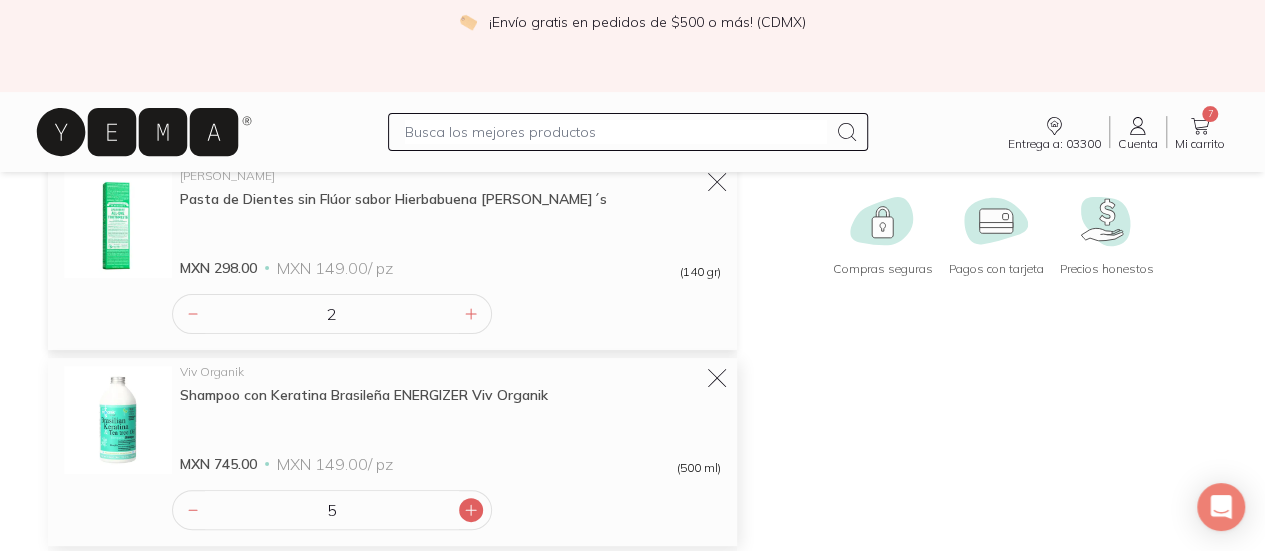click 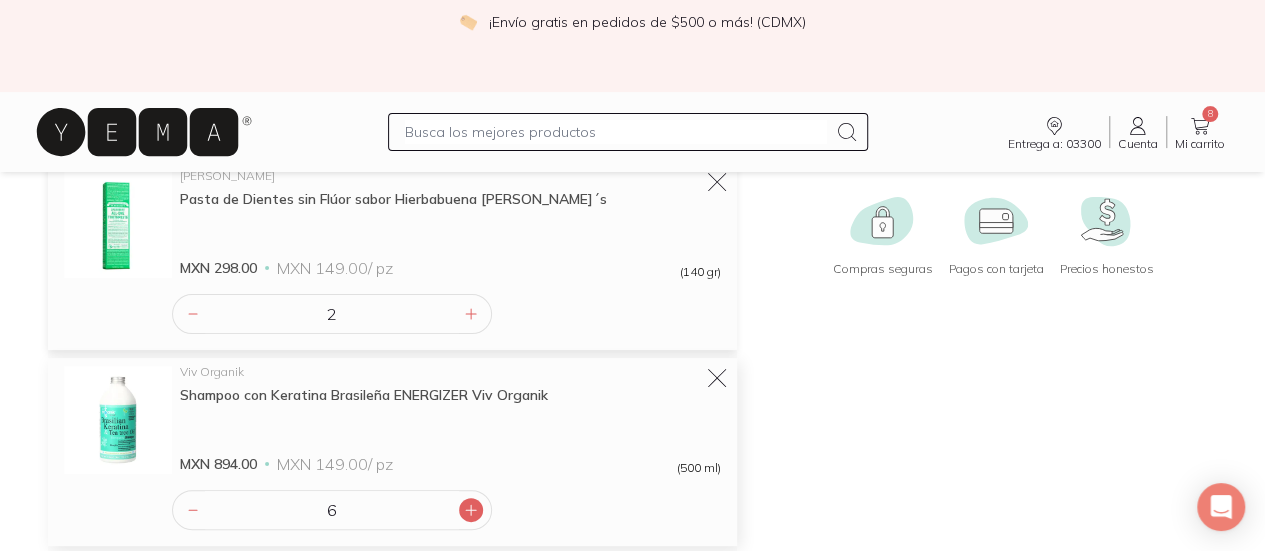 click 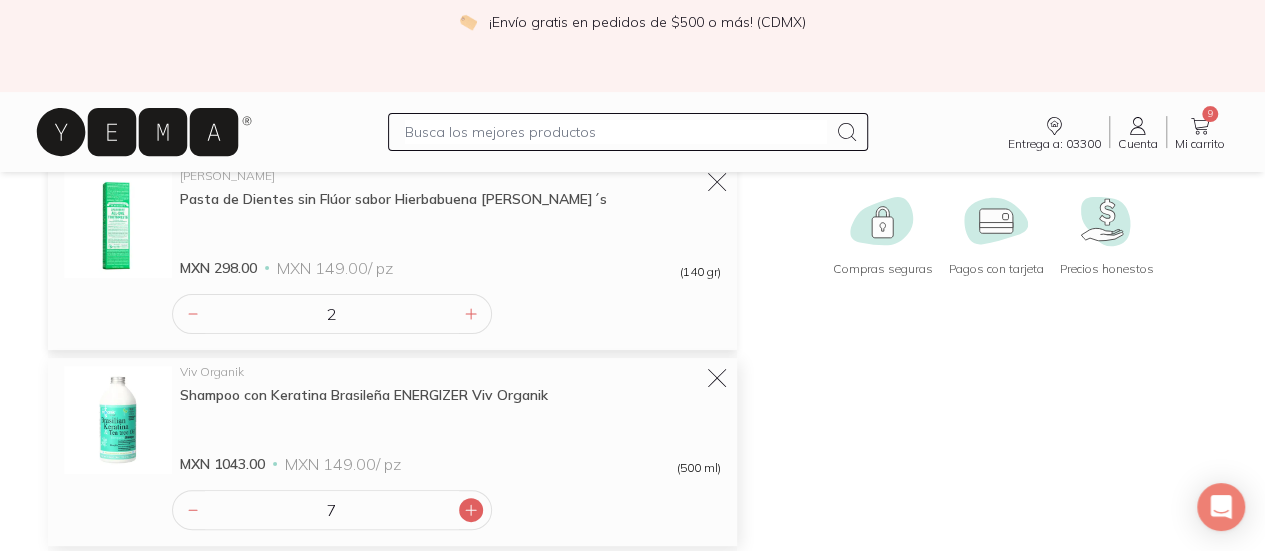 click 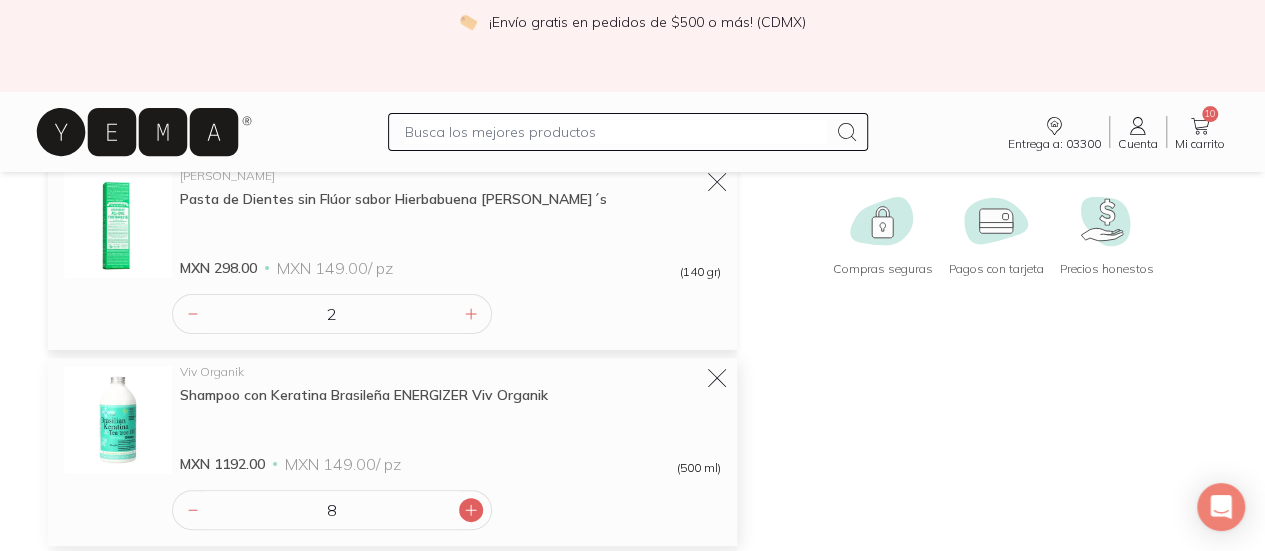 click 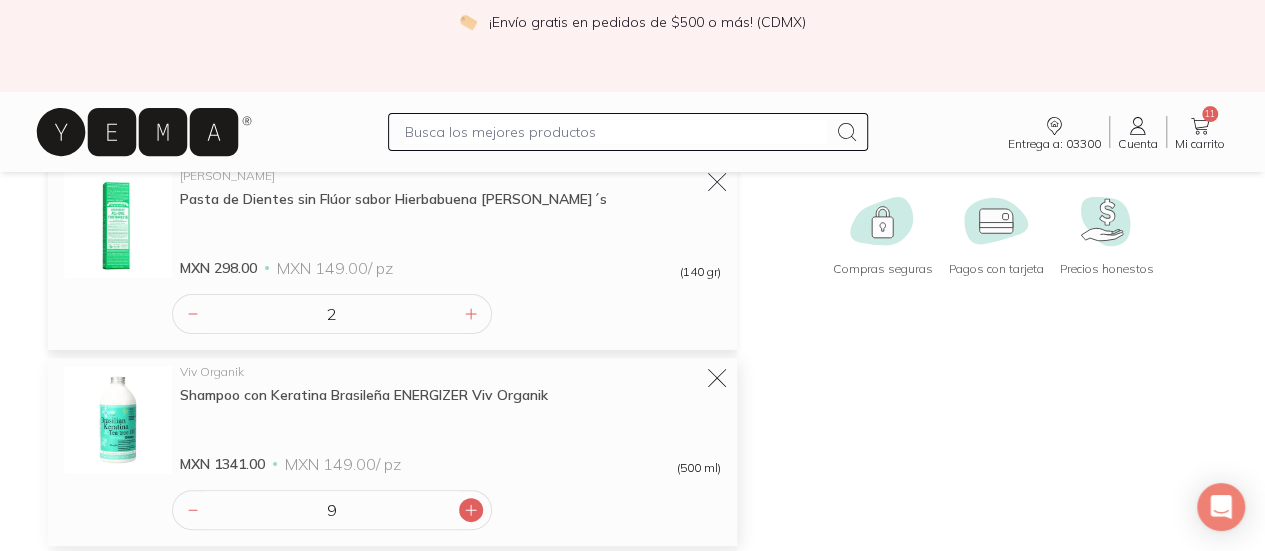 click 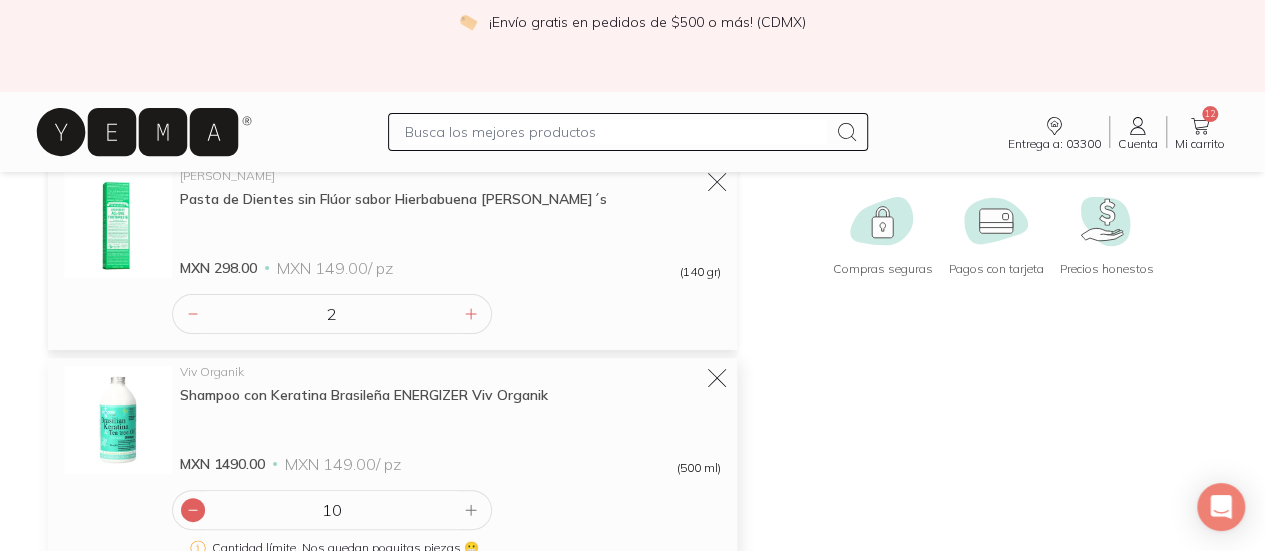 click 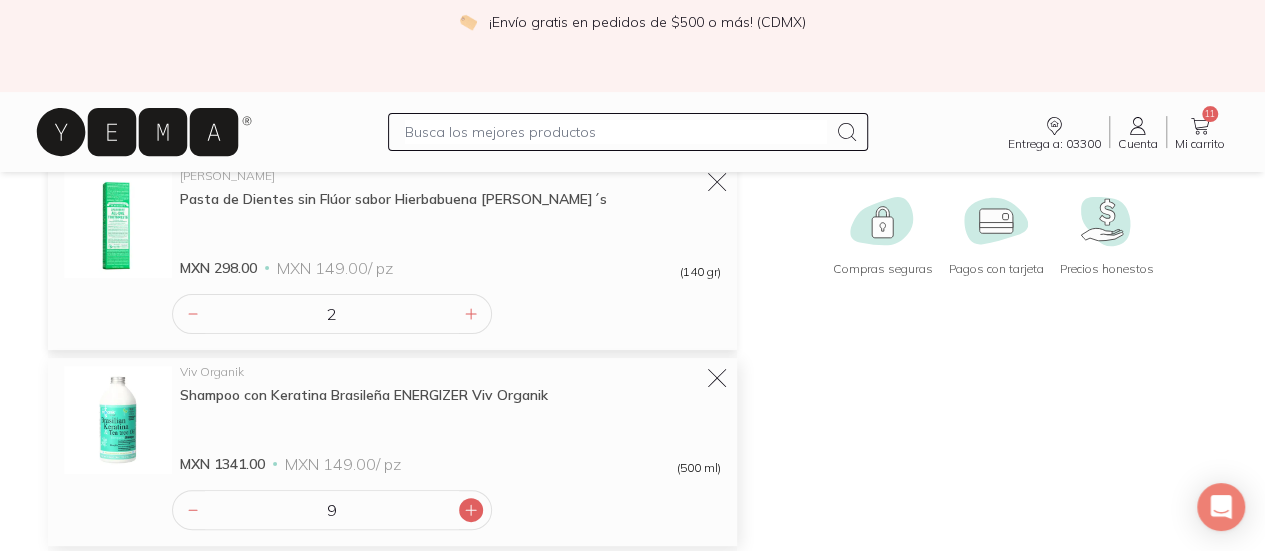 click 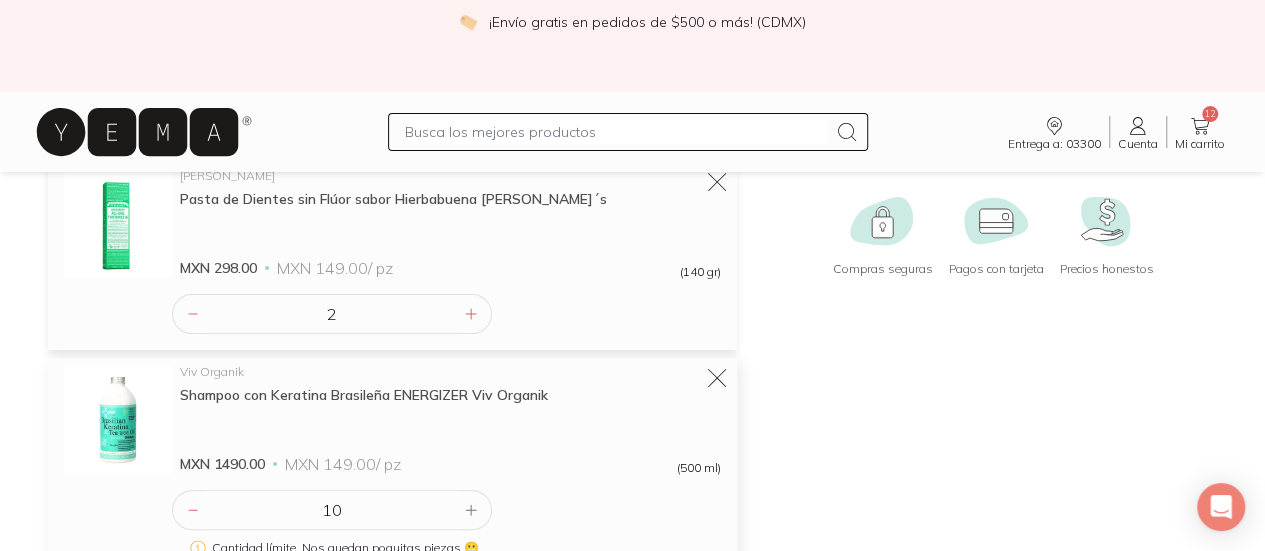 click on "Cantidad límite. Nos quedan poquitas piezas 😬" at bounding box center (446, 544) 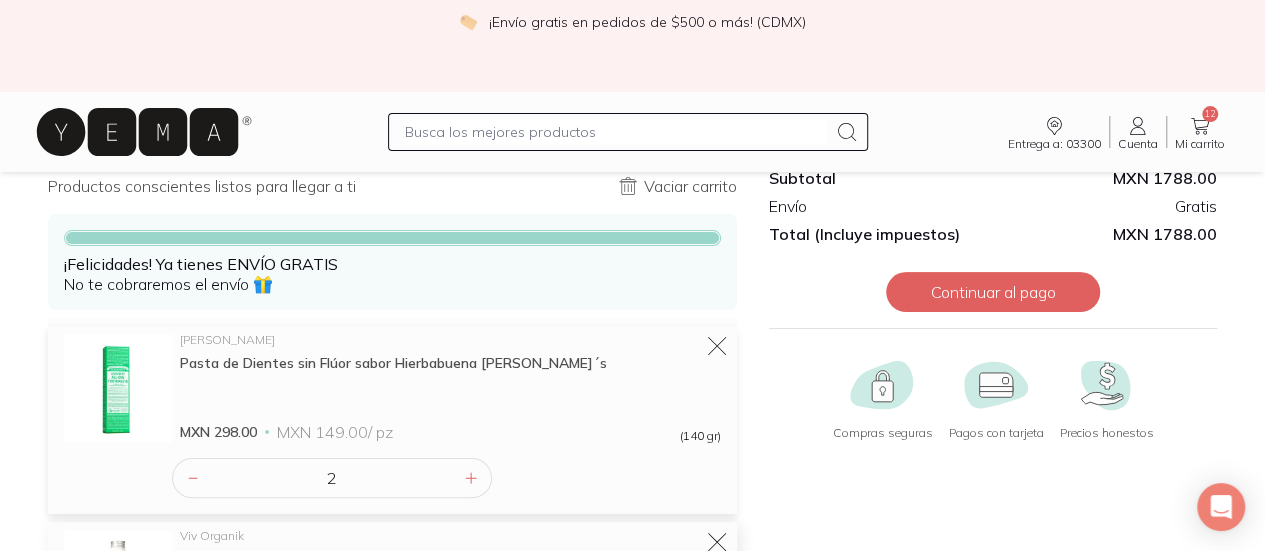 scroll, scrollTop: 103, scrollLeft: 0, axis: vertical 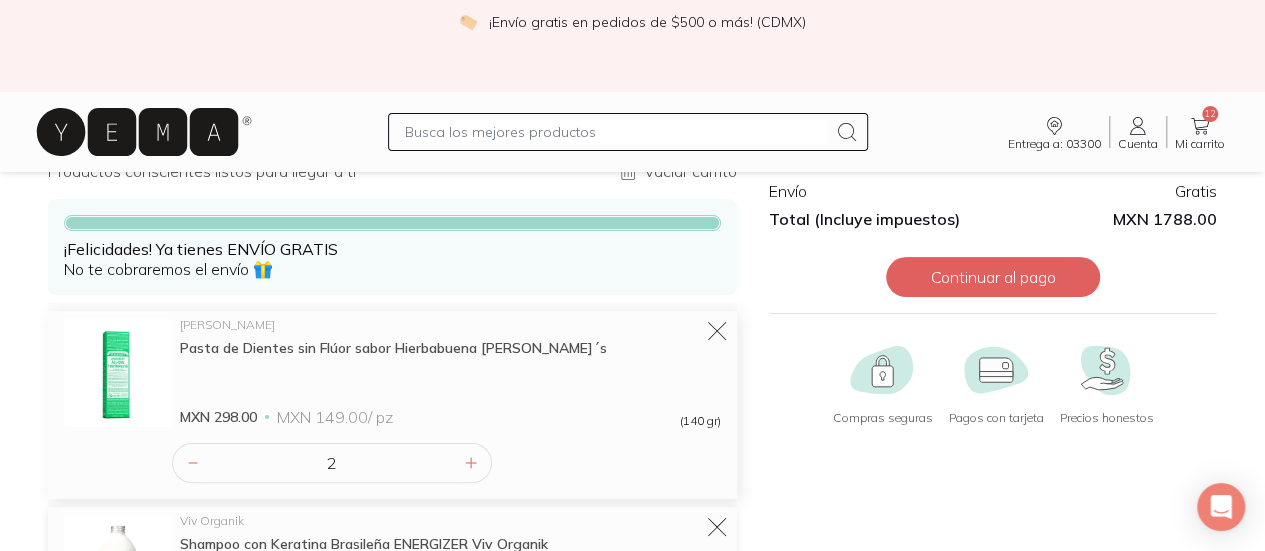 click on "Pasta de Dientes sin Flúor sabor Hierbabuena [PERSON_NAME]´s" at bounding box center (450, 348) 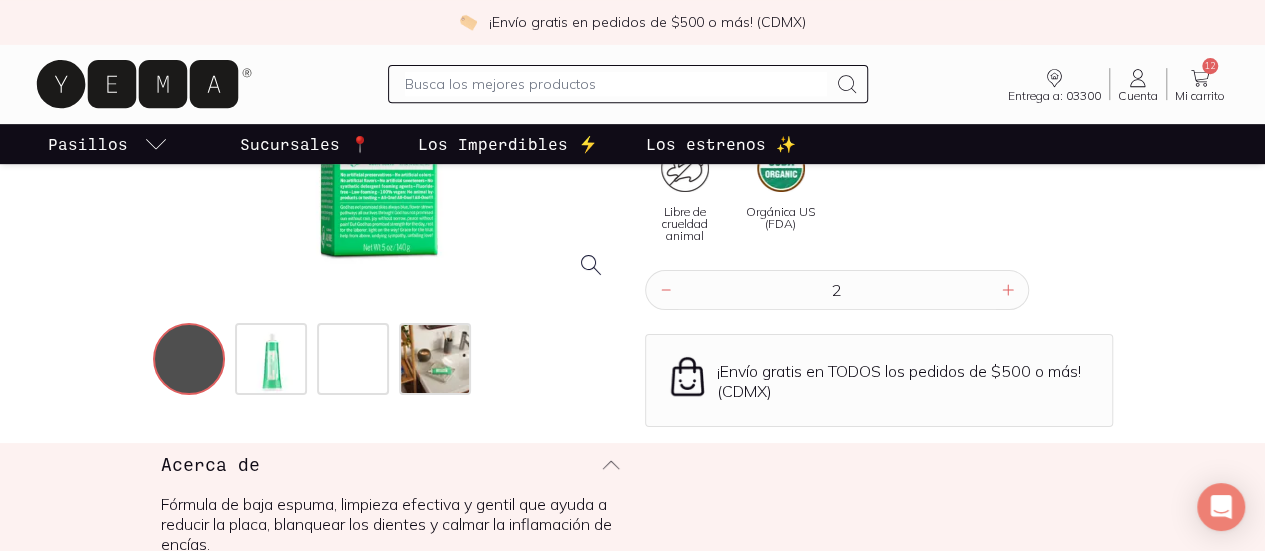 scroll, scrollTop: 0, scrollLeft: 0, axis: both 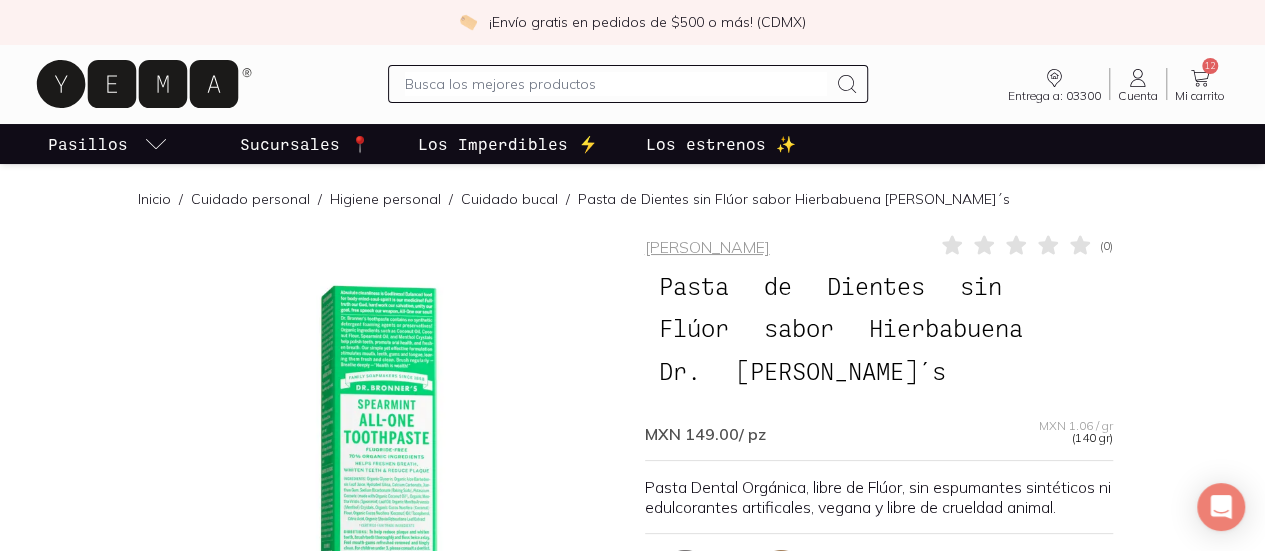 click on "Entrega a: 03300 03300 Buscar Buscar Cuenta Cuenta 12 Mi carrito Carrito" at bounding box center (632, 84) 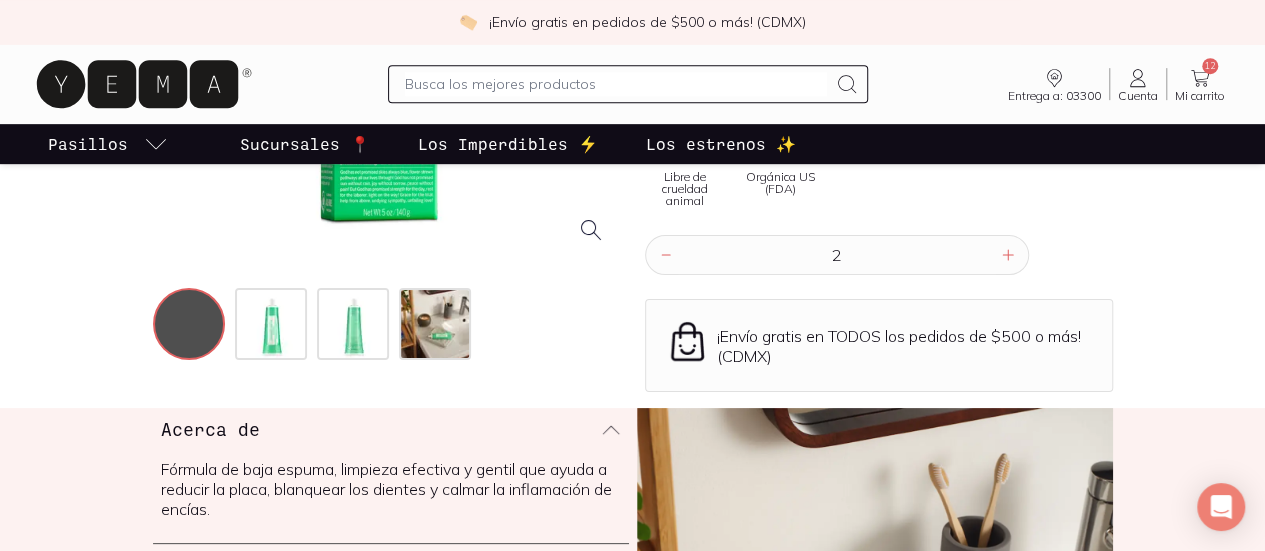 scroll, scrollTop: 0, scrollLeft: 0, axis: both 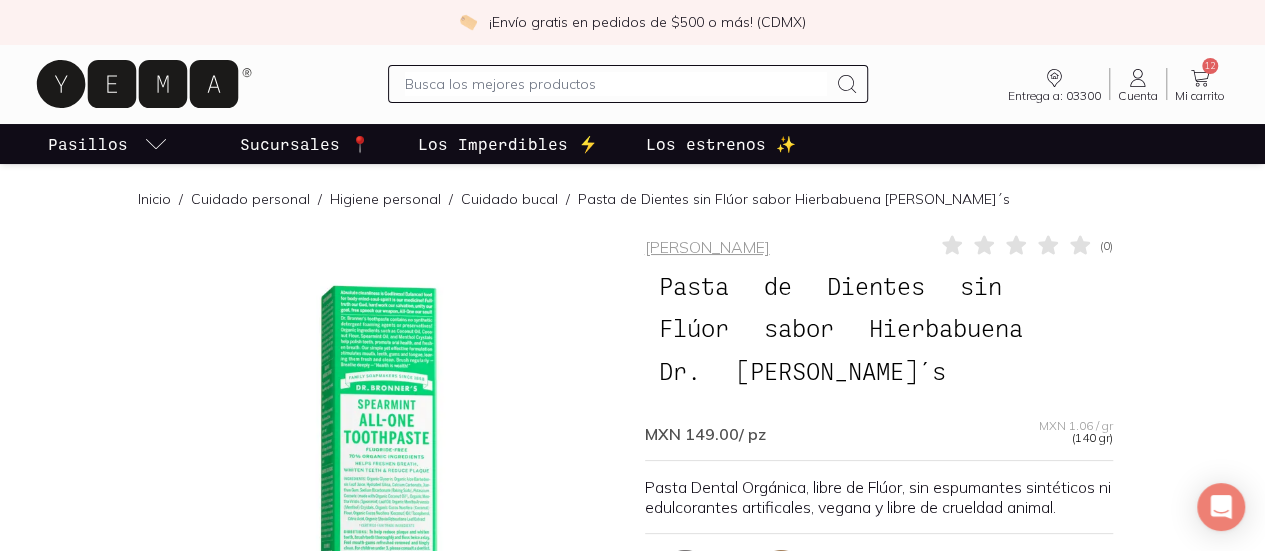click 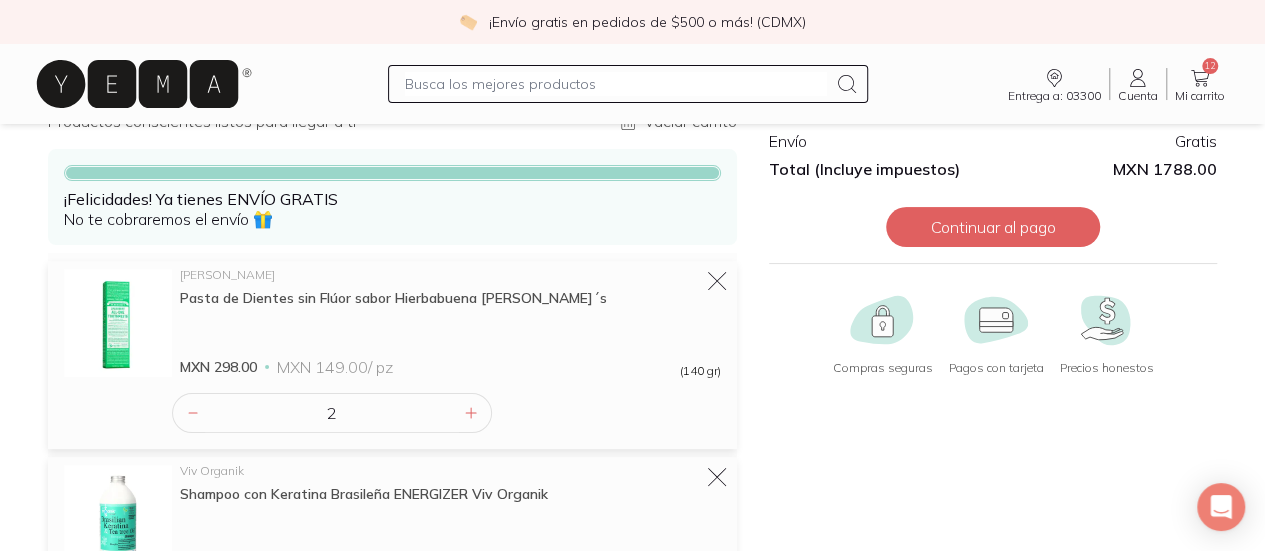 scroll, scrollTop: 106, scrollLeft: 0, axis: vertical 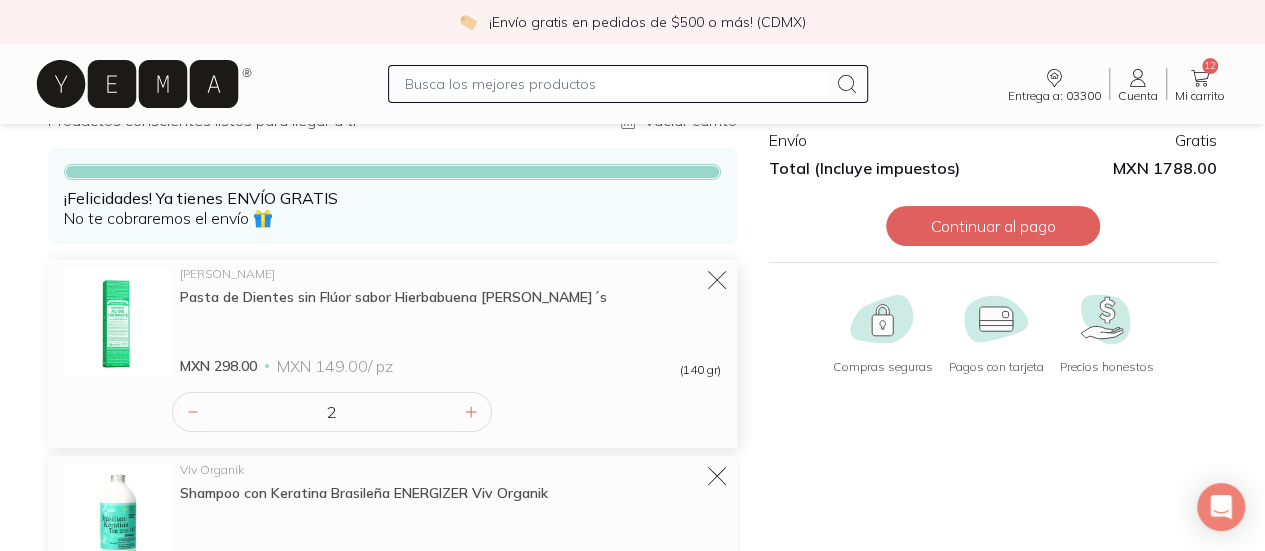click on "2" at bounding box center (332, 412) 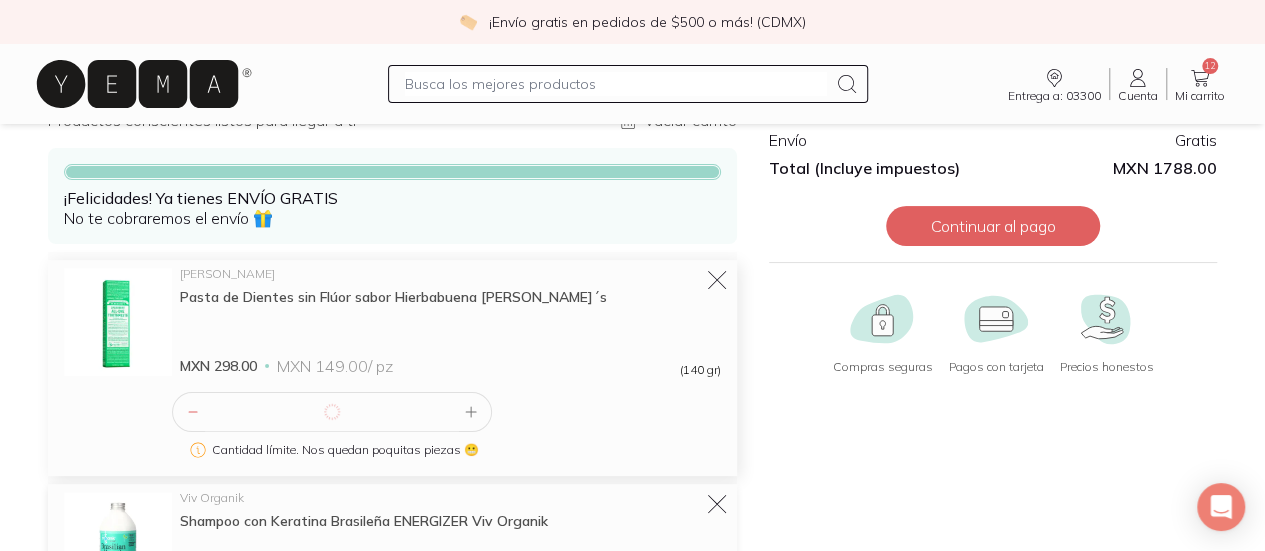 click on "Cantidad límite. Nos quedan poquitas piezas 😬" at bounding box center [446, 446] 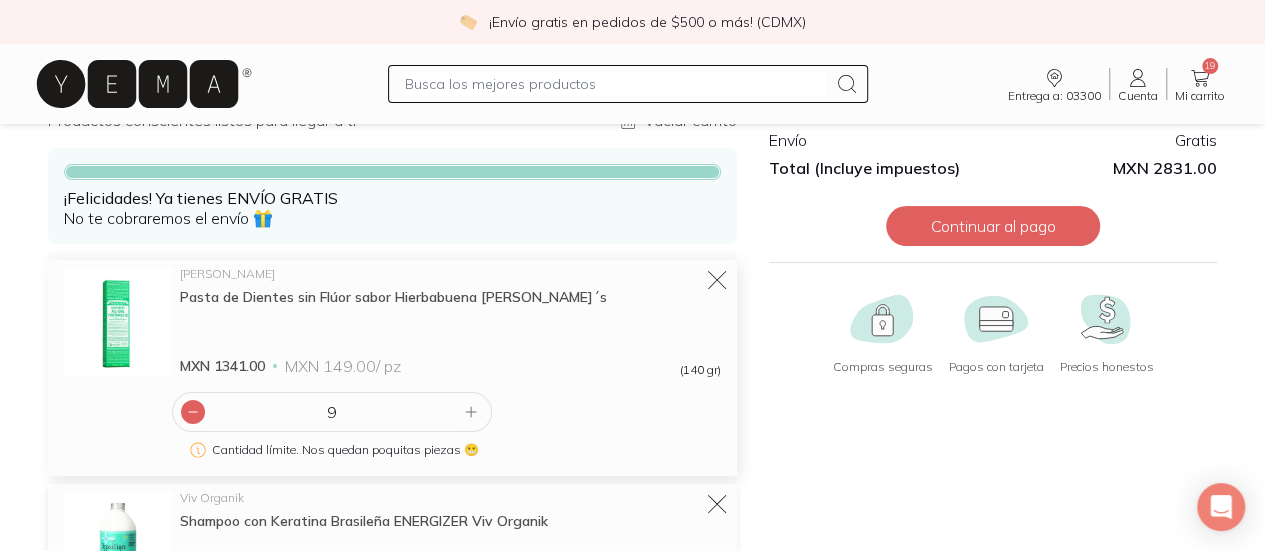 click 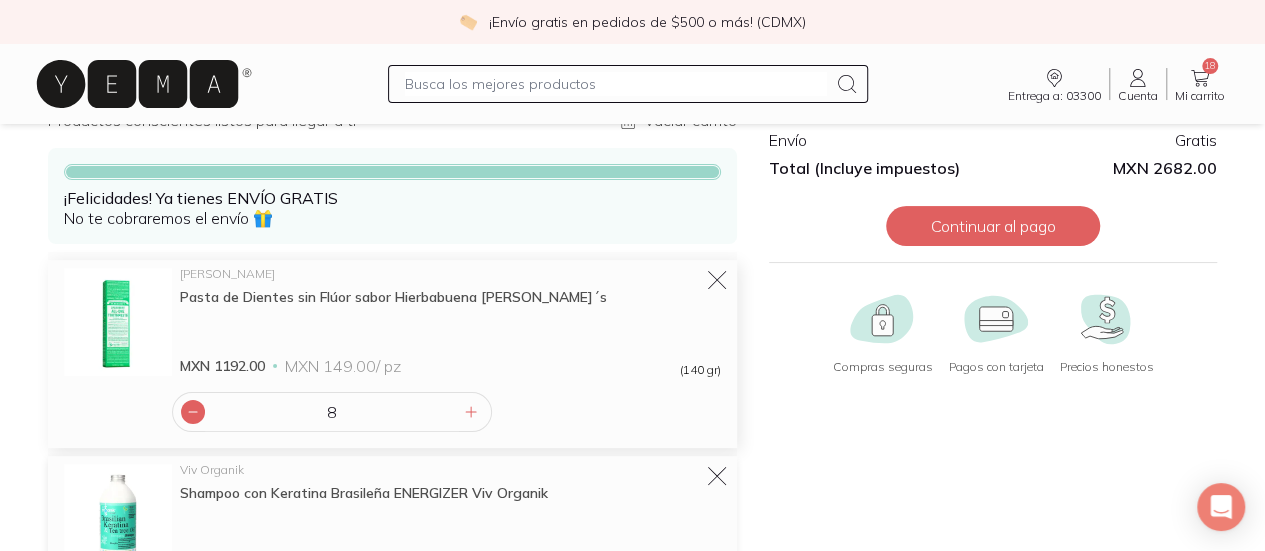 click 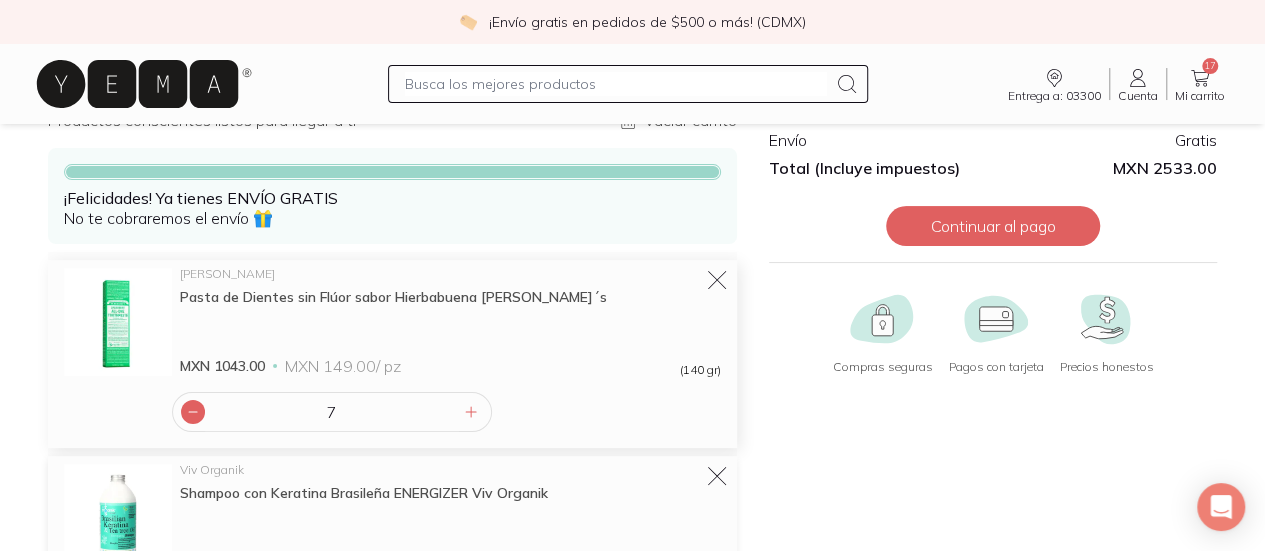 click 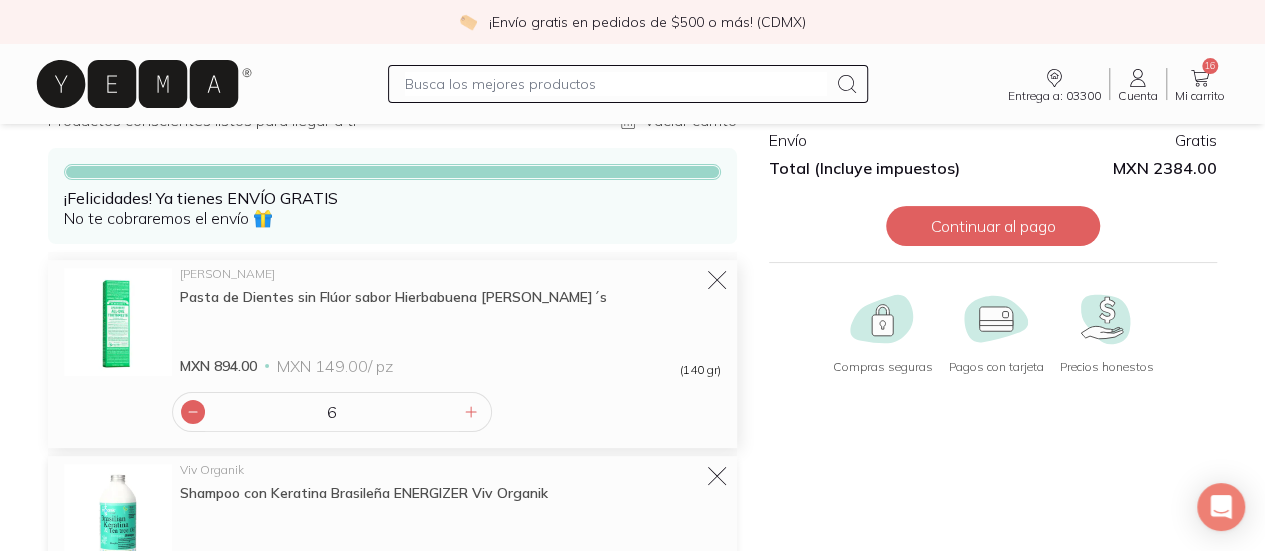 click 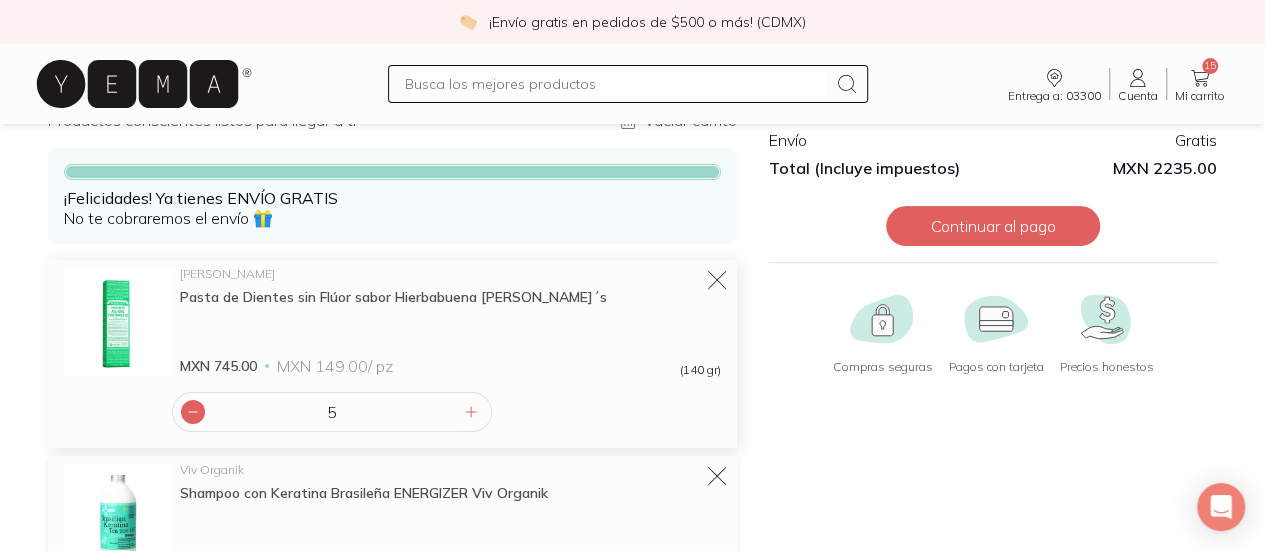 click 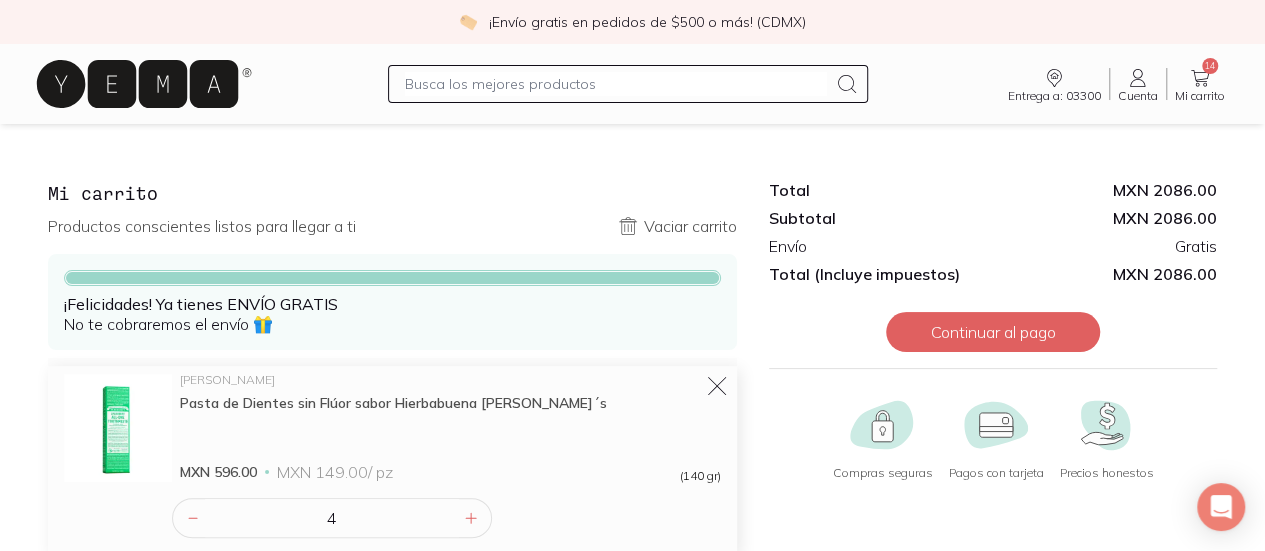 scroll, scrollTop: 65, scrollLeft: 0, axis: vertical 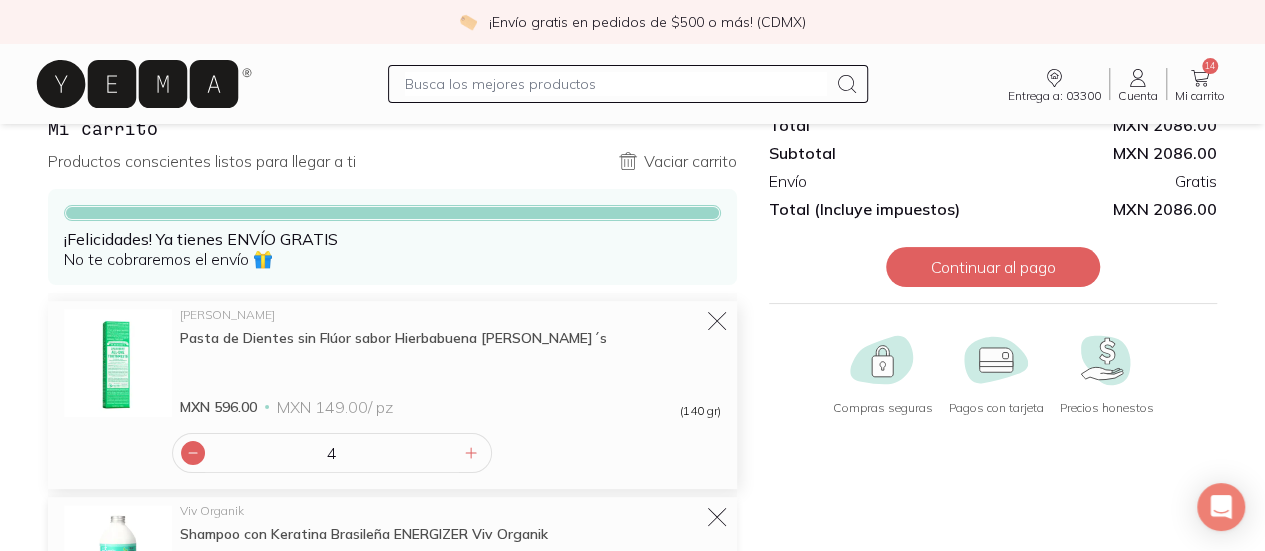 click 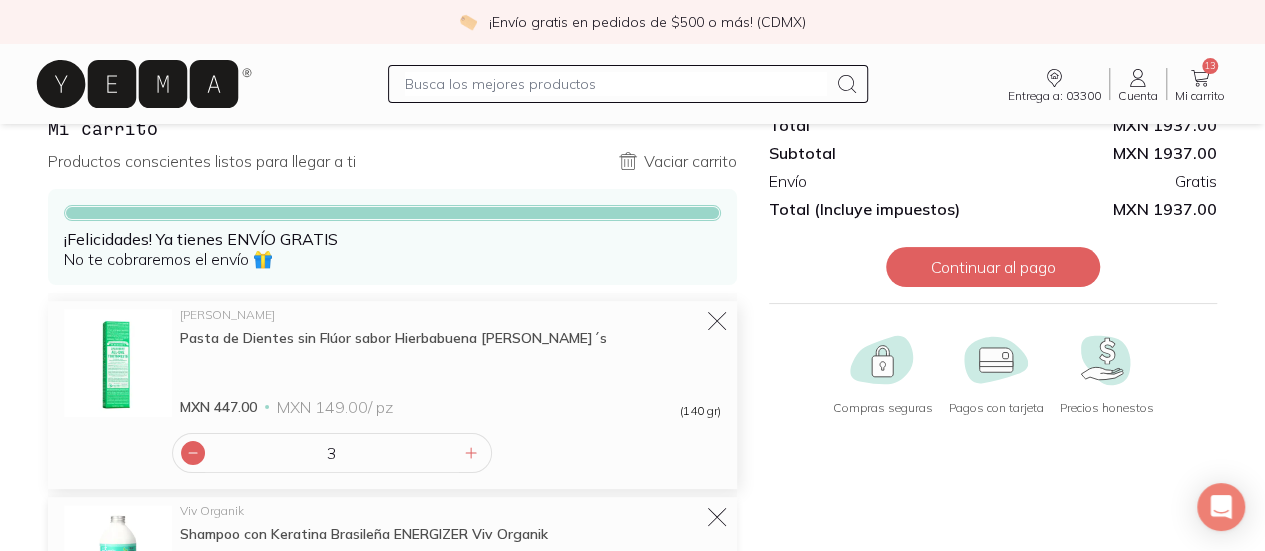 click 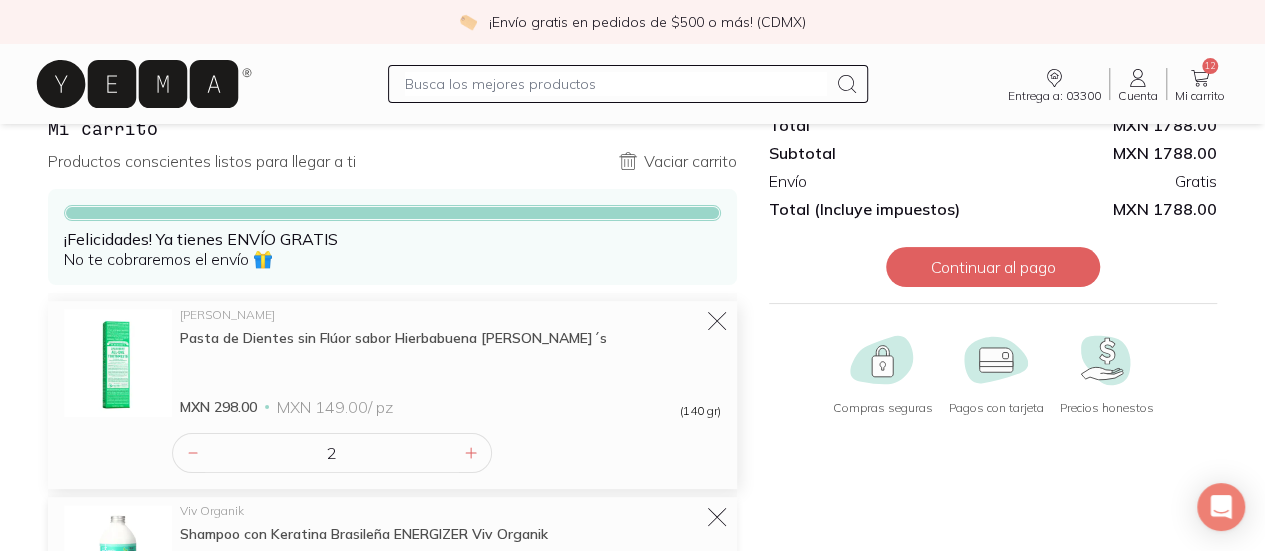 scroll, scrollTop: 0, scrollLeft: 0, axis: both 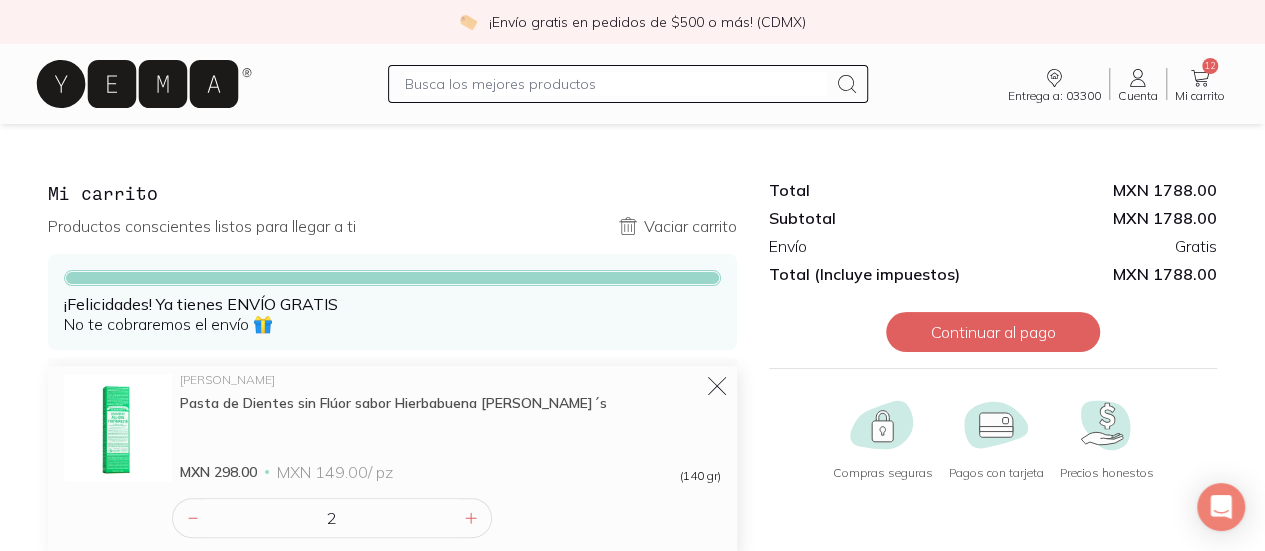 click on "Pasta de Dientes sin Flúor sabor Hierbabuena [PERSON_NAME]´s" at bounding box center [450, 403] 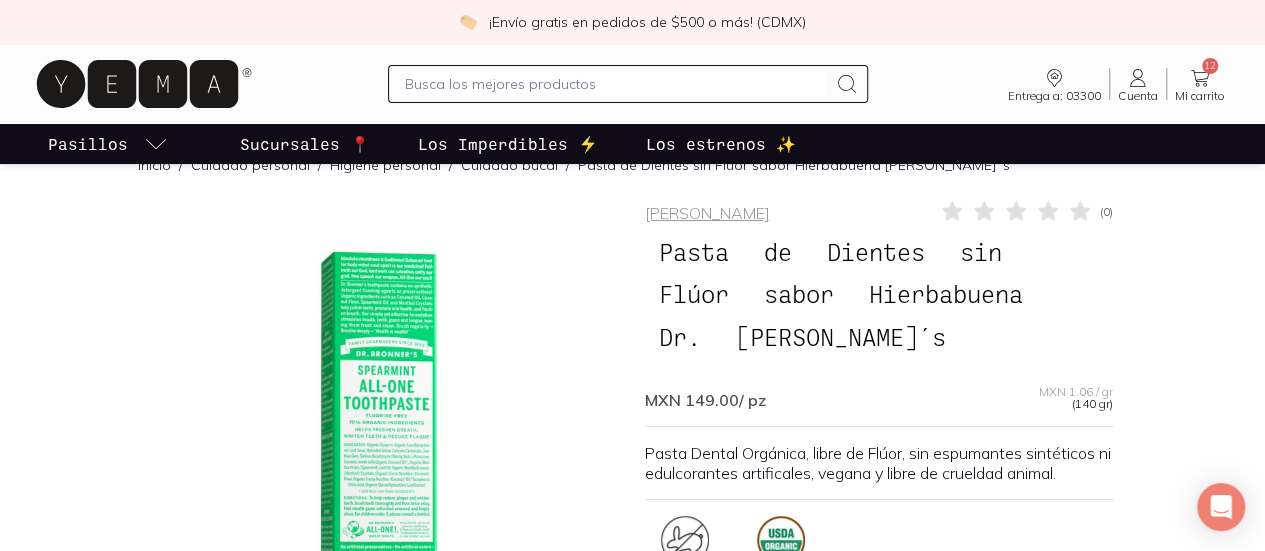 scroll, scrollTop: 0, scrollLeft: 0, axis: both 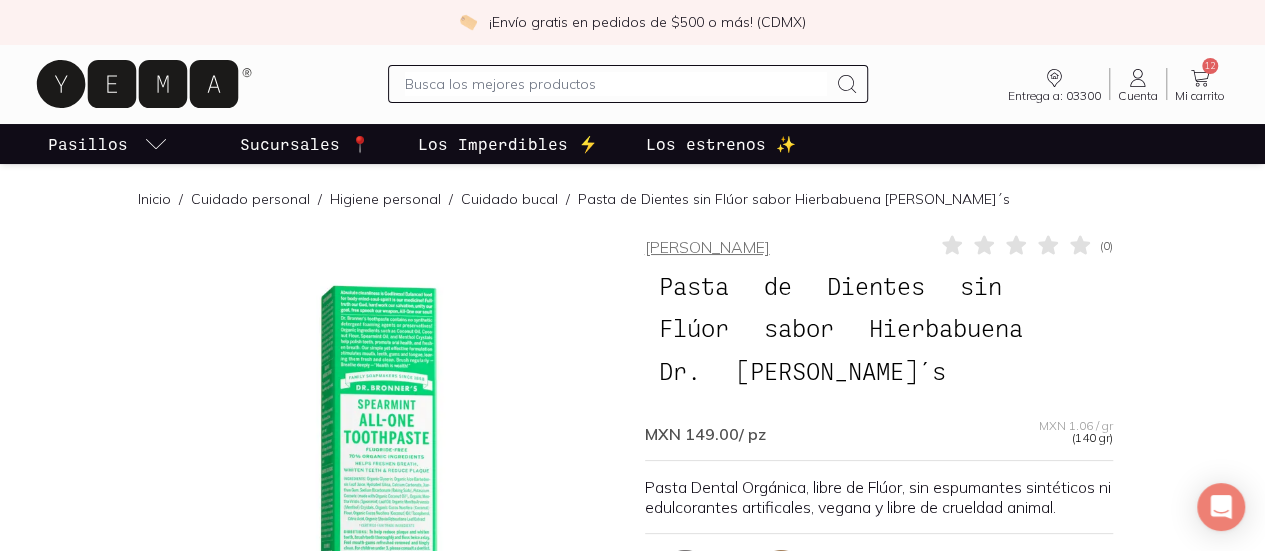 click on "[PERSON_NAME]" at bounding box center [707, 247] 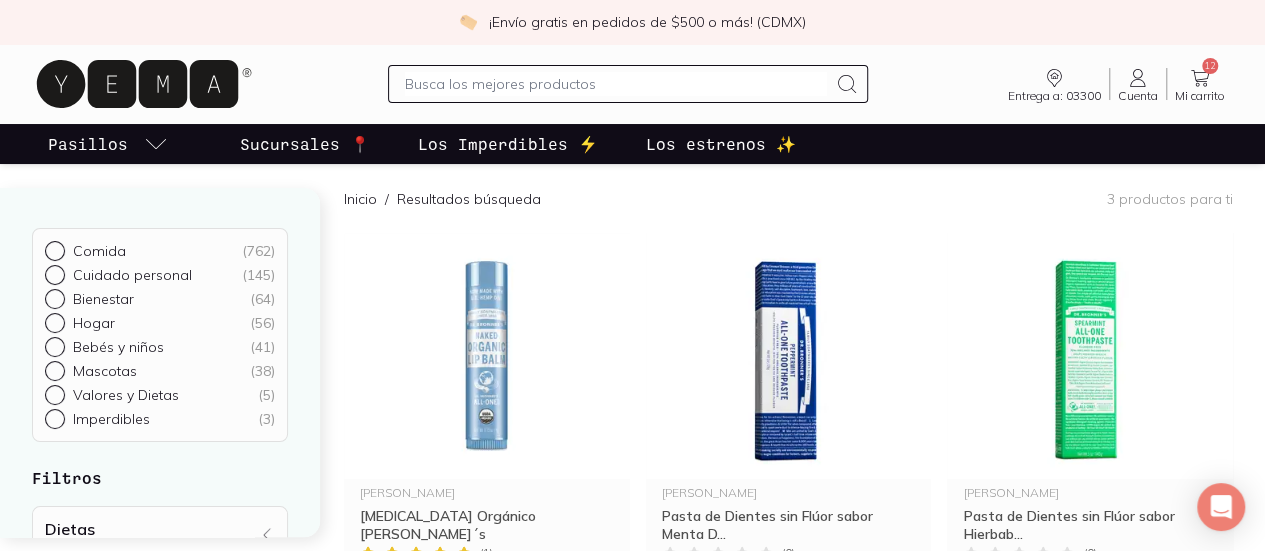 scroll, scrollTop: 162, scrollLeft: 0, axis: vertical 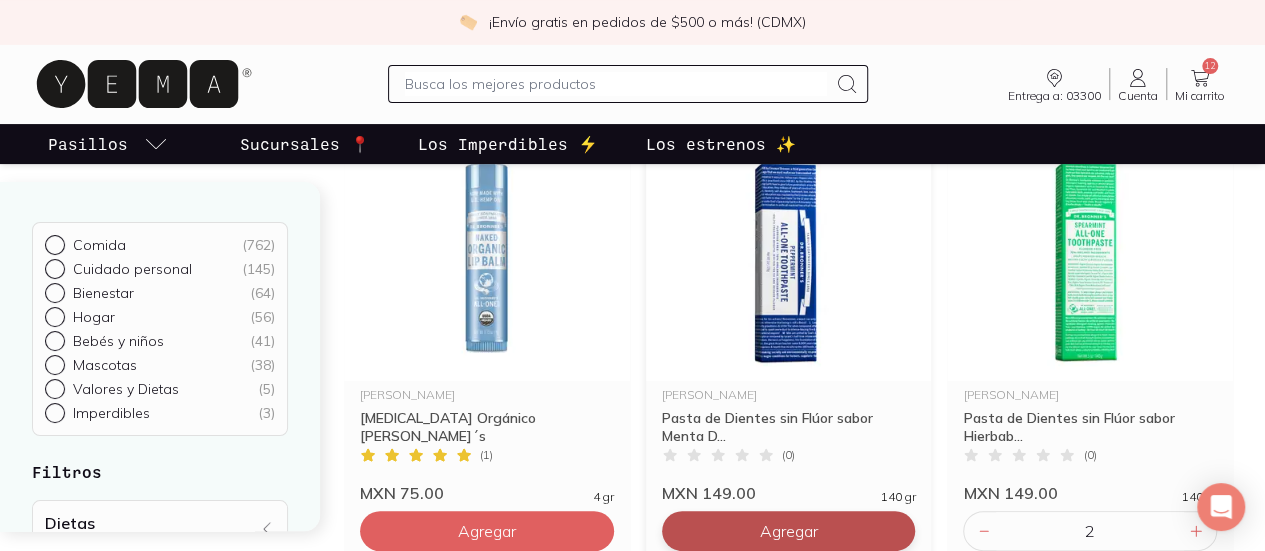 click on "Agregar" at bounding box center (487, 531) 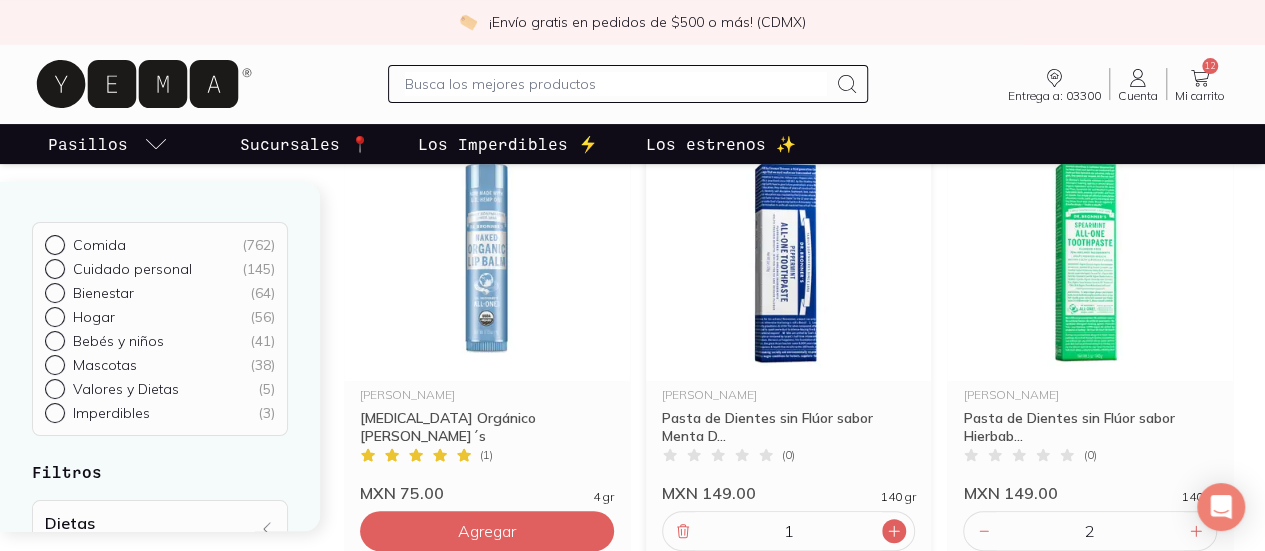 click 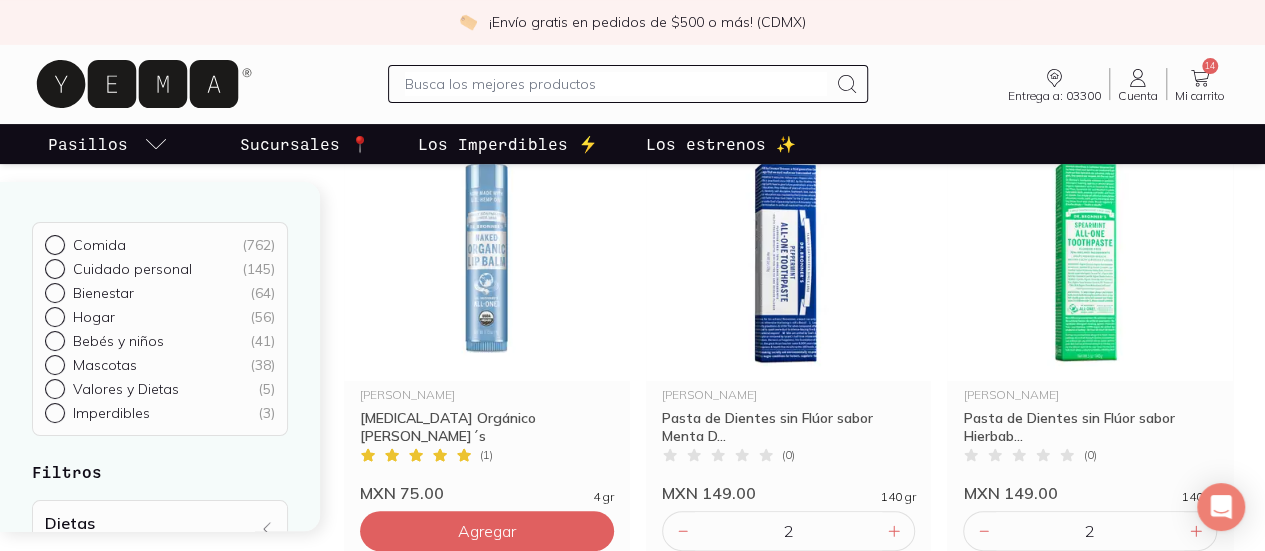 click 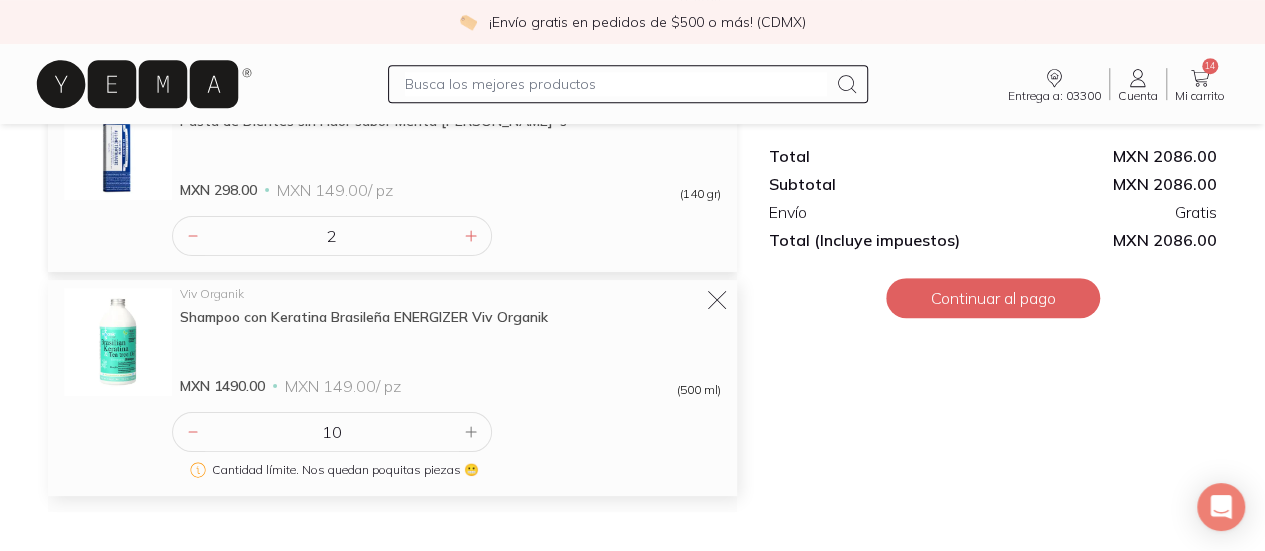 scroll, scrollTop: 479, scrollLeft: 0, axis: vertical 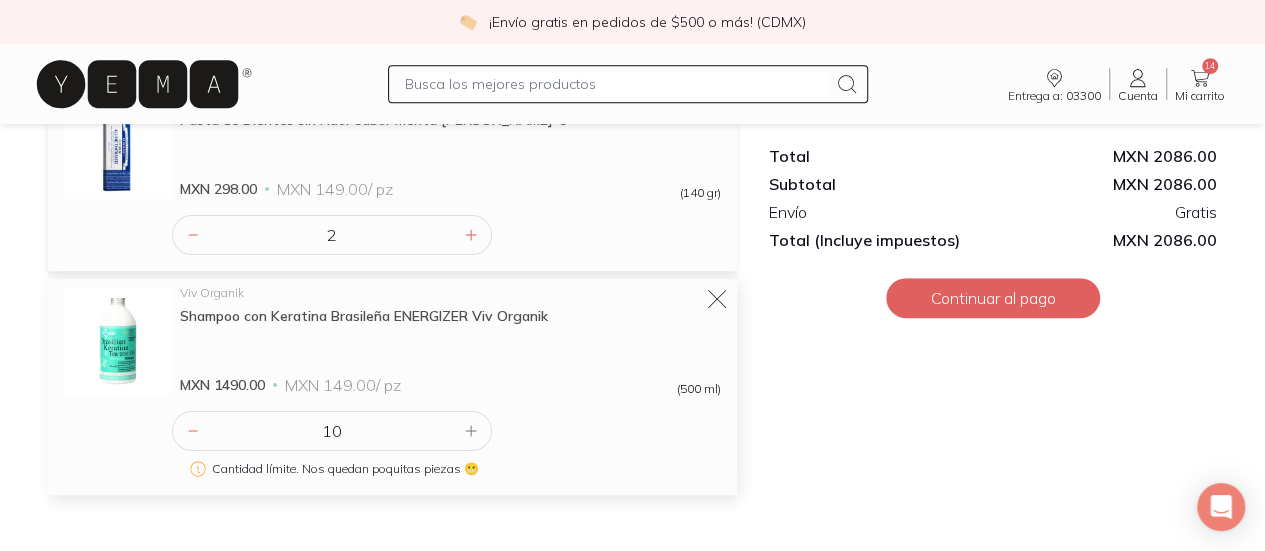 click on "Shampoo con Keratina Brasileña ENERGIZER Viv Organik" at bounding box center (450, 316) 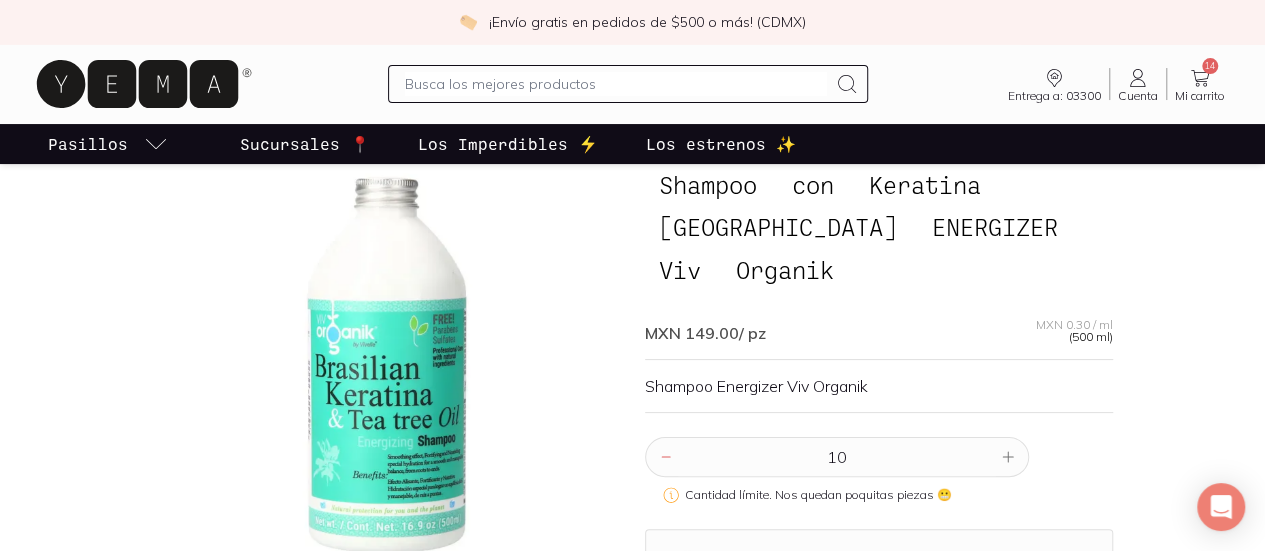 scroll, scrollTop: 0, scrollLeft: 0, axis: both 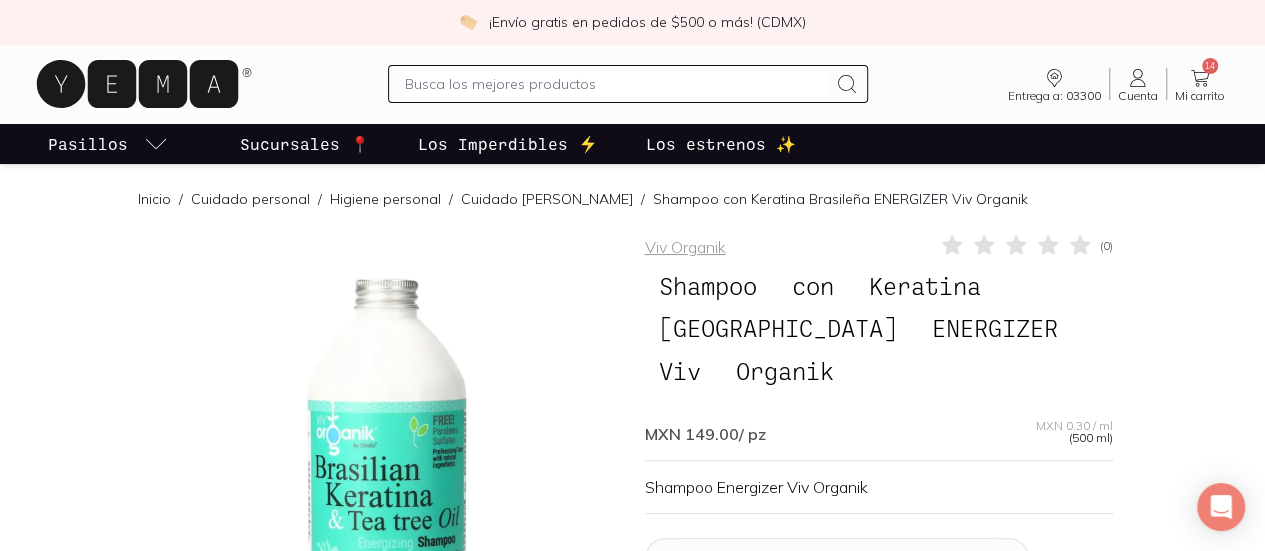 click 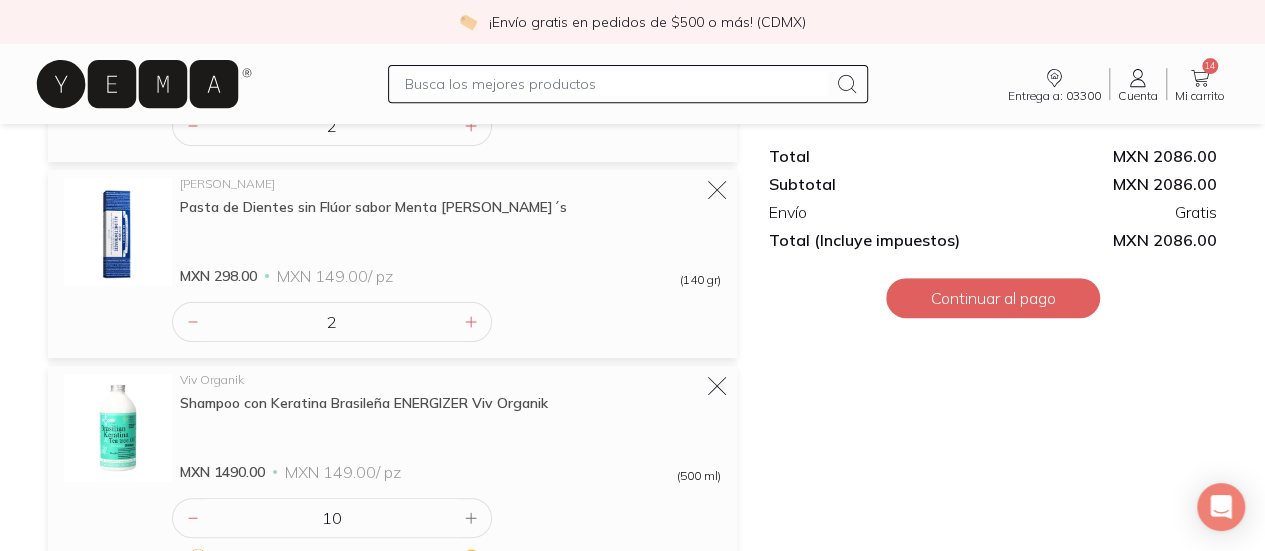 scroll, scrollTop: 523, scrollLeft: 0, axis: vertical 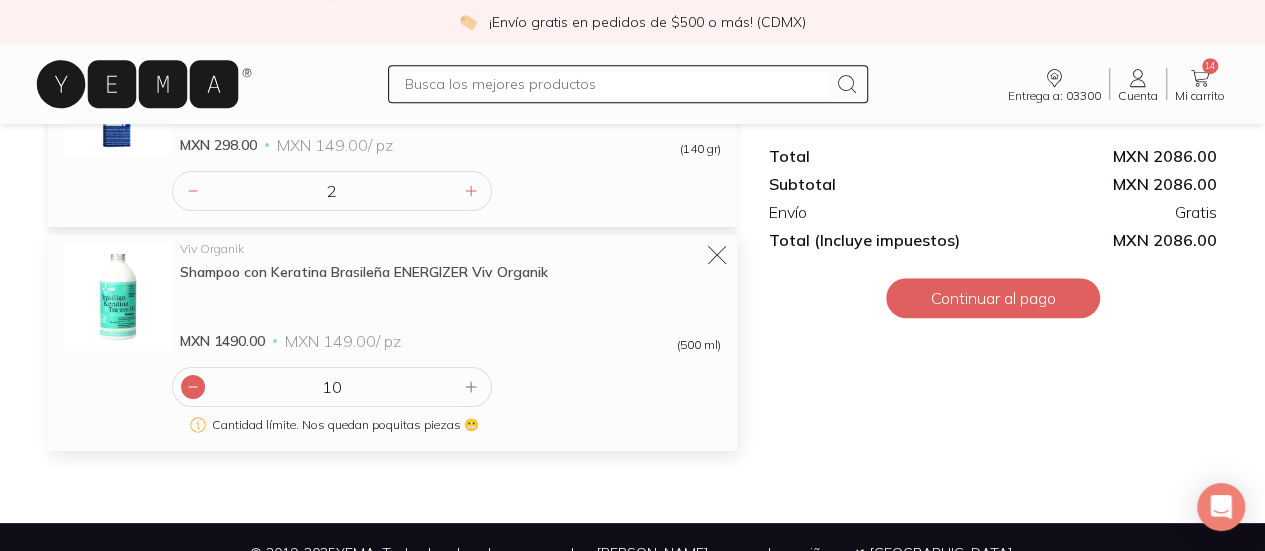 click 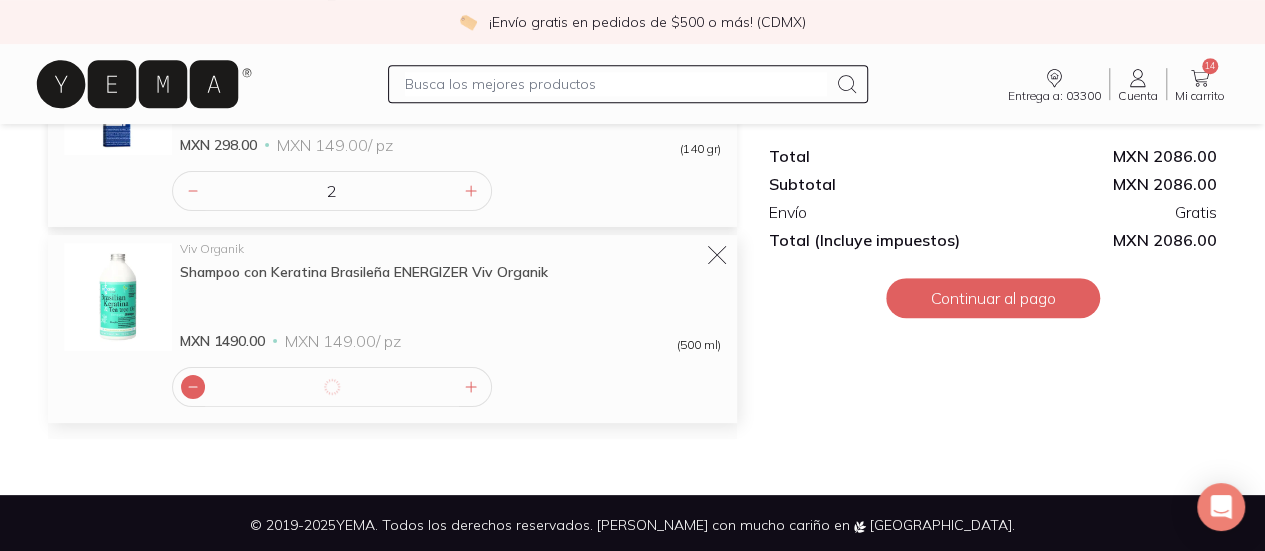scroll, scrollTop: 495, scrollLeft: 0, axis: vertical 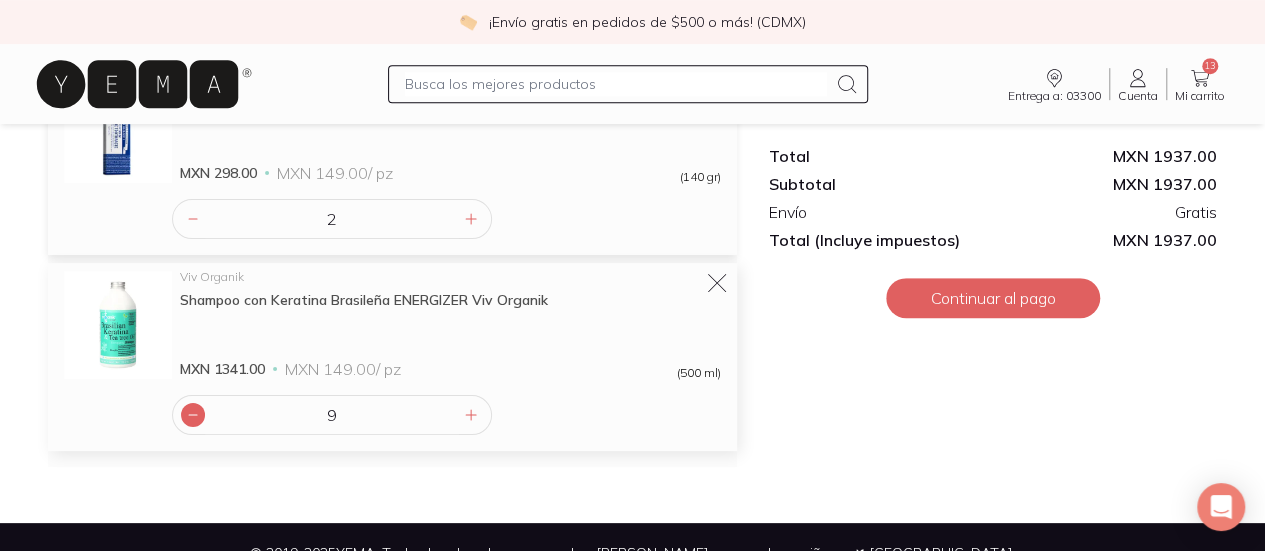 click 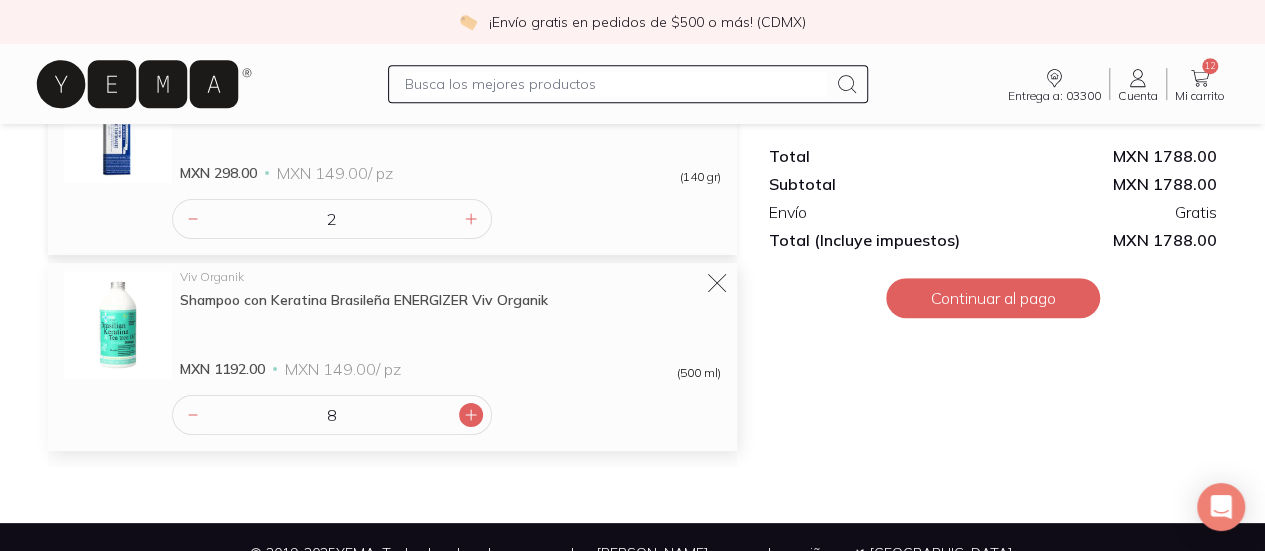 click 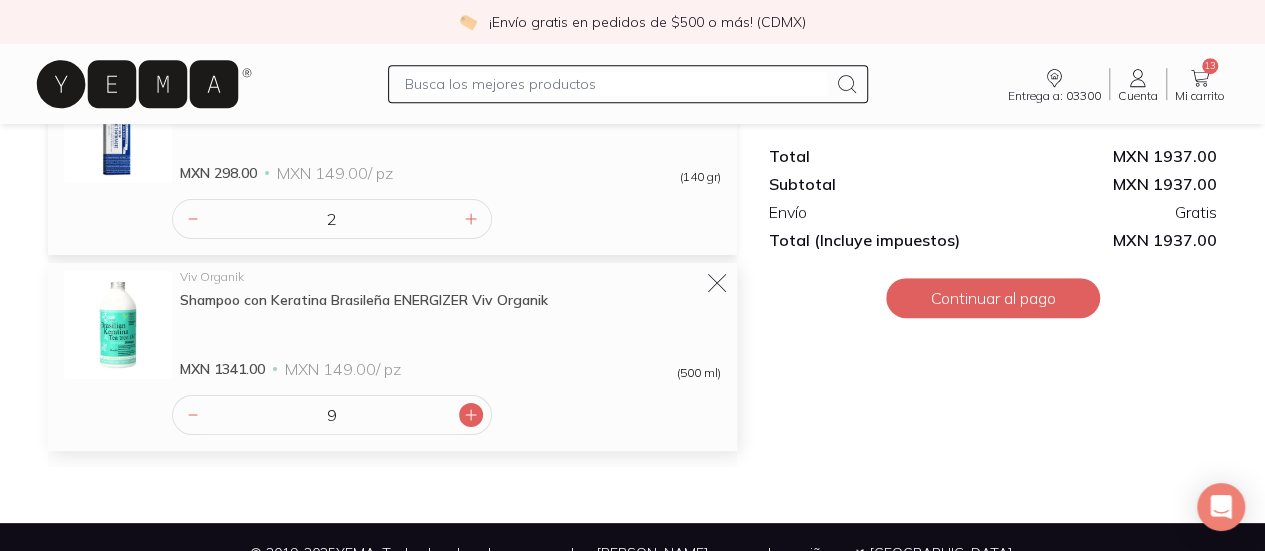 click 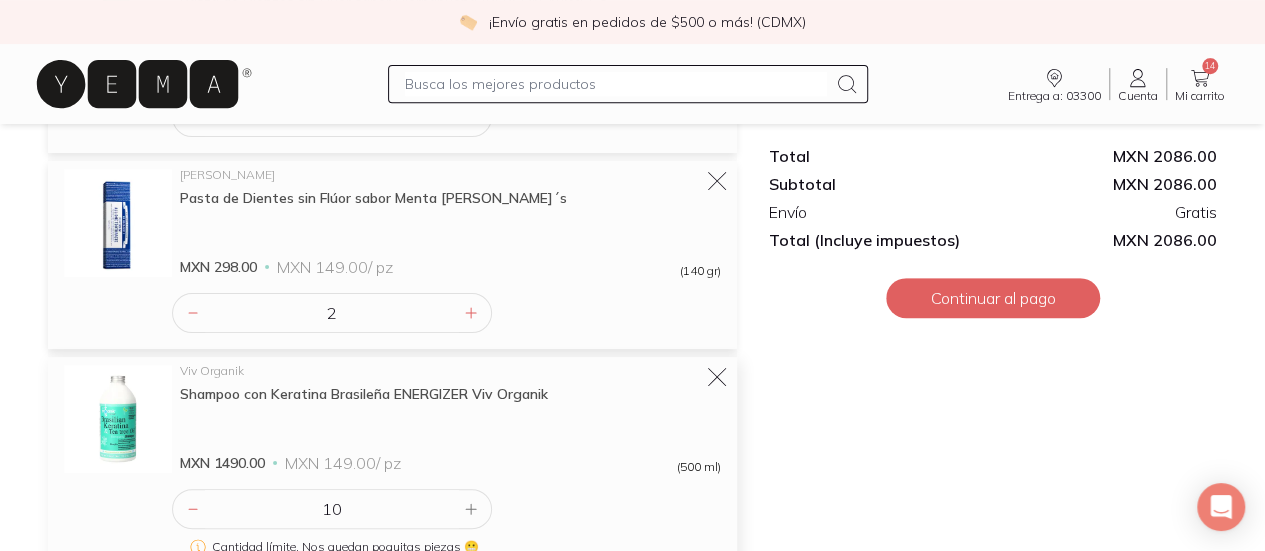 scroll, scrollTop: 523, scrollLeft: 0, axis: vertical 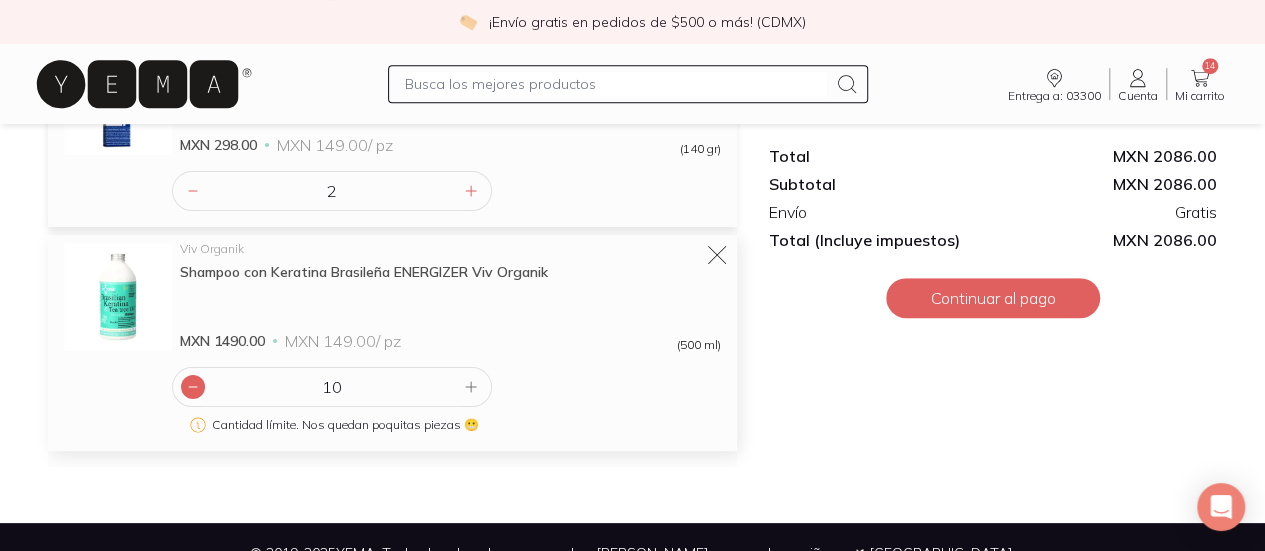 click 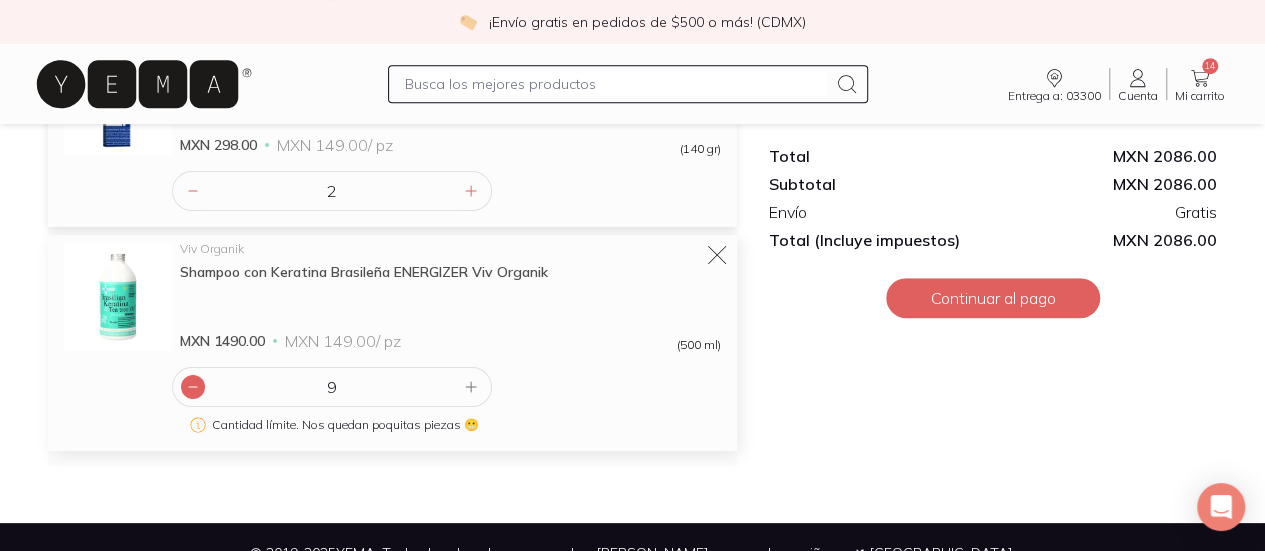 scroll, scrollTop: 495, scrollLeft: 0, axis: vertical 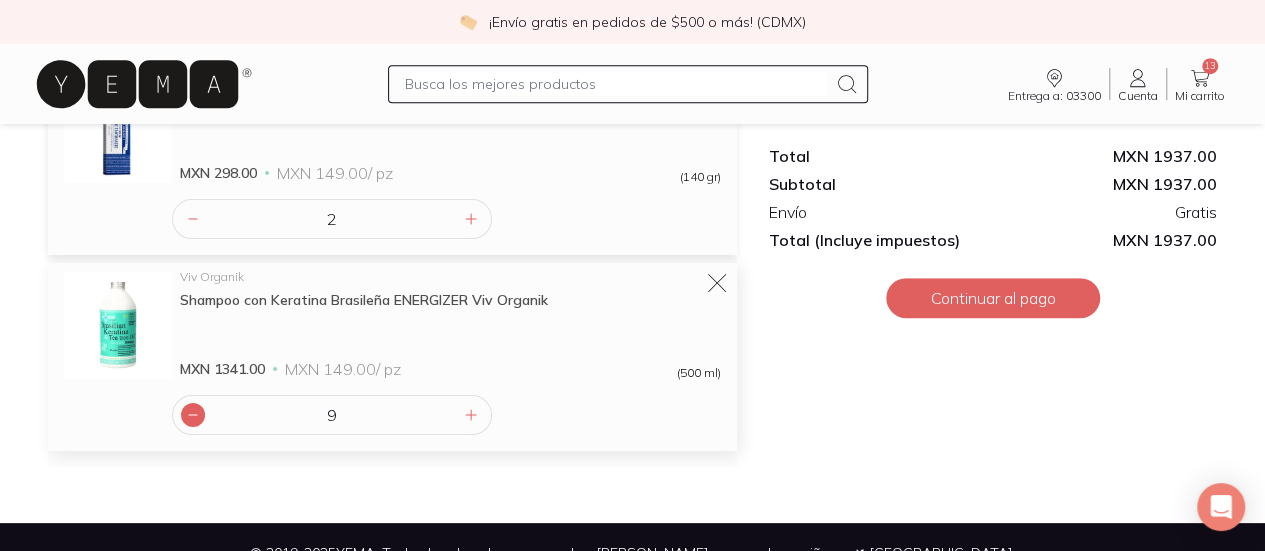 click 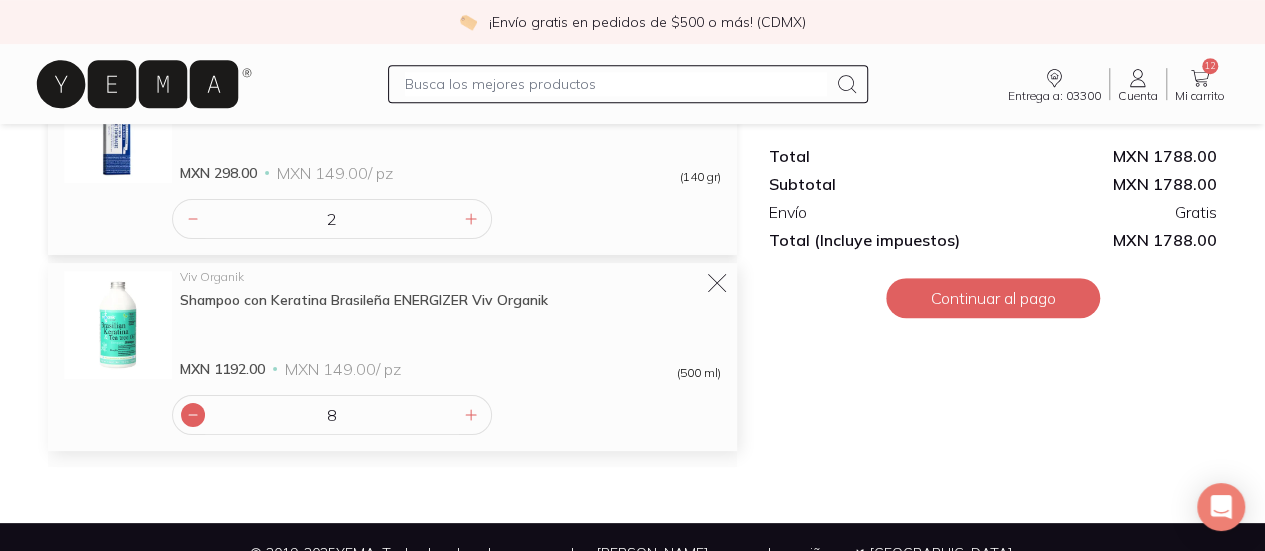 click 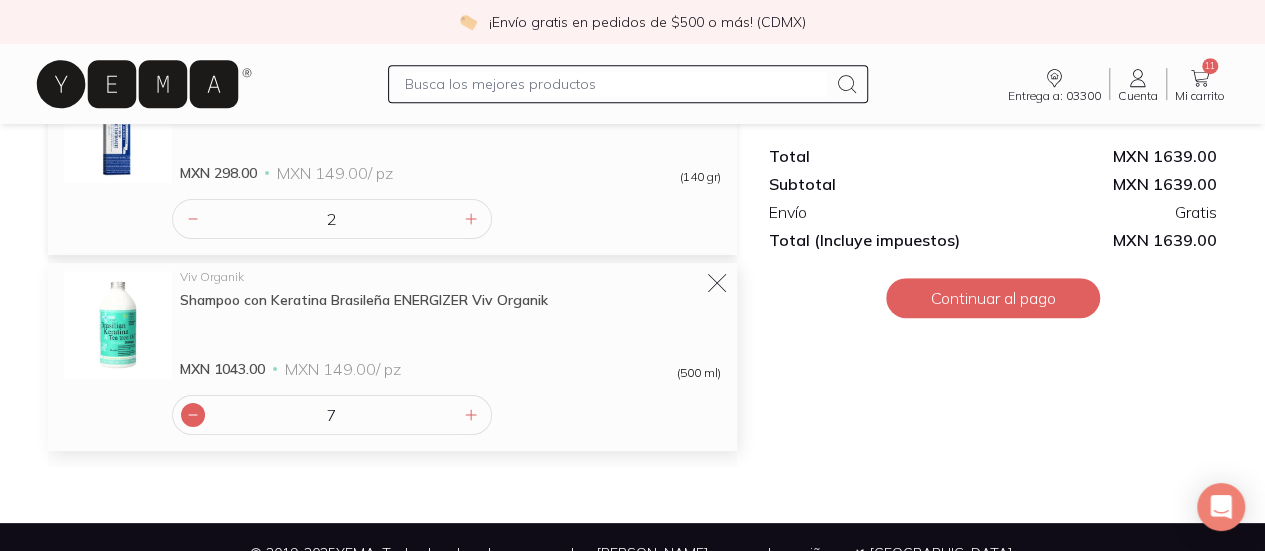 click 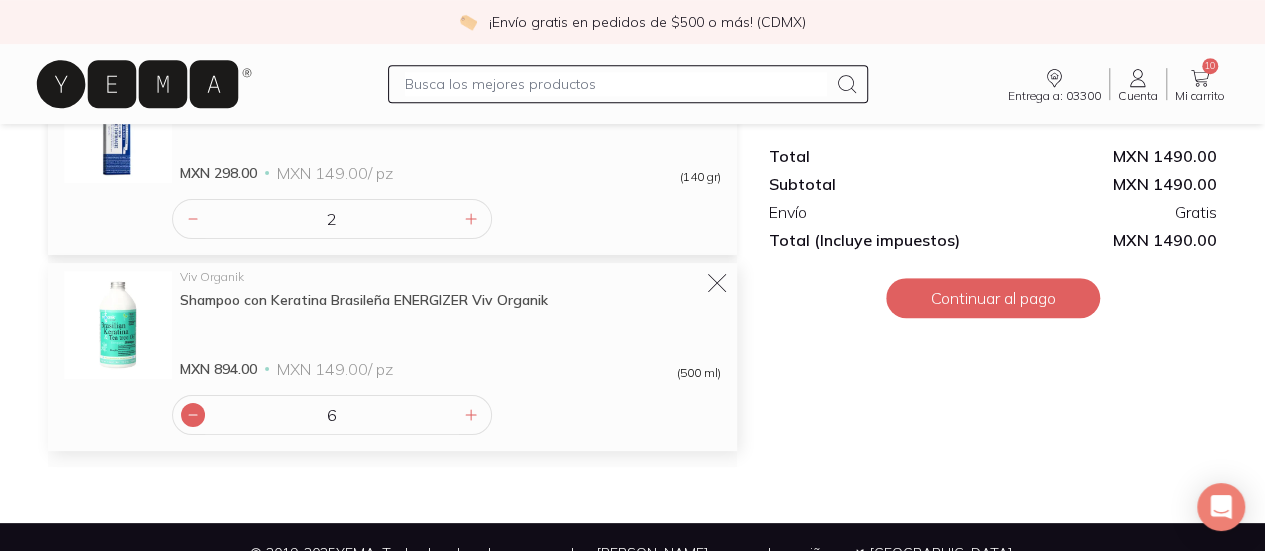 click 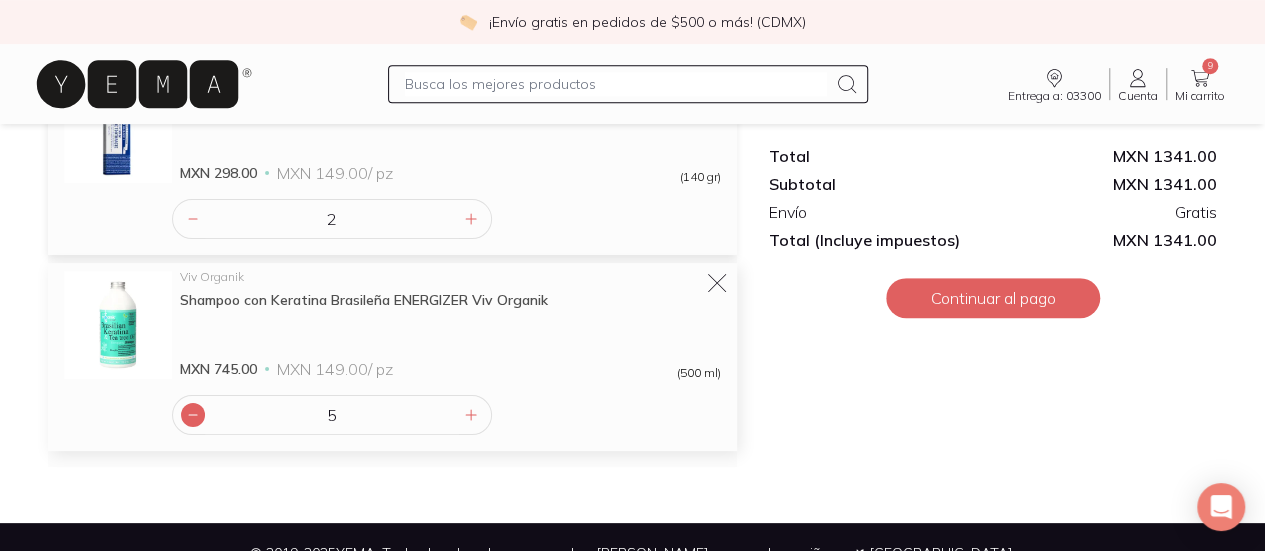 click 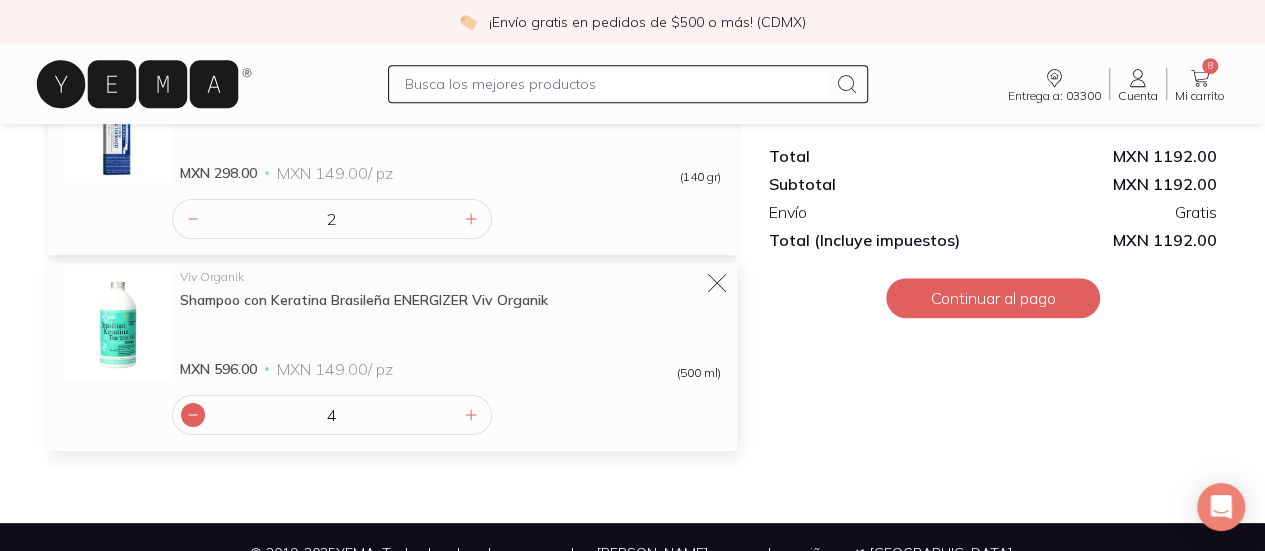 click 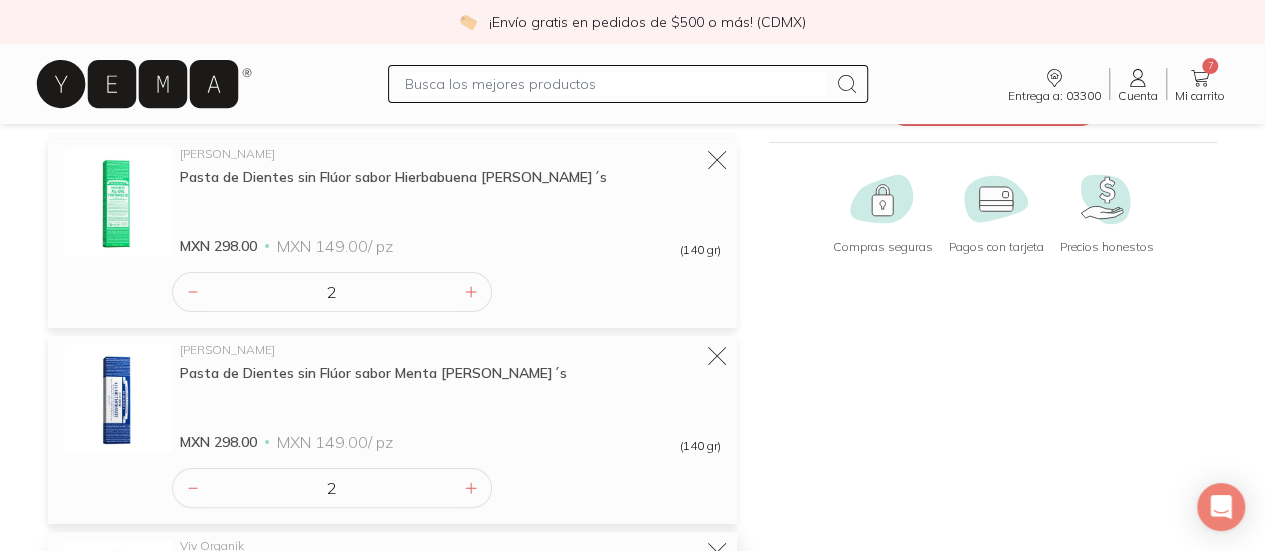 scroll, scrollTop: 230, scrollLeft: 0, axis: vertical 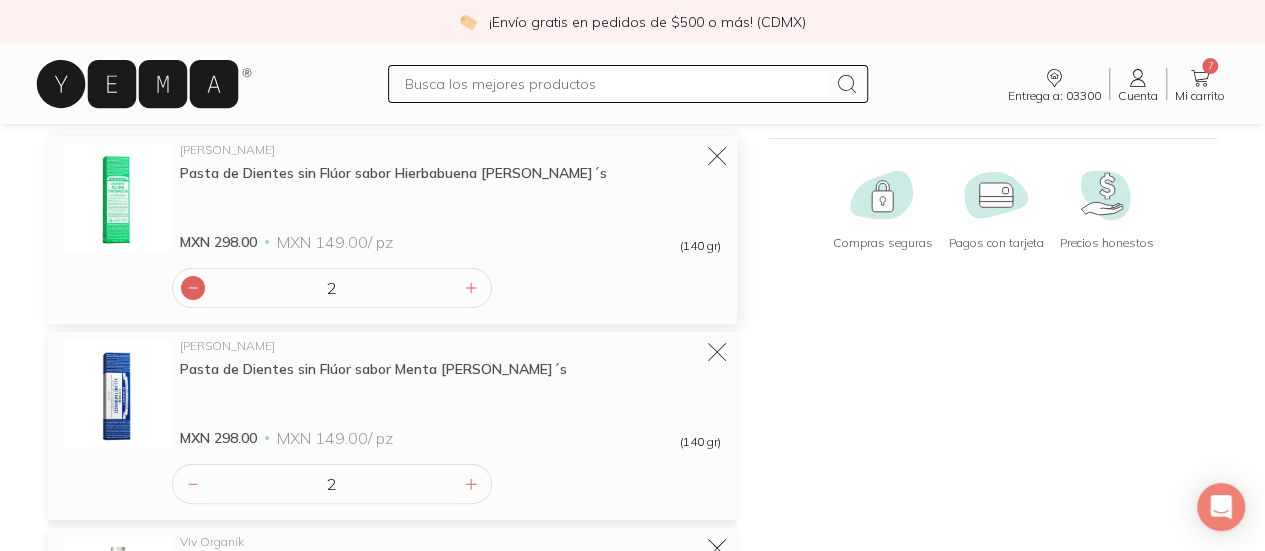 click 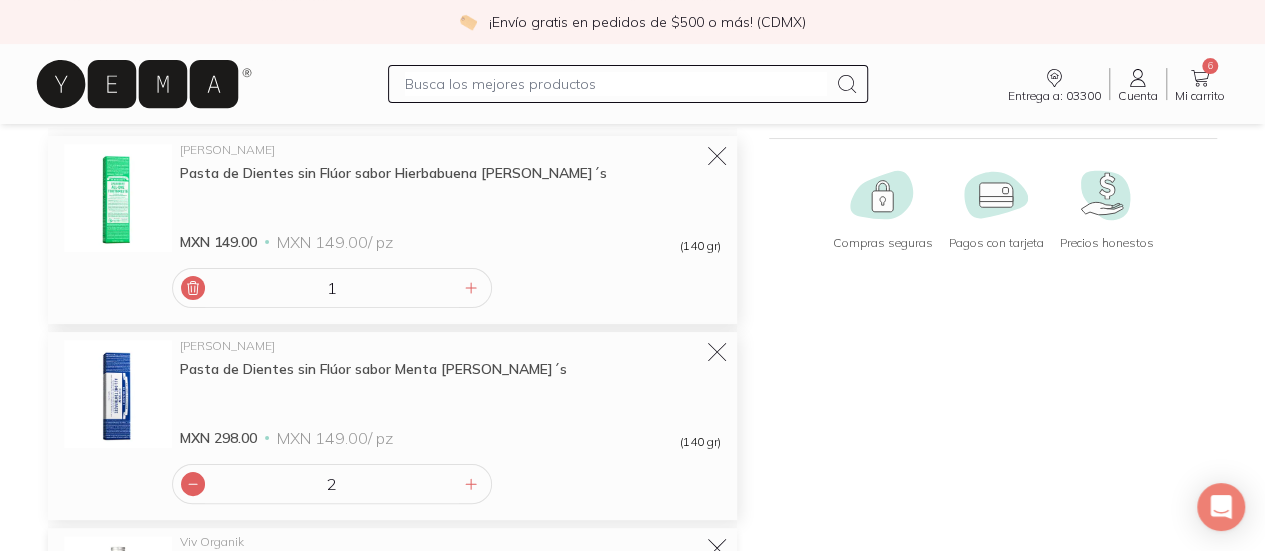 click 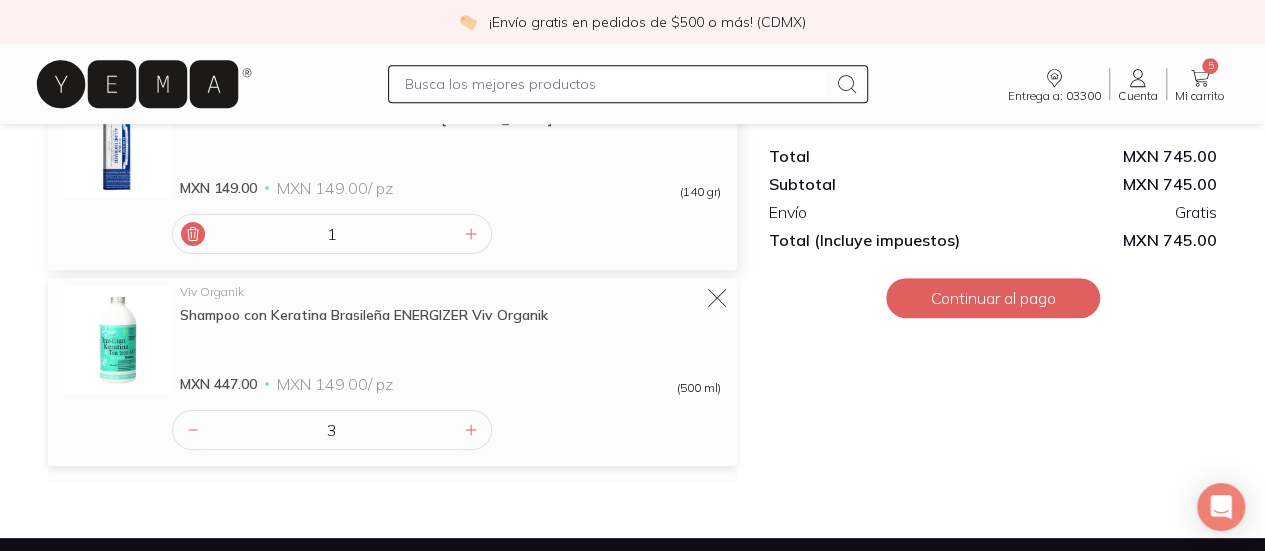 scroll, scrollTop: 482, scrollLeft: 0, axis: vertical 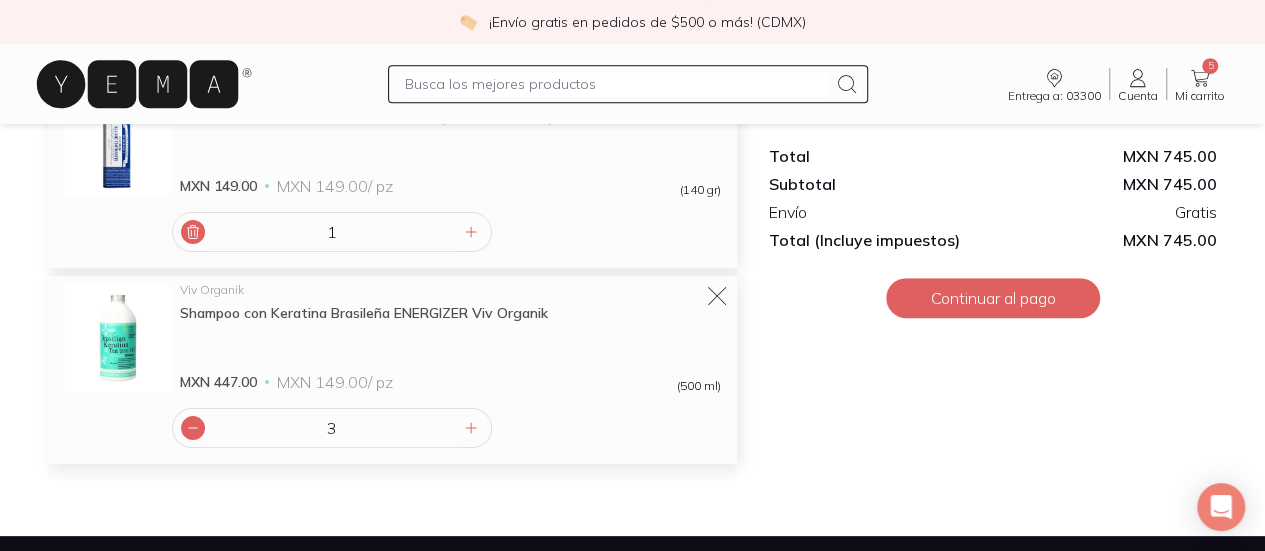 click 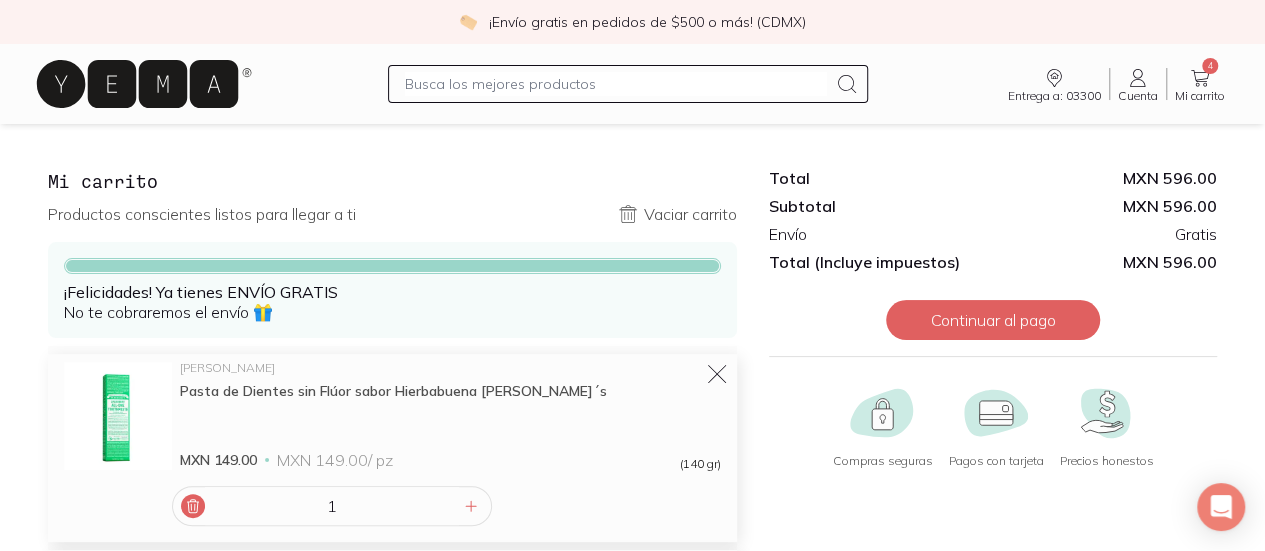 scroll, scrollTop: 11, scrollLeft: 0, axis: vertical 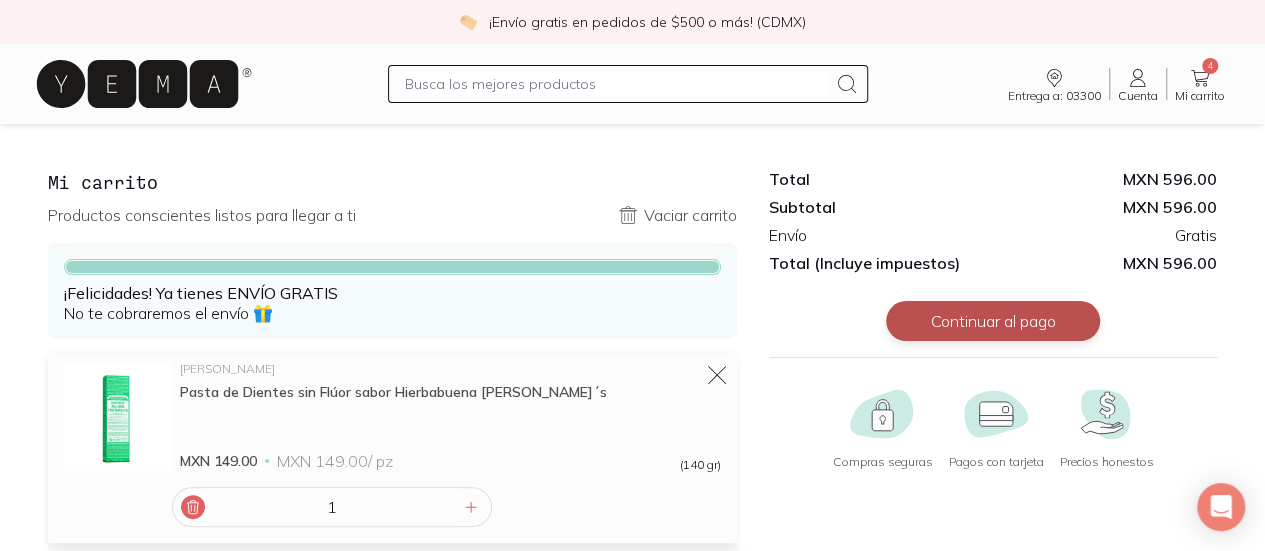 click on "Continuar al pago" at bounding box center (993, 321) 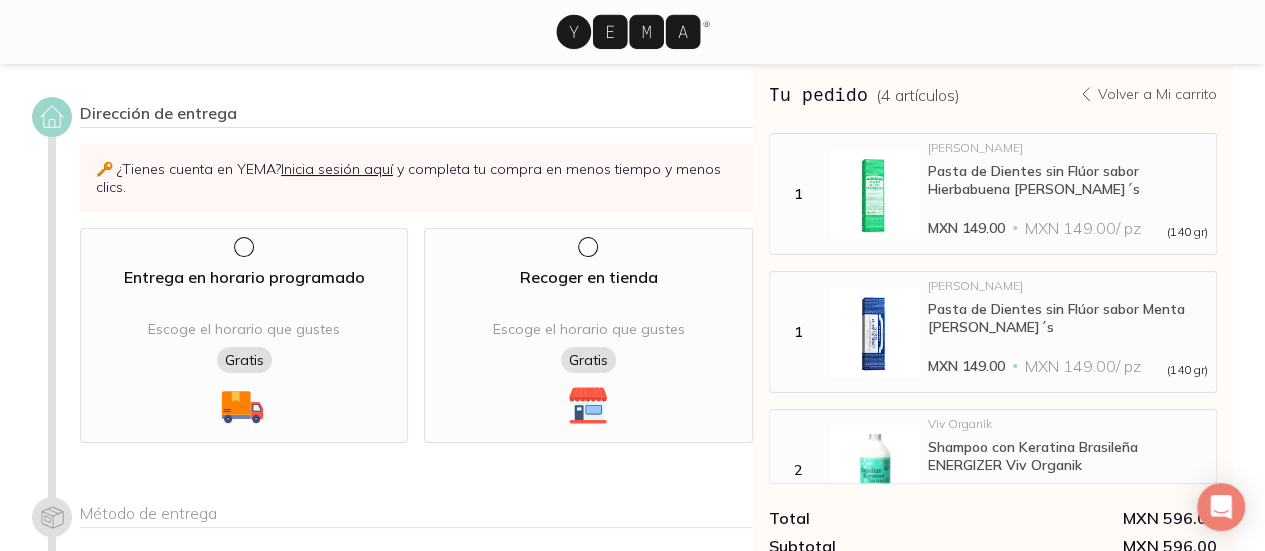 scroll, scrollTop: 30, scrollLeft: 0, axis: vertical 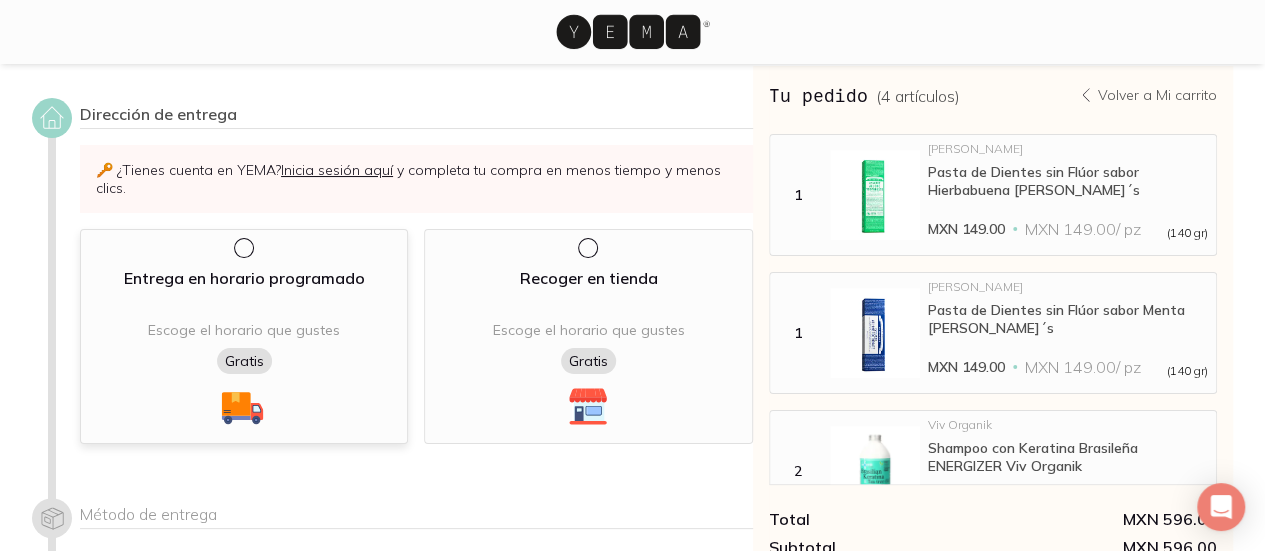 click at bounding box center [242, 246] 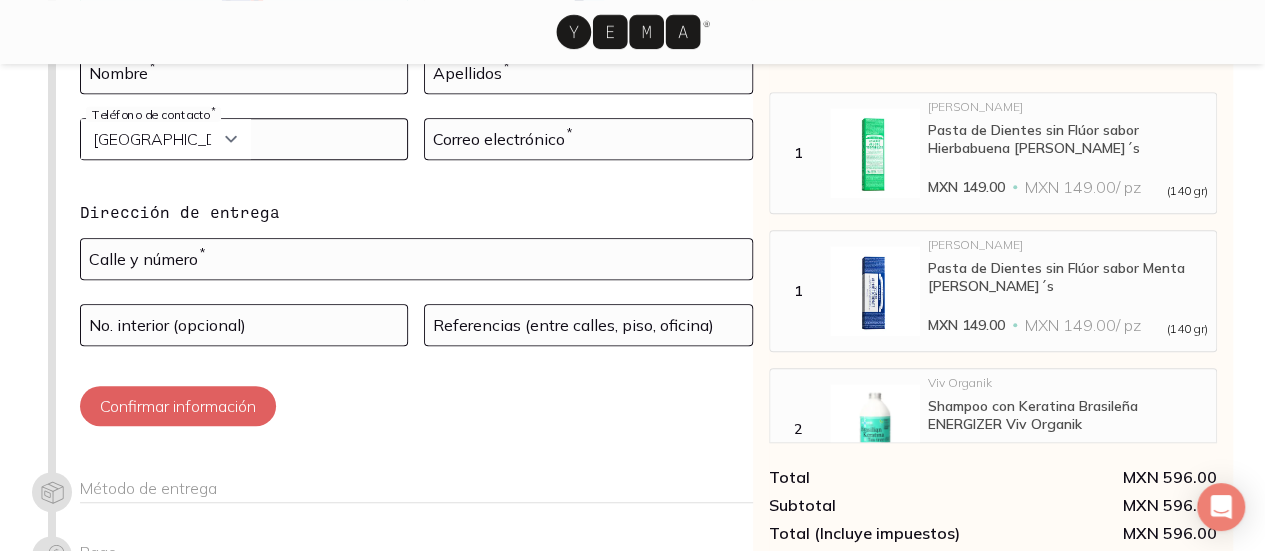 scroll, scrollTop: 495, scrollLeft: 0, axis: vertical 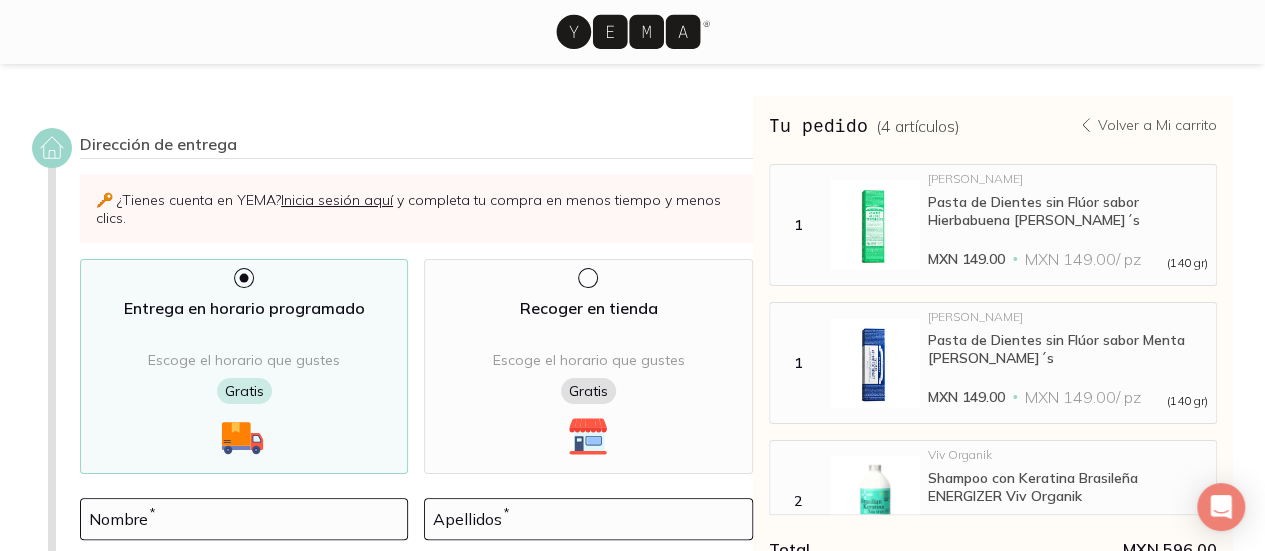 click on "Inicia sesión aquí" at bounding box center (337, 200) 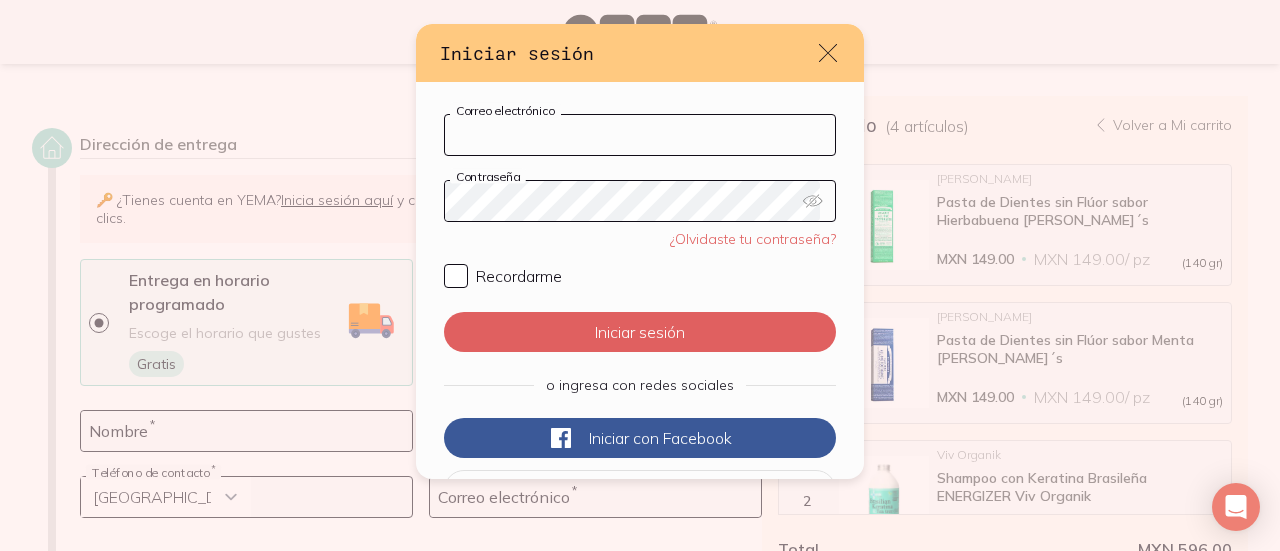 click on "Correo electrónico" at bounding box center (640, 135) 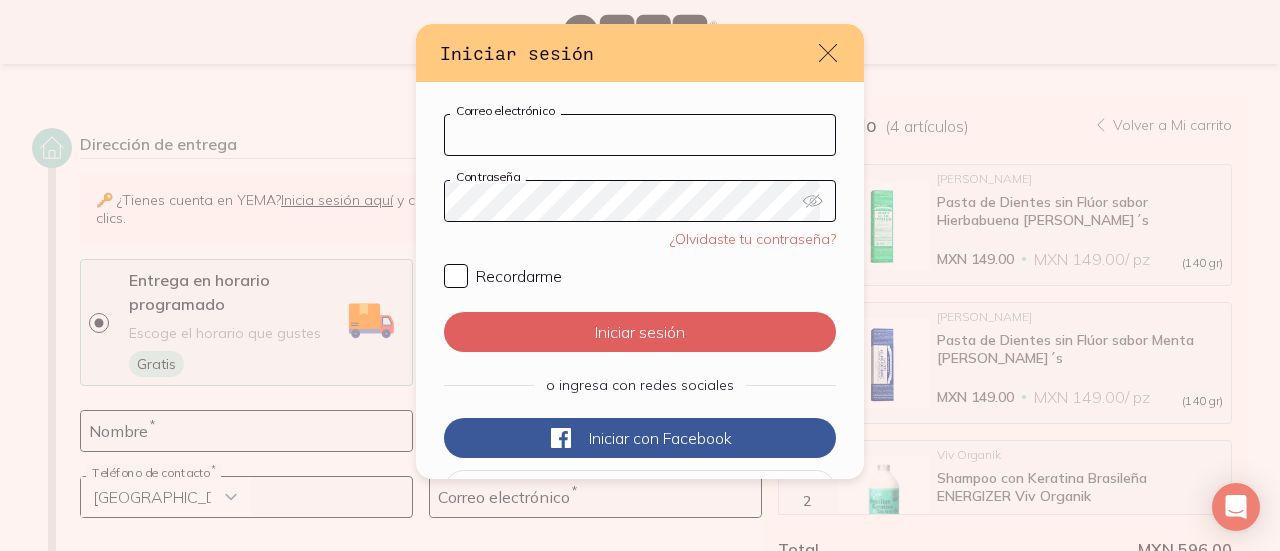 type on "[EMAIL_ADDRESS][DOMAIN_NAME]" 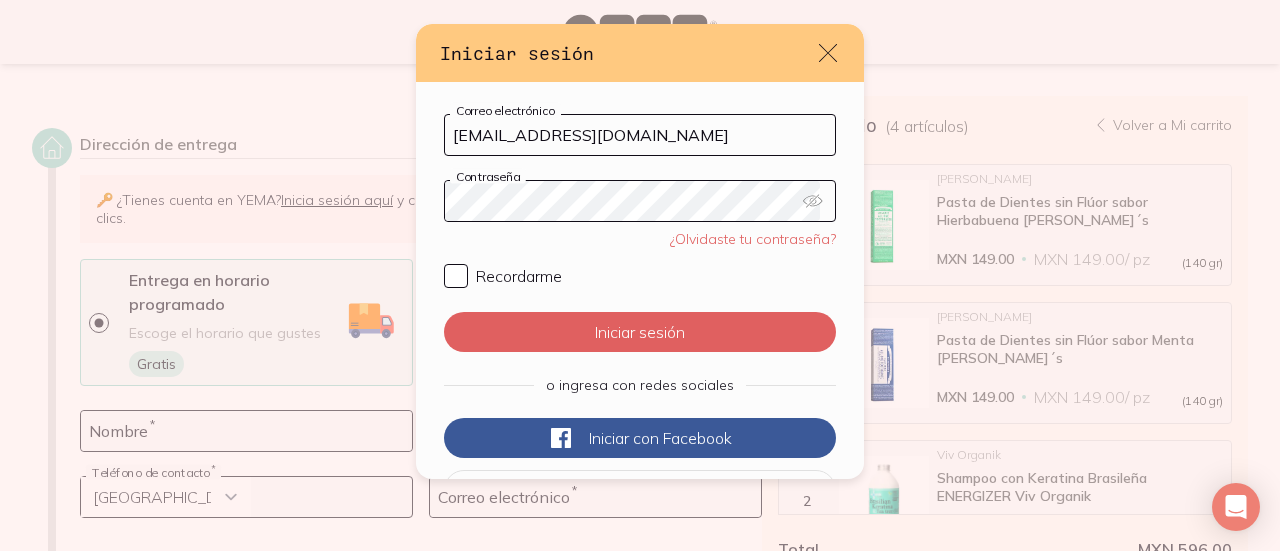 click 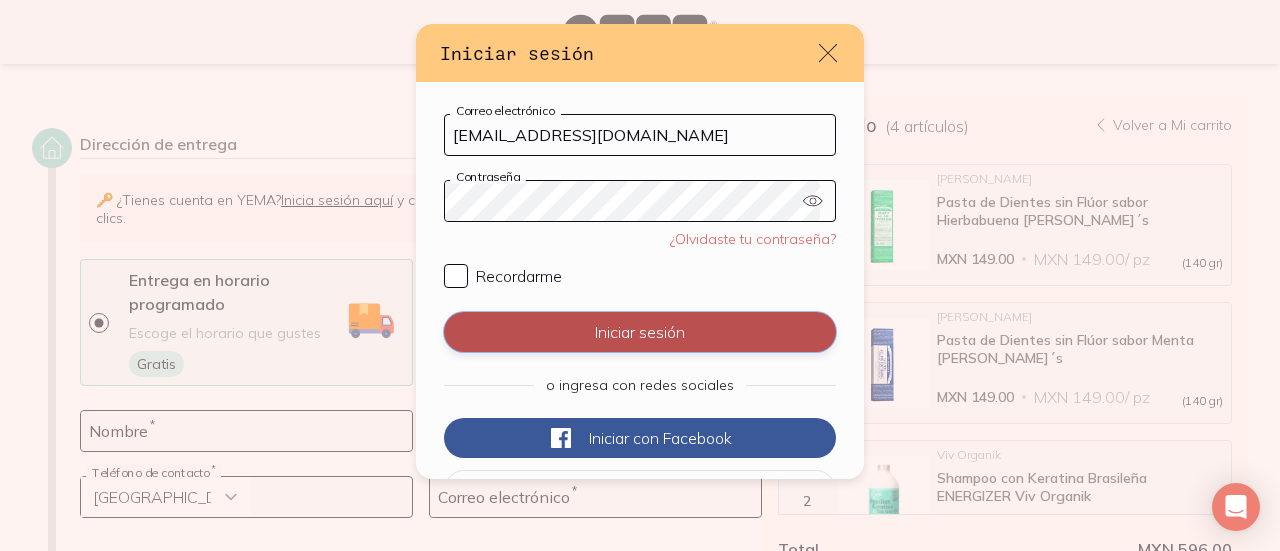 click on "Iniciar sesión" at bounding box center [640, 332] 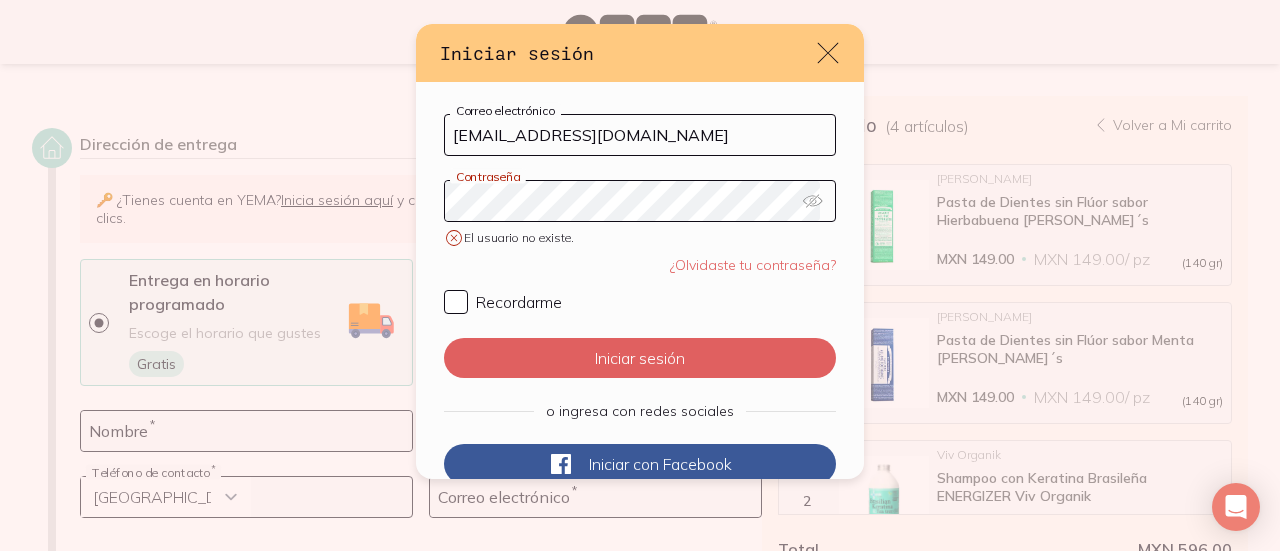 click 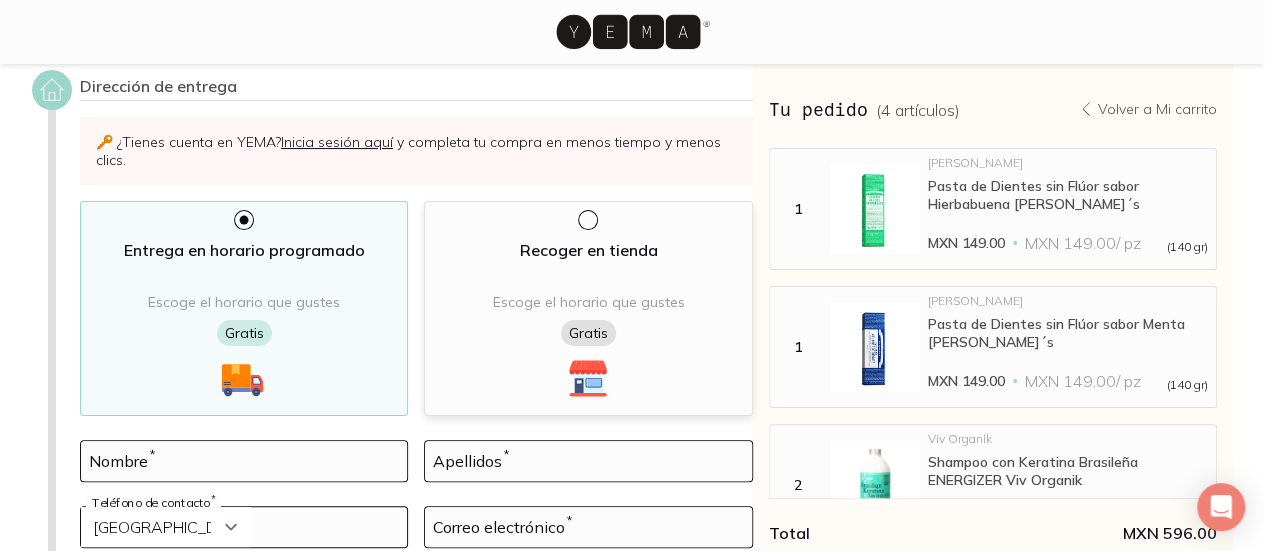 scroll, scrollTop: 59, scrollLeft: 0, axis: vertical 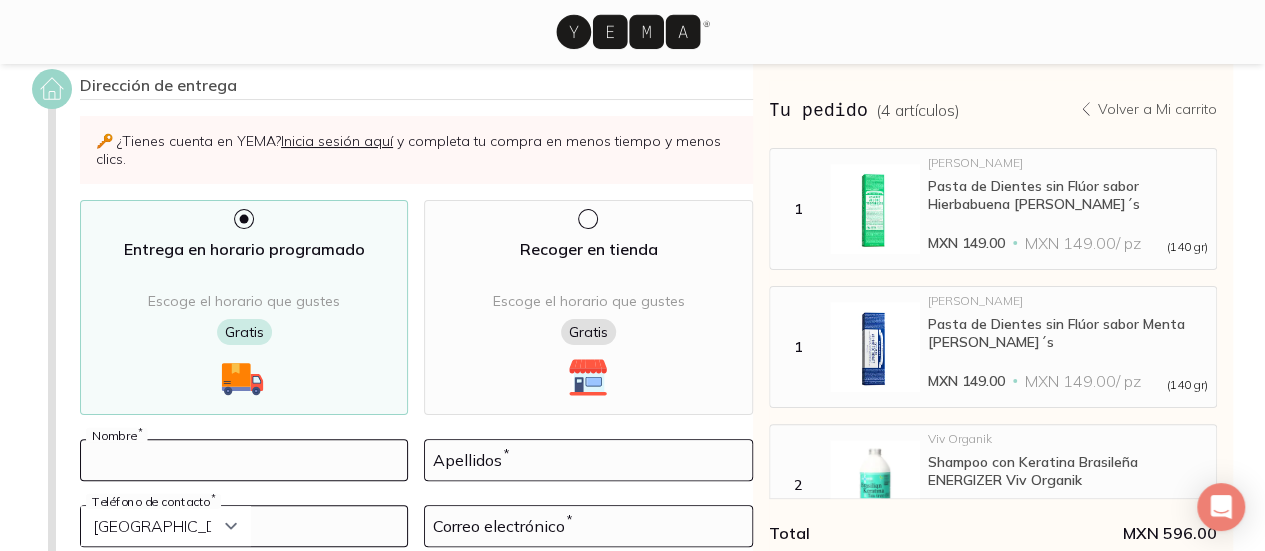 click at bounding box center [244, 460] 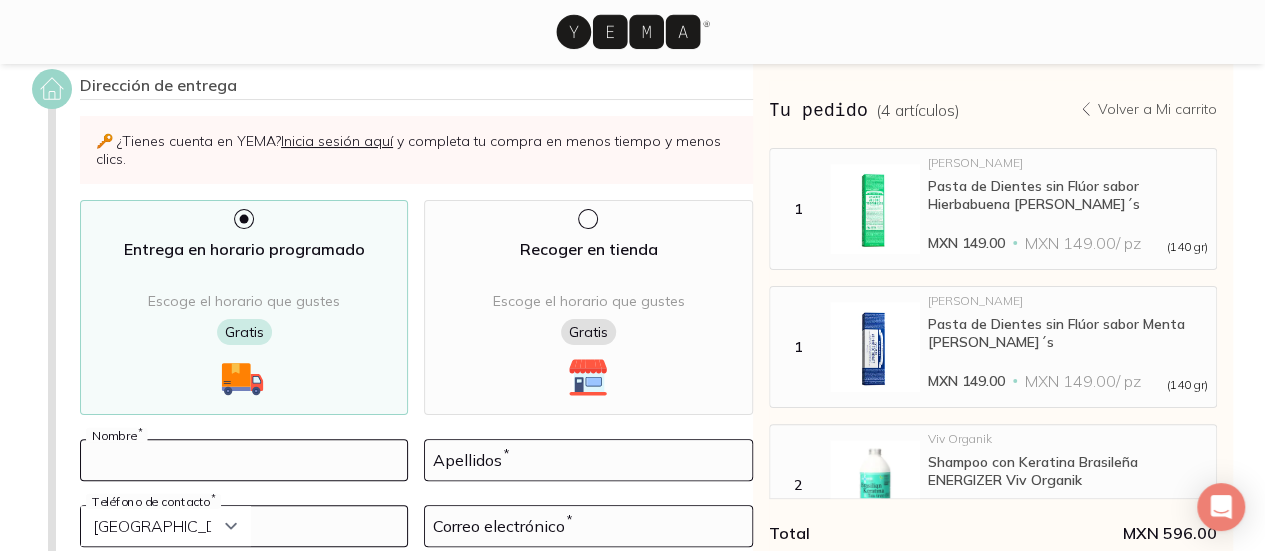 type on "[PERSON_NAME]" 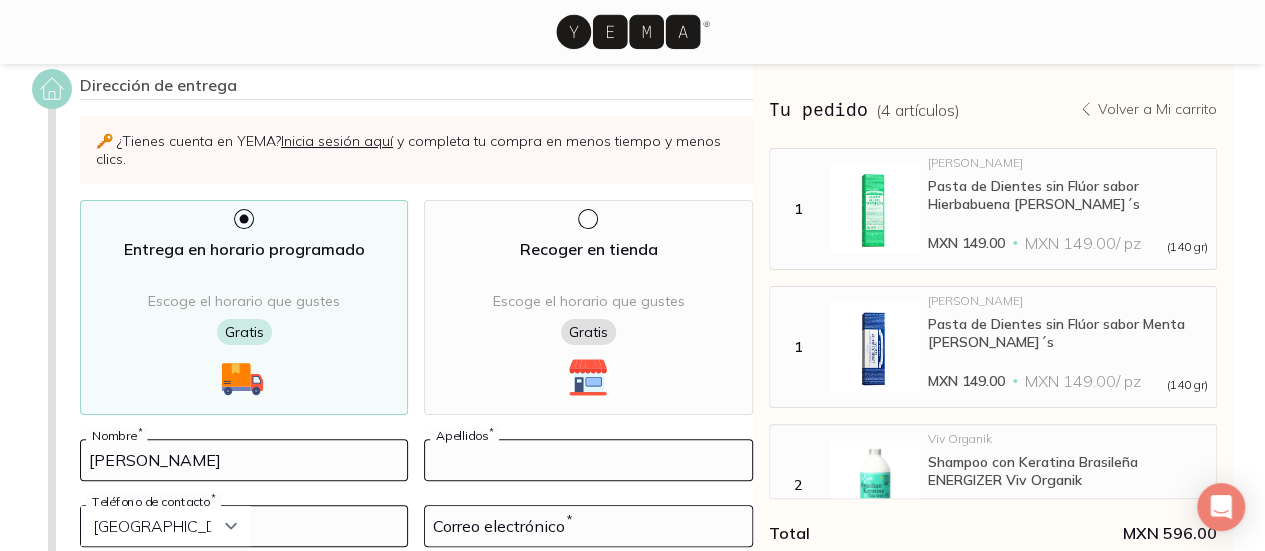 click at bounding box center [588, 460] 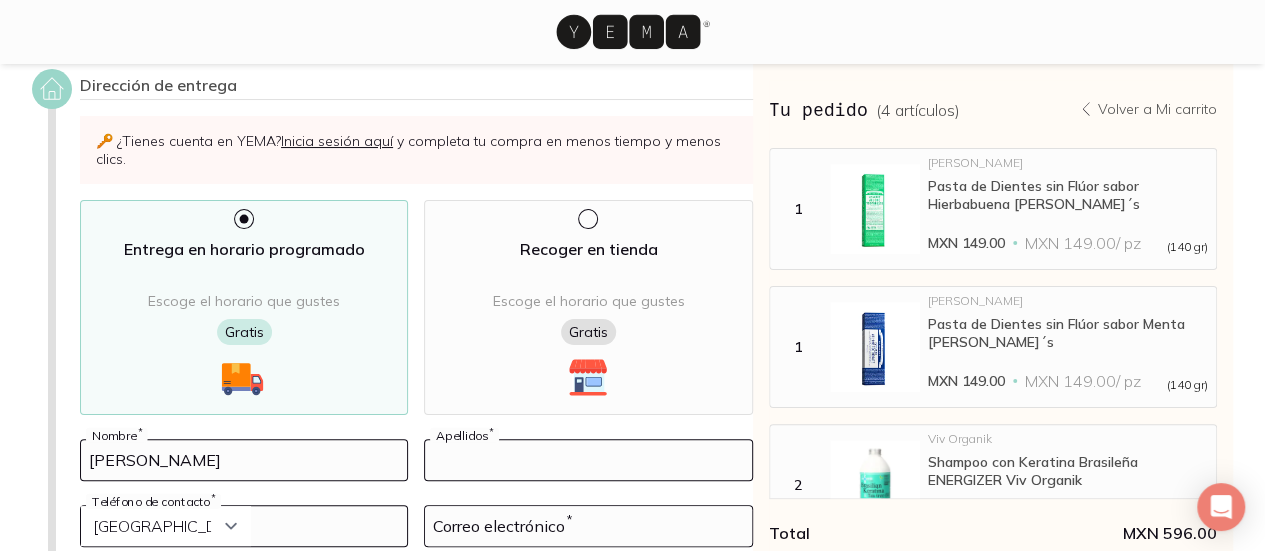 type on "Yanez" 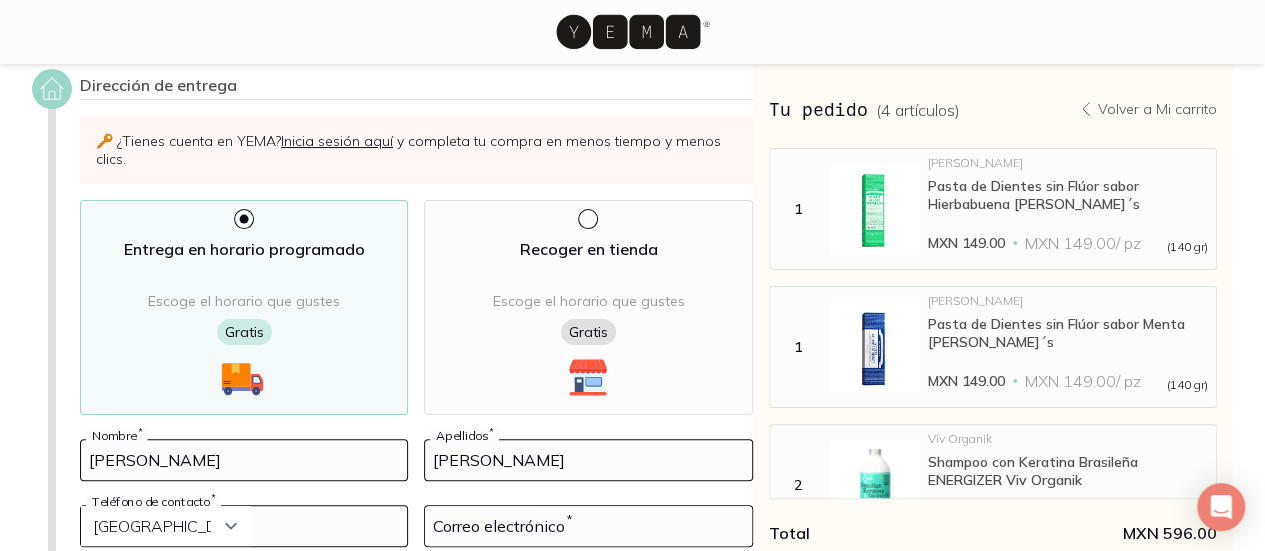 click at bounding box center [244, 526] 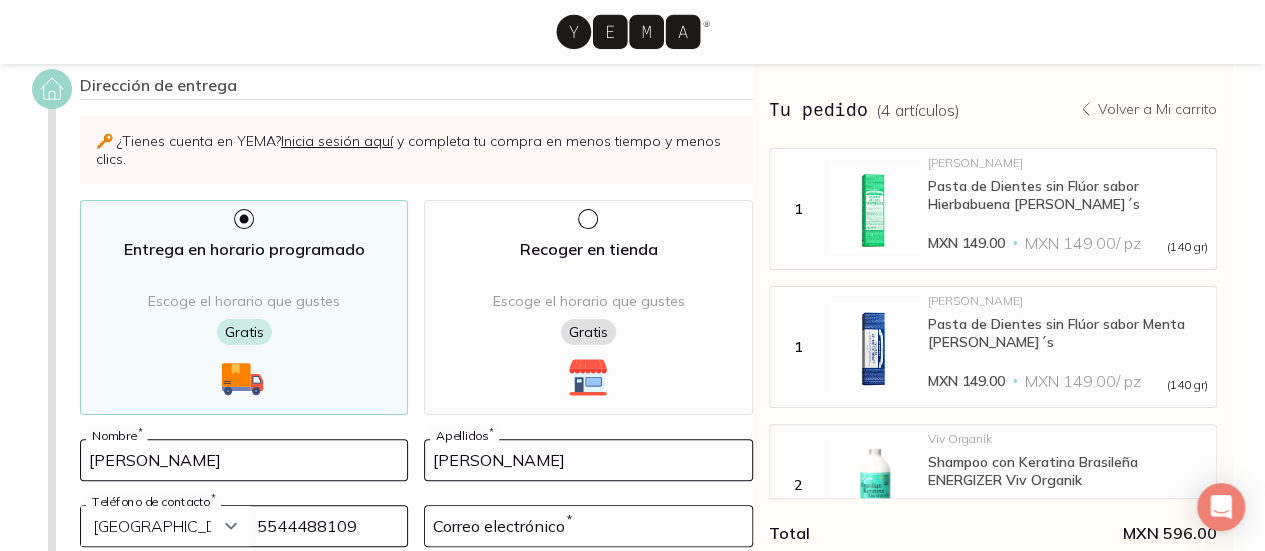 type on "5544488109" 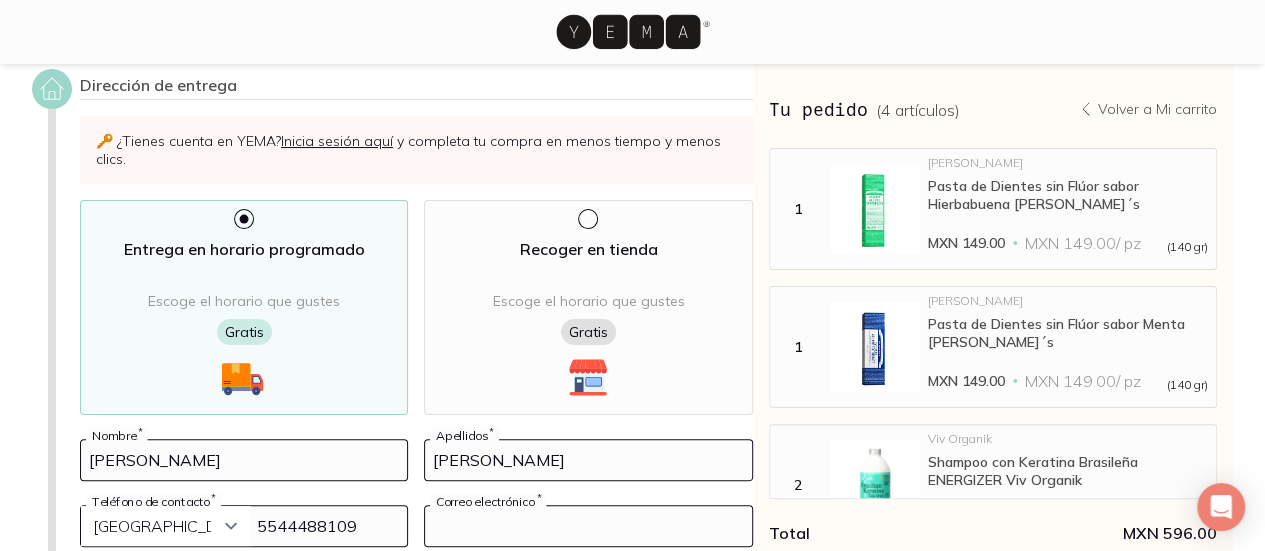 click at bounding box center [588, 526] 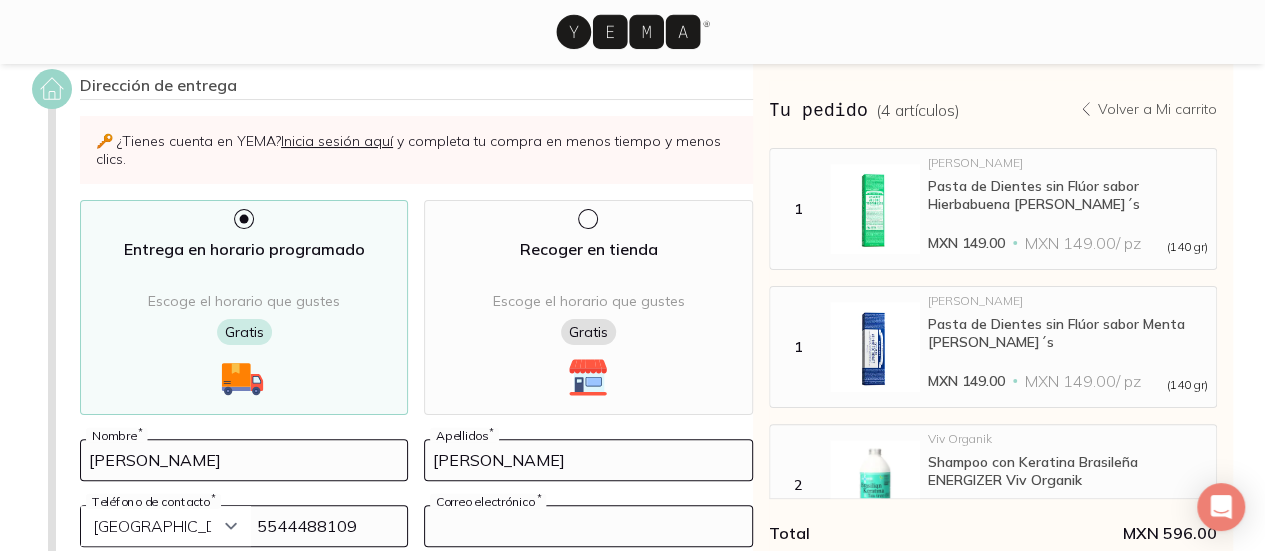 type on "[EMAIL_ADDRESS][DOMAIN_NAME]" 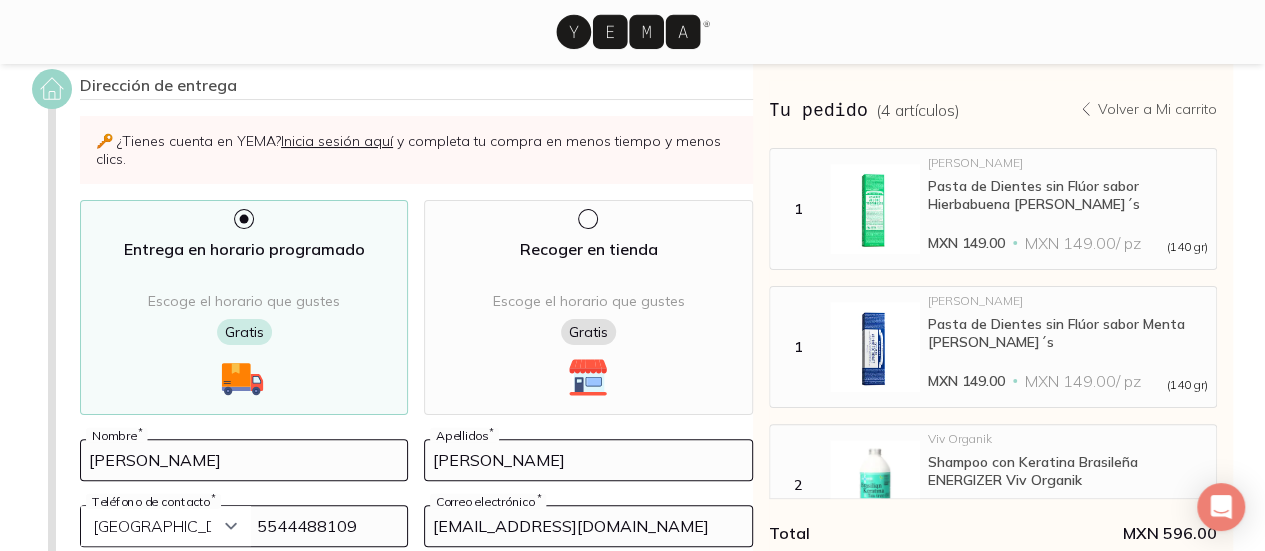 click on "Dirección de entrega" at bounding box center [416, 599] 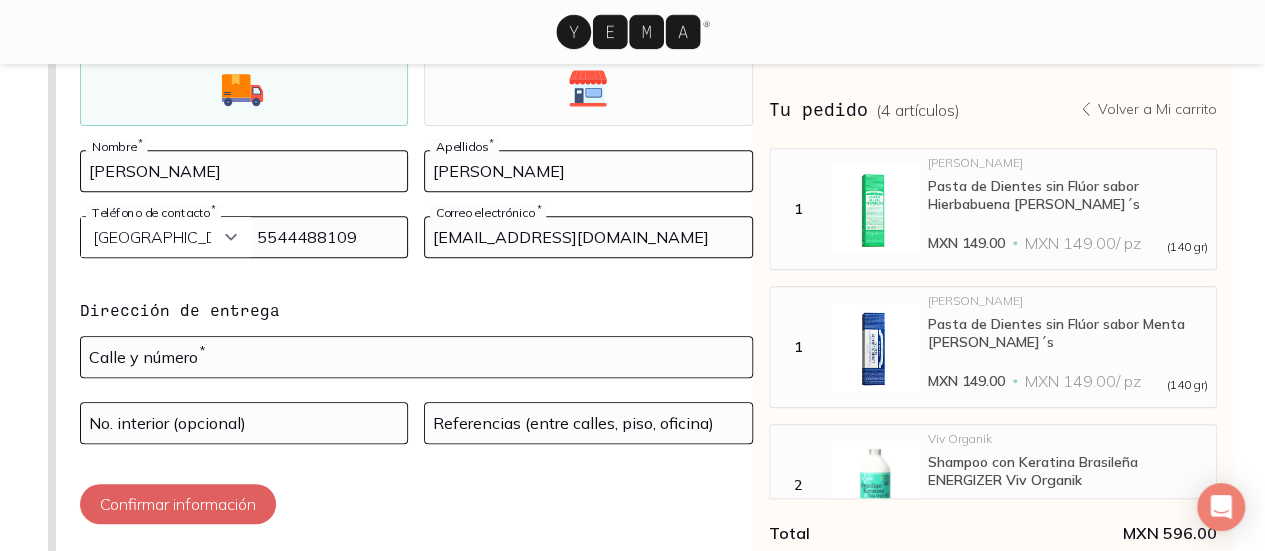 scroll, scrollTop: 349, scrollLeft: 0, axis: vertical 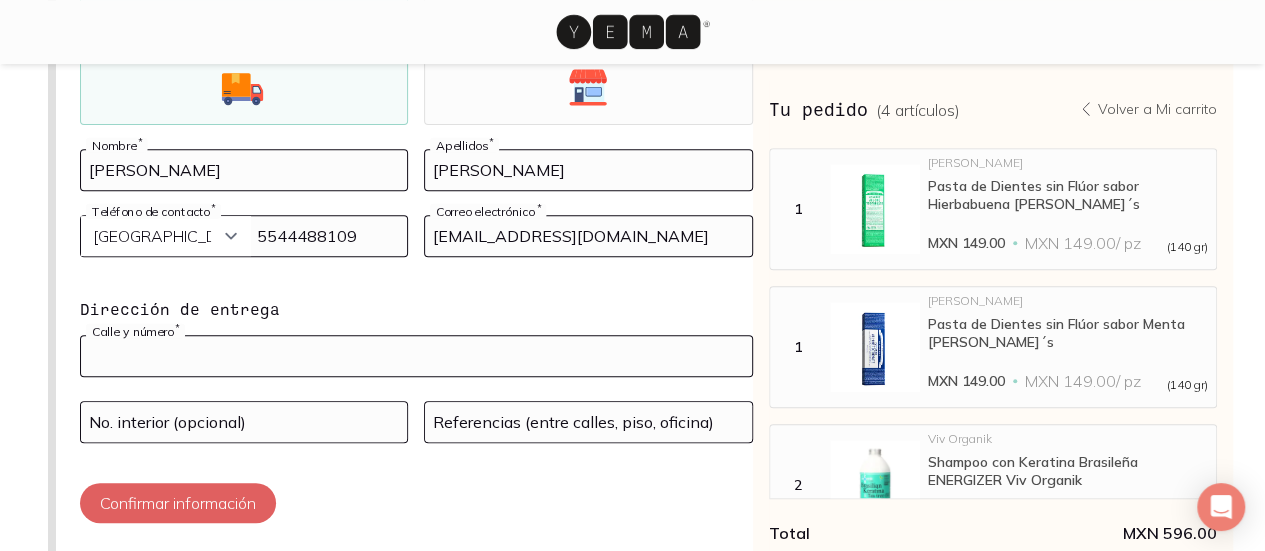 click at bounding box center (416, 356) 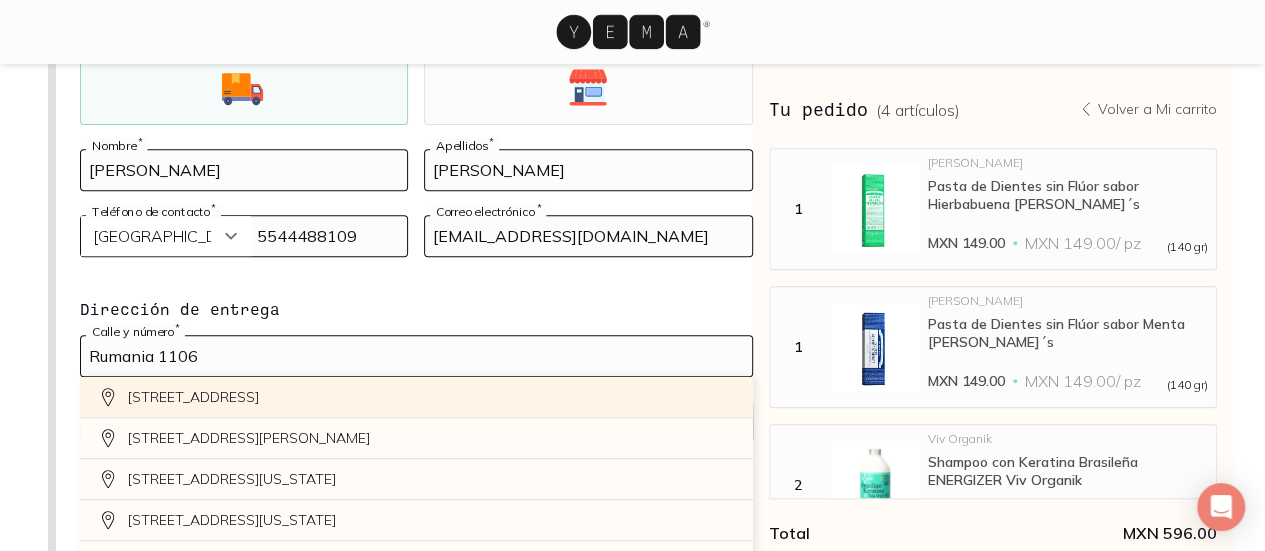 click on "Calle Rumania 1106, Portales Norte, Mexico City, CDMX, Mexico" 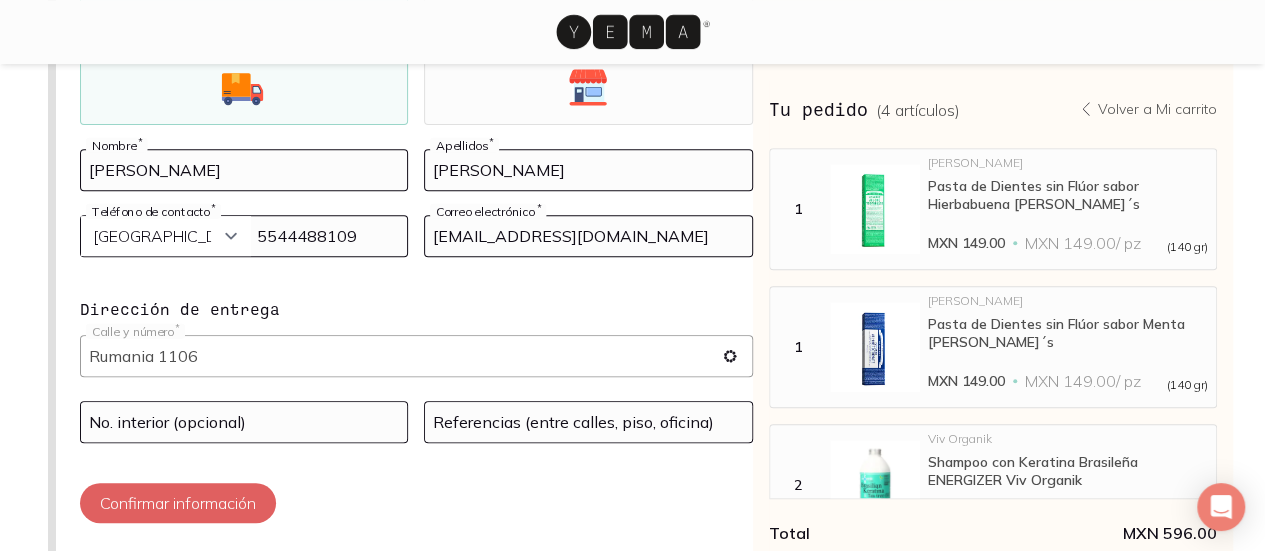 type on "Calle Rumania 1106, Portales Nte, Benito Juárez, 03300 Ciudad de México, CDMX, Mexico" 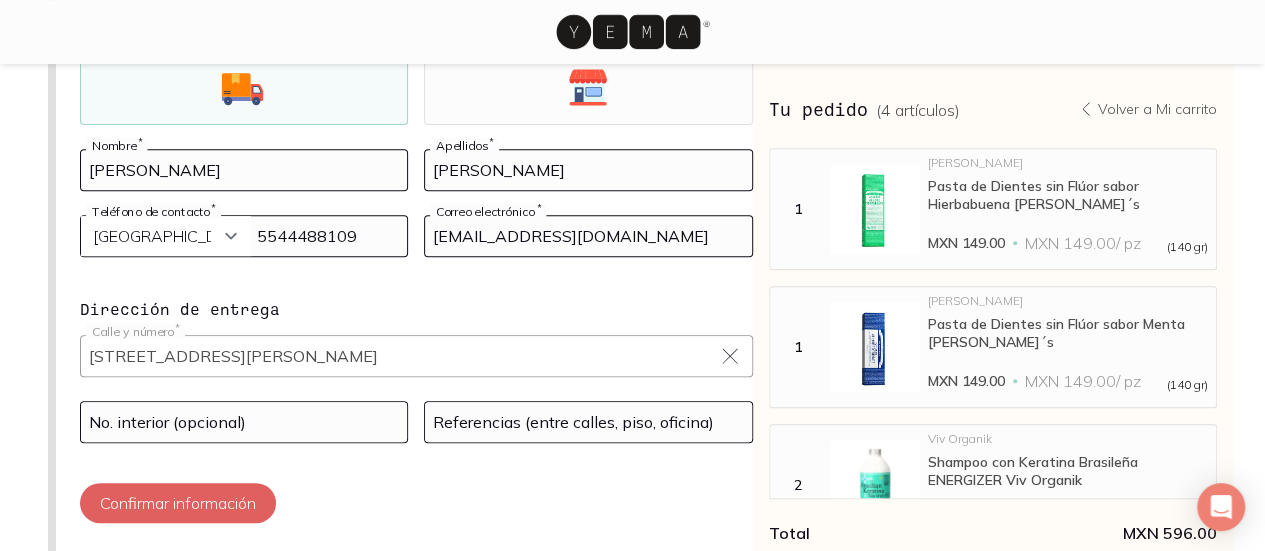 click on "No. interior (opcional)" at bounding box center [244, 434] 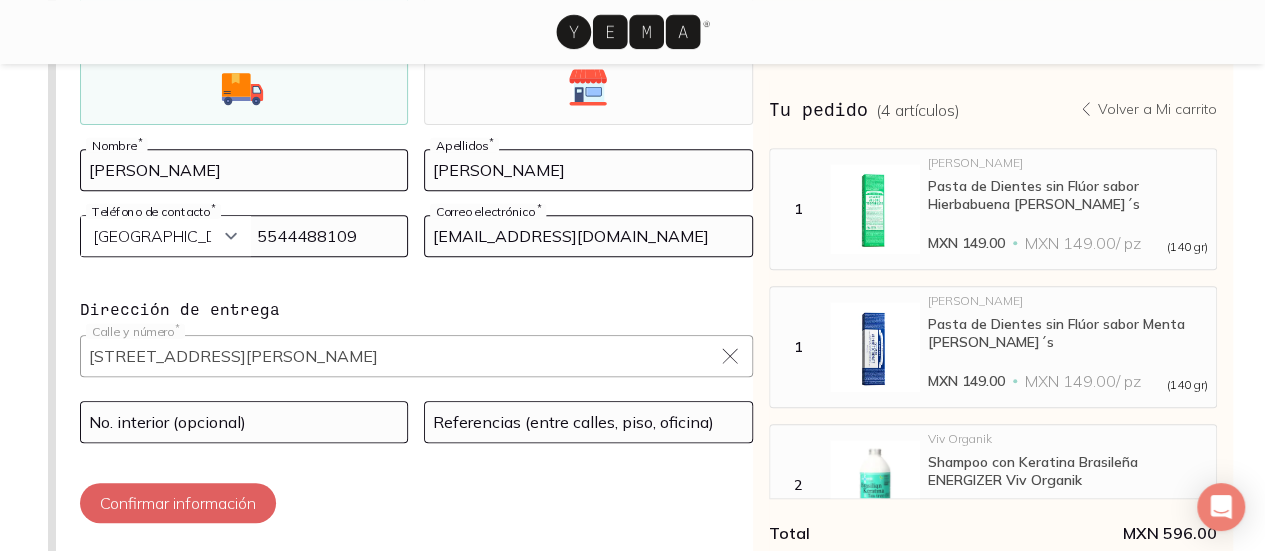 click 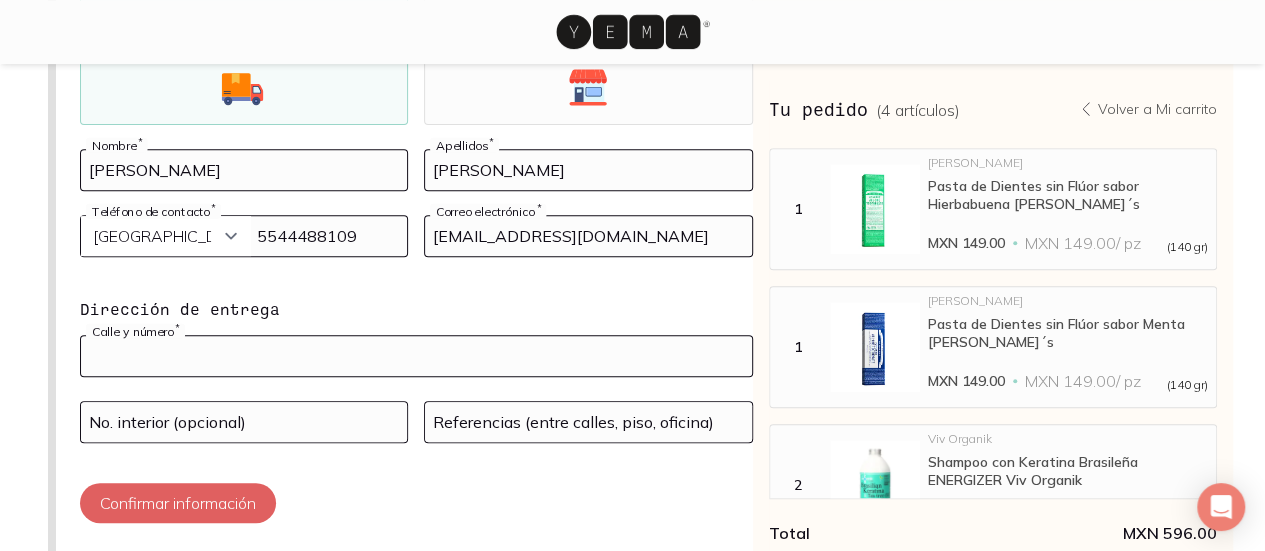 click at bounding box center (416, 356) 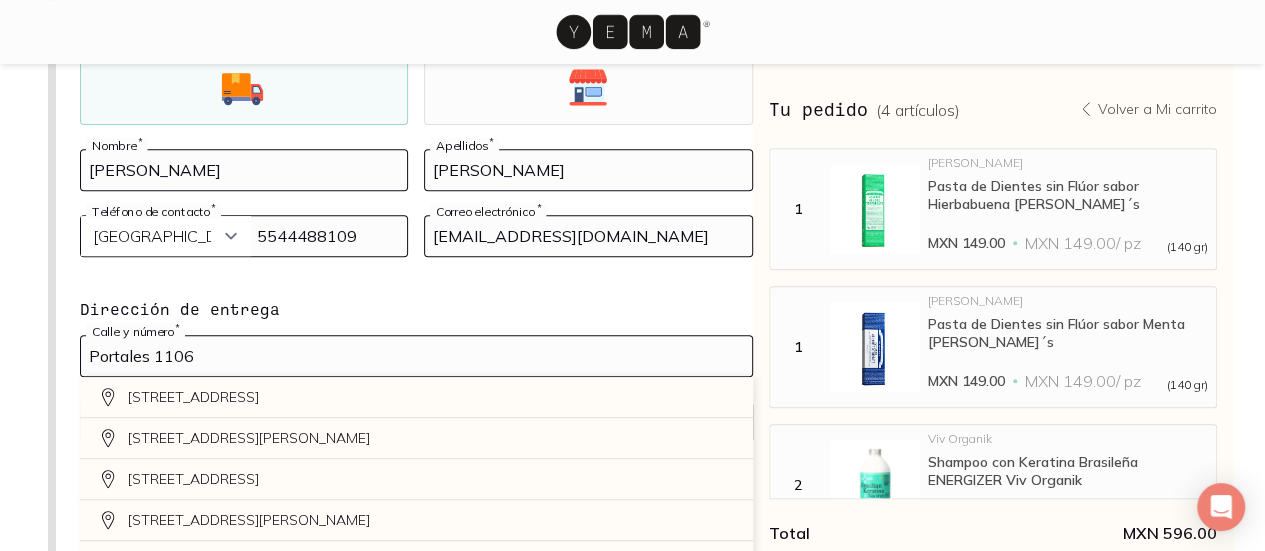 click on "Dirección de entrega 🔑   ¿Tienes cuenta en YEMA?  Inicia sesión aquí   y completa tu compra en menos tiempo y menos clics. Entrega en horario programado Escoge el horario que gustes Gratis Recoger en tienda Escoge el horario que gustes Gratis Alejandra Nombre * Yanez Apellidos * Curazao (+5999) Jamaica (+1876) San Cristóbal y Nieves (+1869) Trinidad y Tobago (+1868) República Dominicana (+1809) San Vicente y las Granadinas (+1784) Dominica (+1767) Santa Lucía (+1758) Sint Maarten (+1721) Samoa Americana (+1684) Guam (+1671) Islas Marianas del Norte (+1670) Montserrat (+1664) Islas Turcas y Caicos (+1649) San Martín (Francia) (+1599) Granada (+1473) Islas Bermudas (+1441) Islas Caimán (+1345) Islas Vírgenes de los Estados Unidos (+1340) Islas Vírgenes Británicas (+1284) Antigua y Barbuda (+1268) Anguila (+1264) Barbados (+1246) Bahamas (+1242) Uzbekistán (+998) Kirguistán (+996) Georgia (+995) Azerbaiyán (+994) Turkmenistán (+993) Tayikistán (+992) Nepal (+977) Mongolia (+976) Qatar (+974)" at bounding box center [392, 162] 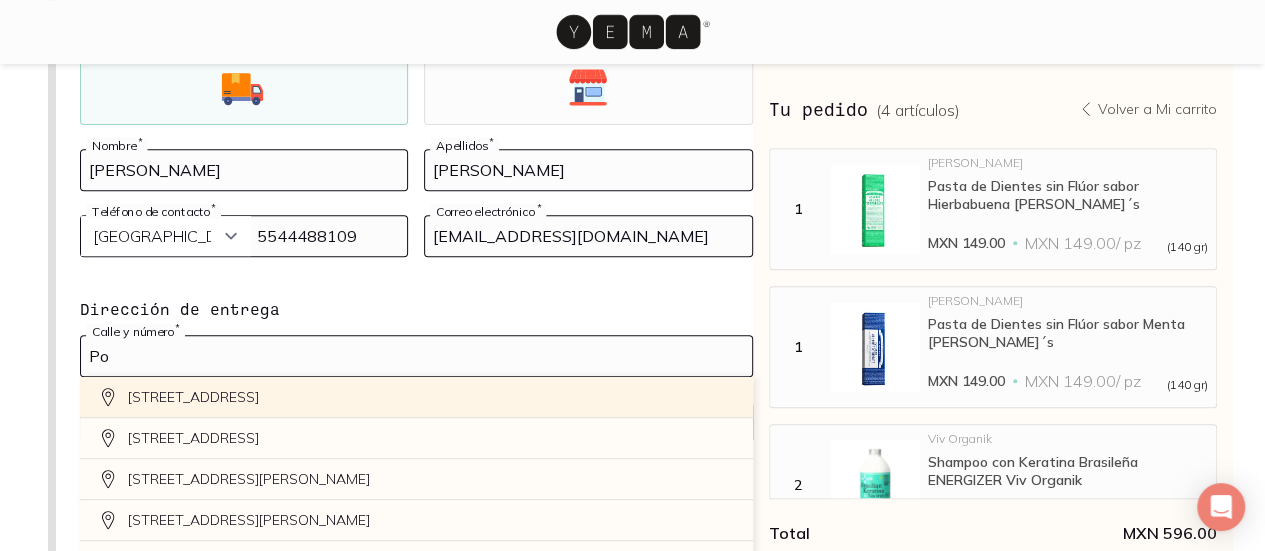 type on "P" 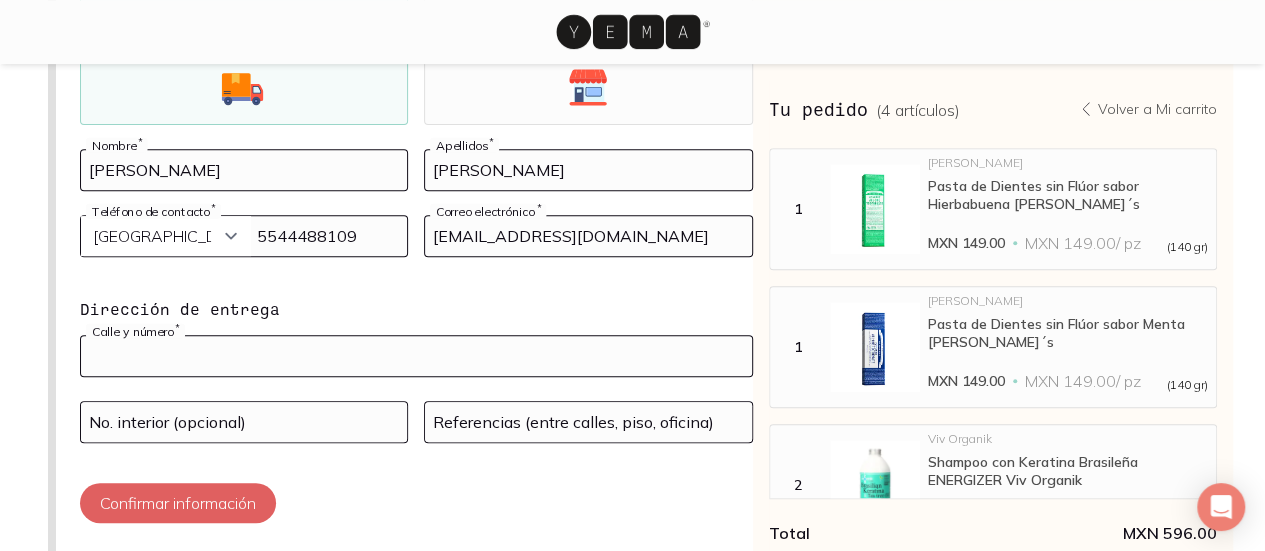 type 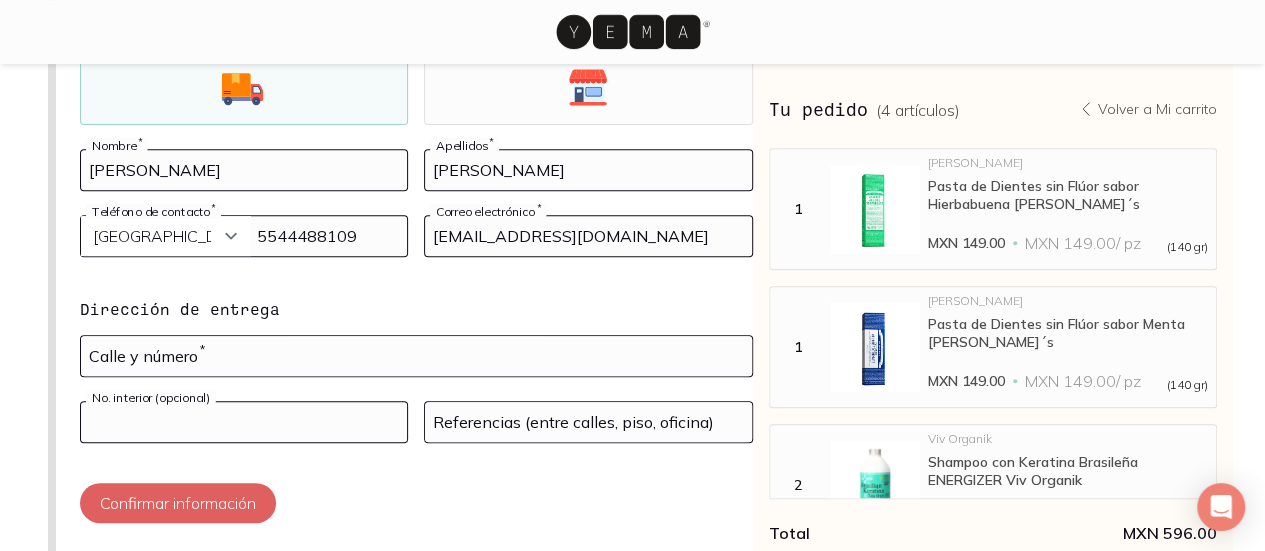 click at bounding box center (244, 422) 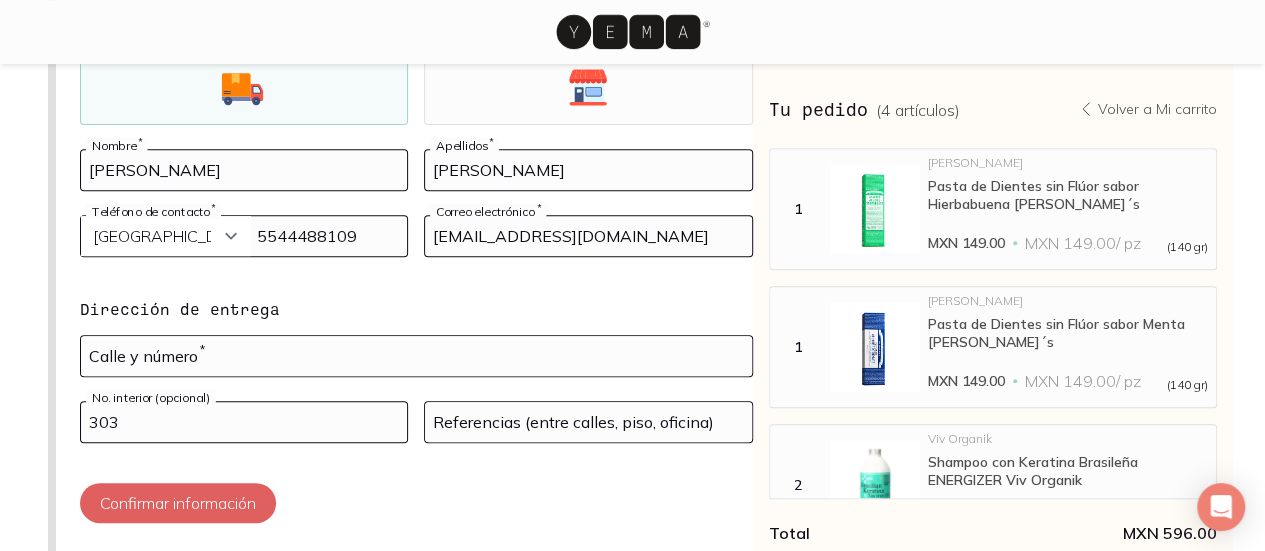 type on "303" 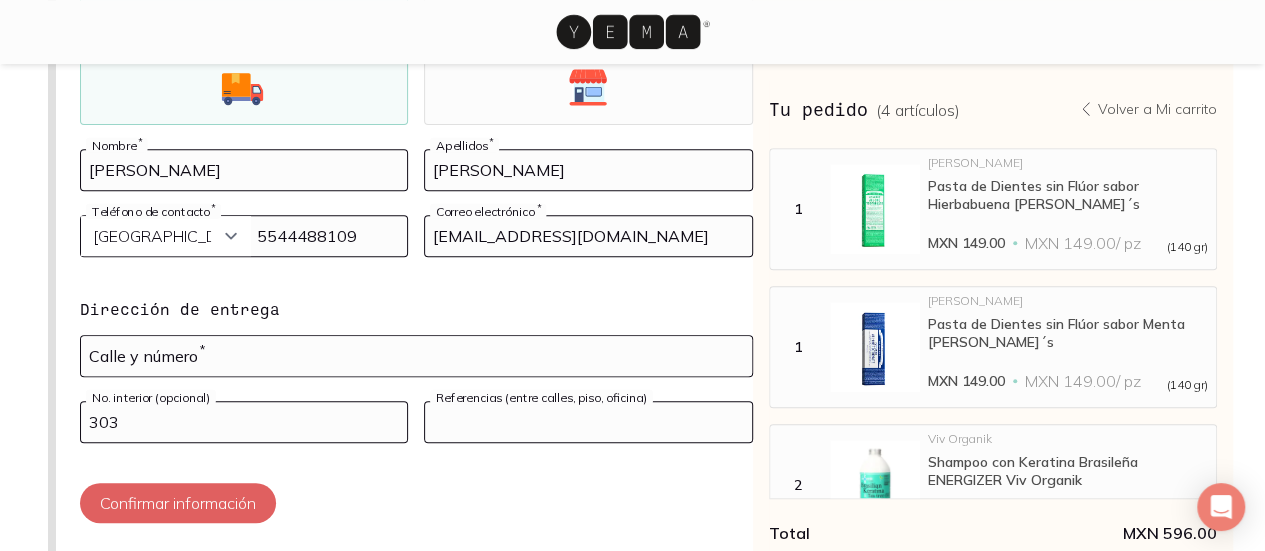click at bounding box center (588, 422) 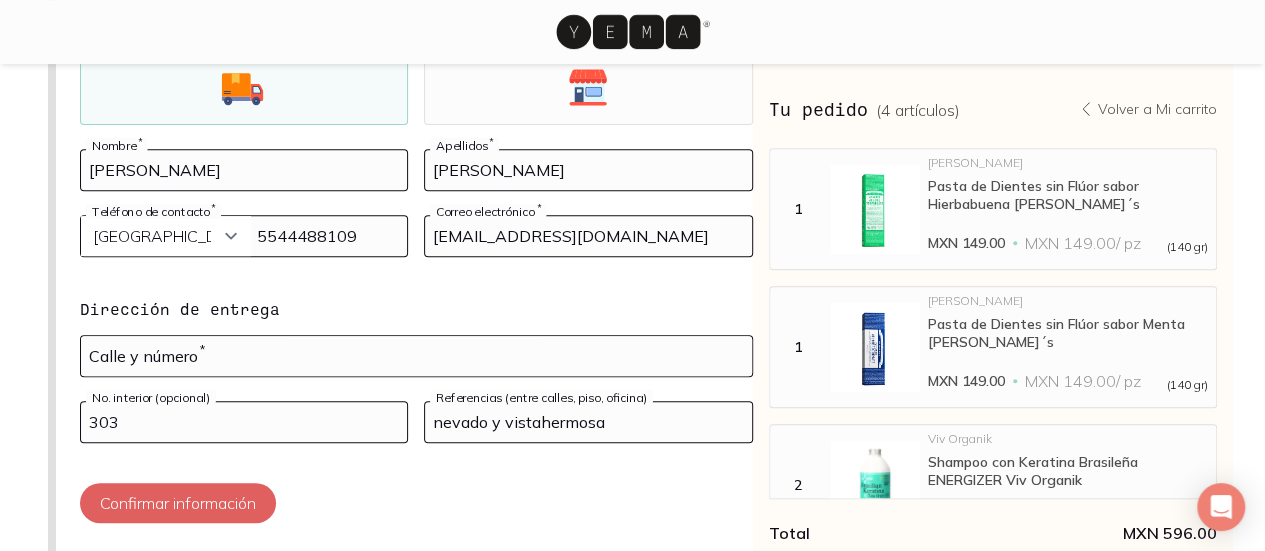 type on "nevado y vistahermosa" 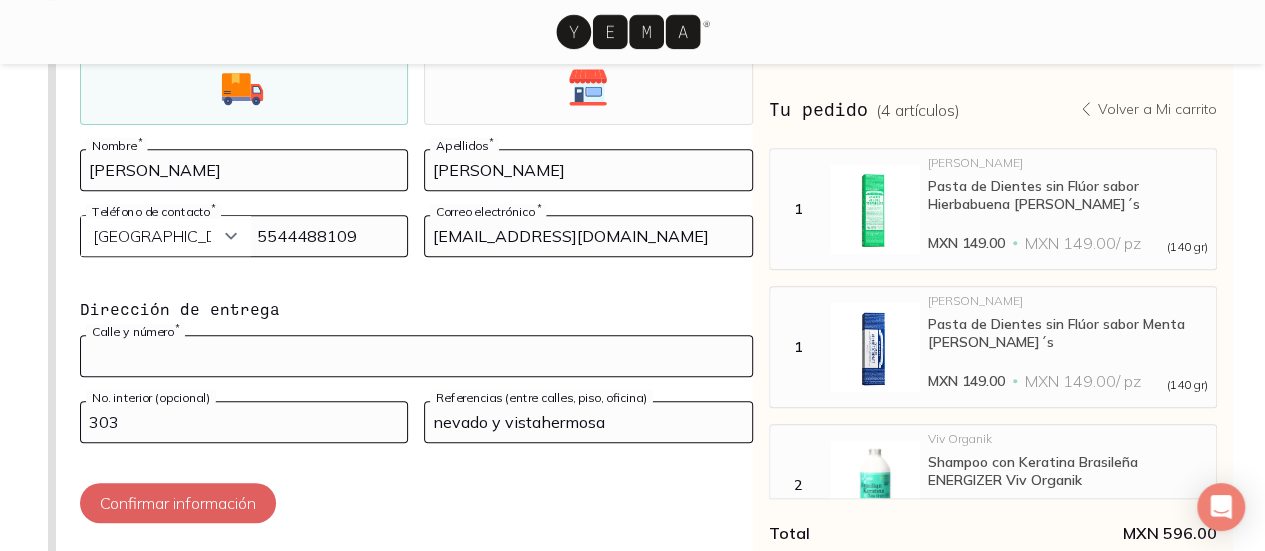 click at bounding box center [416, 356] 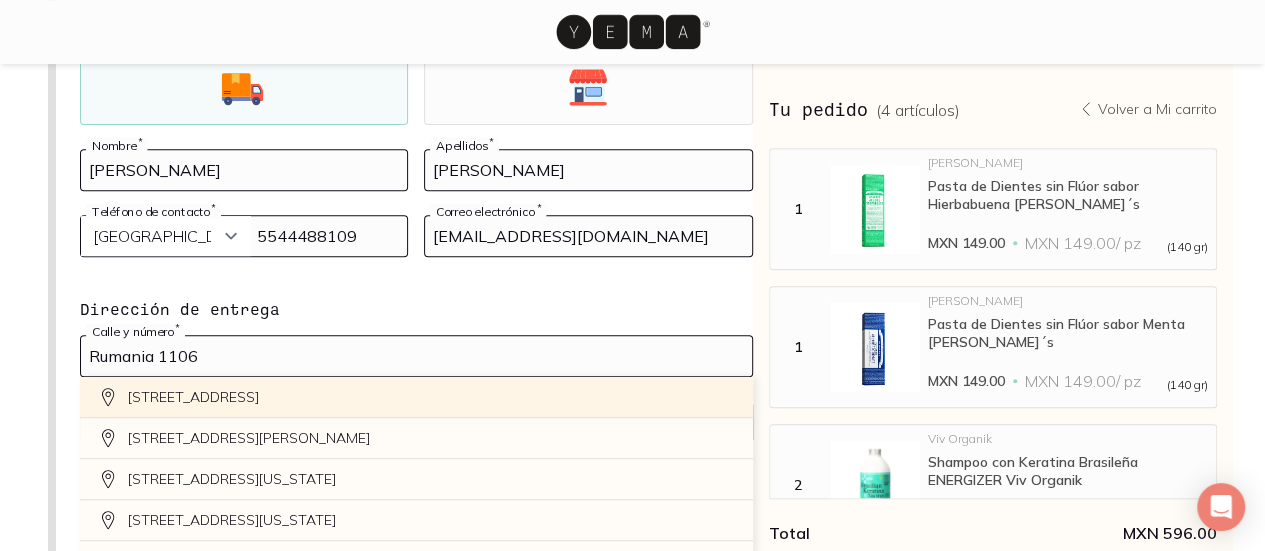 click on "Calle Rumania 1106, Portales Norte, Mexico City, CDMX, Mexico" 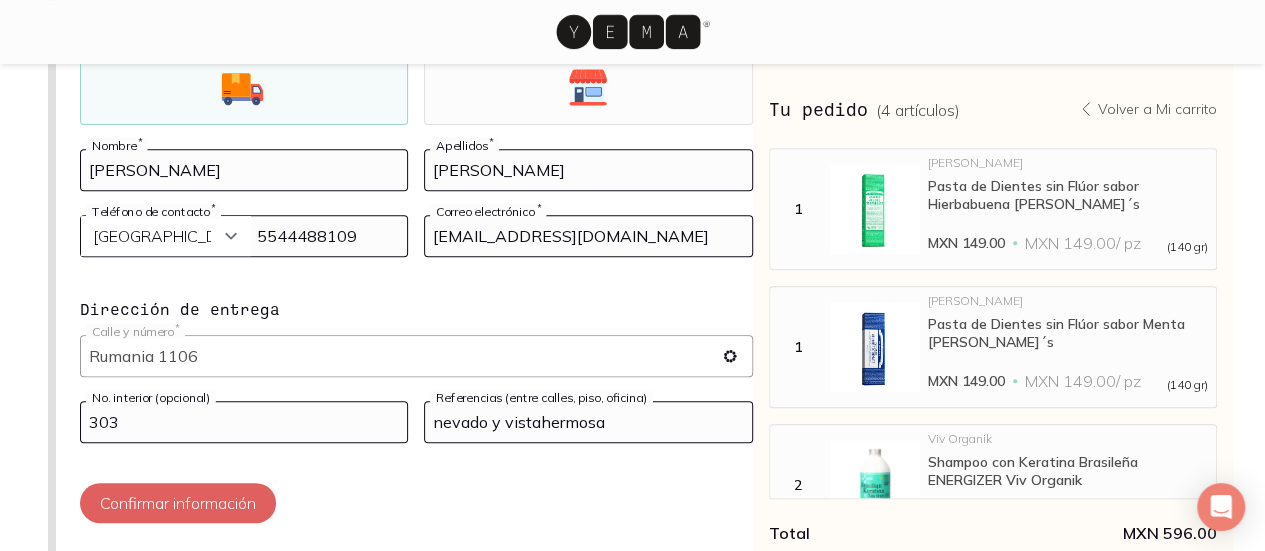 type on "Calle Rumania 1106, Portales Nte, Benito Juárez, 03300 Ciudad de México, CDMX, Mexico" 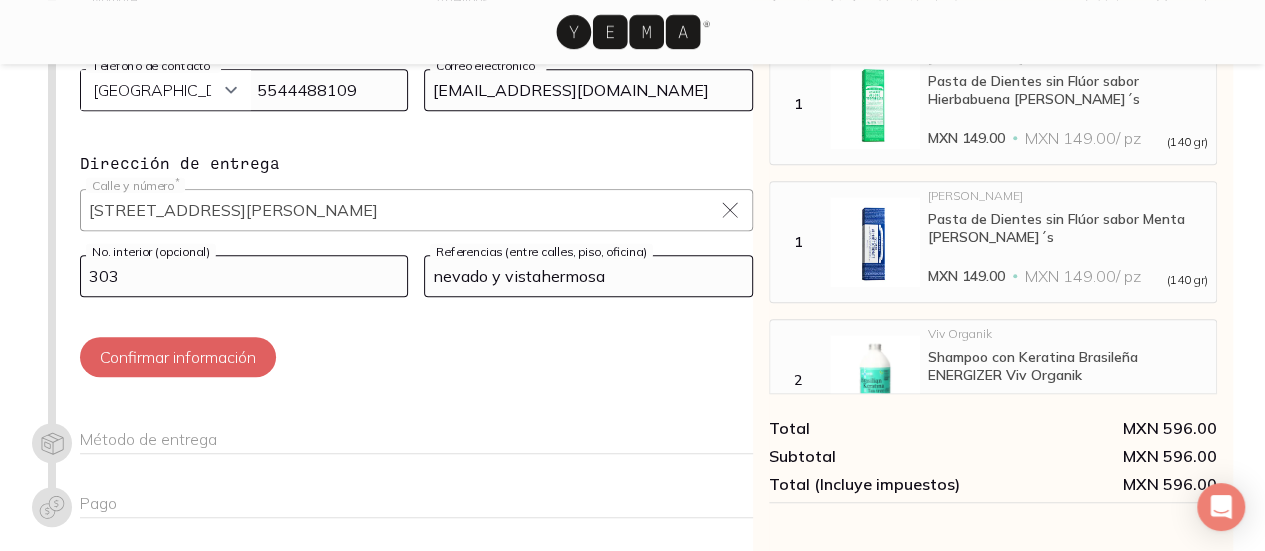 scroll, scrollTop: 494, scrollLeft: 0, axis: vertical 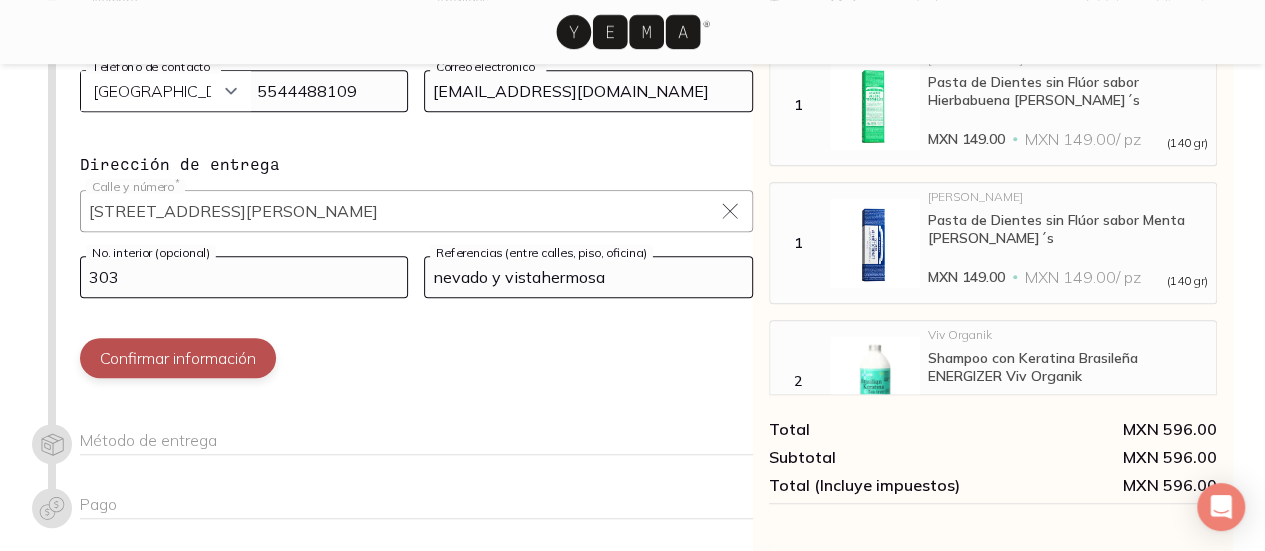 click on "Confirmar información" at bounding box center (178, 358) 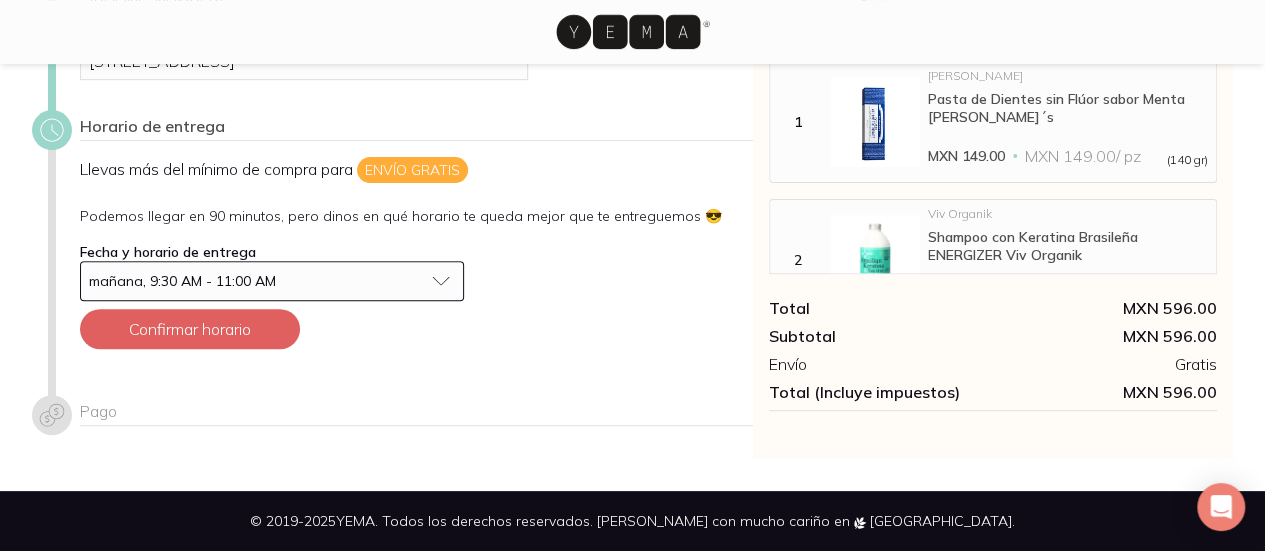 scroll, scrollTop: 275, scrollLeft: 0, axis: vertical 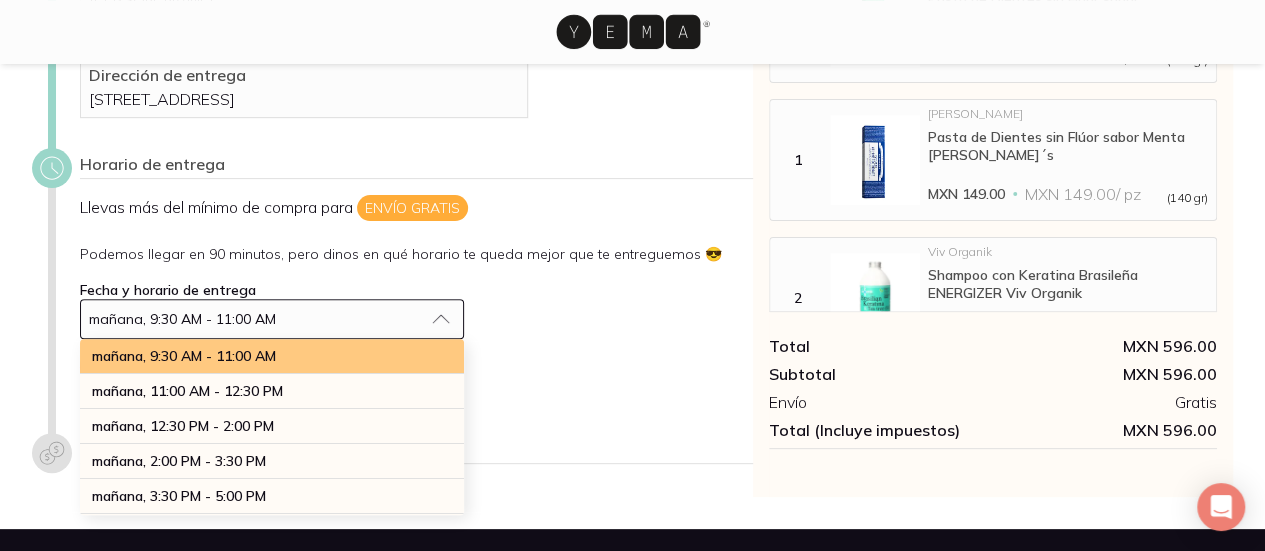click on "mañana, 9:30 AM - 11:00 AM" at bounding box center [184, 356] 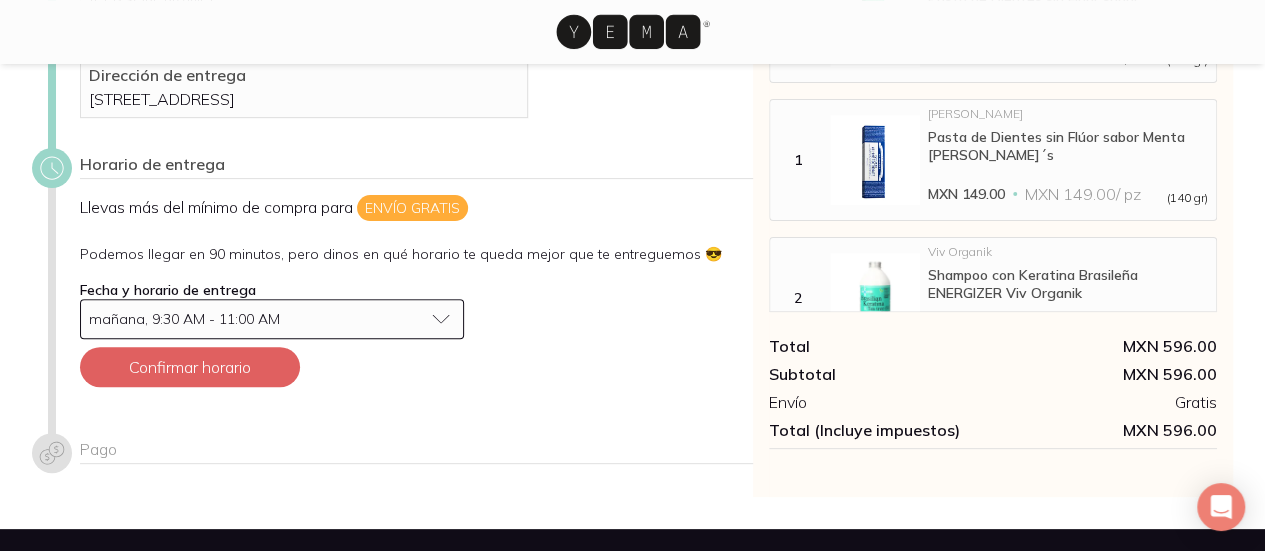 click on "Llevas más del mínimo de compra para   Envío gratis Podemos llegar en 90 minutos, pero dinos en qué horario te queda mejor que te entreguemos   😎 Fecha y horario de entrega mañana, 9:30 AM - 11:00 AM Confirmar horario" at bounding box center [416, 299] 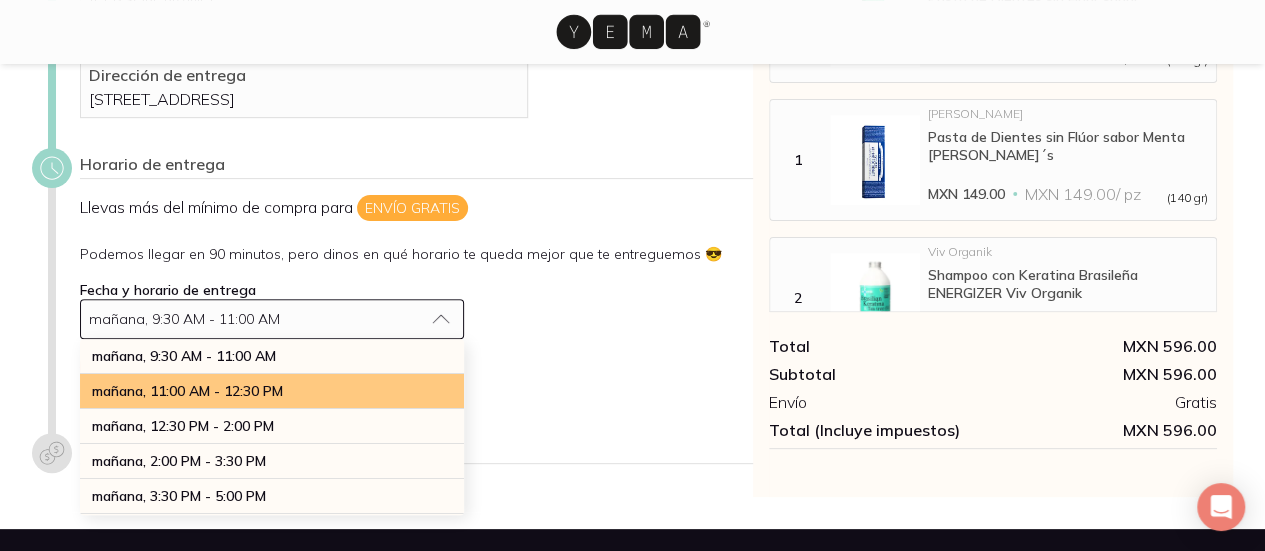 click on "mañana, 11:00 AM - 12:30 PM" at bounding box center (187, 391) 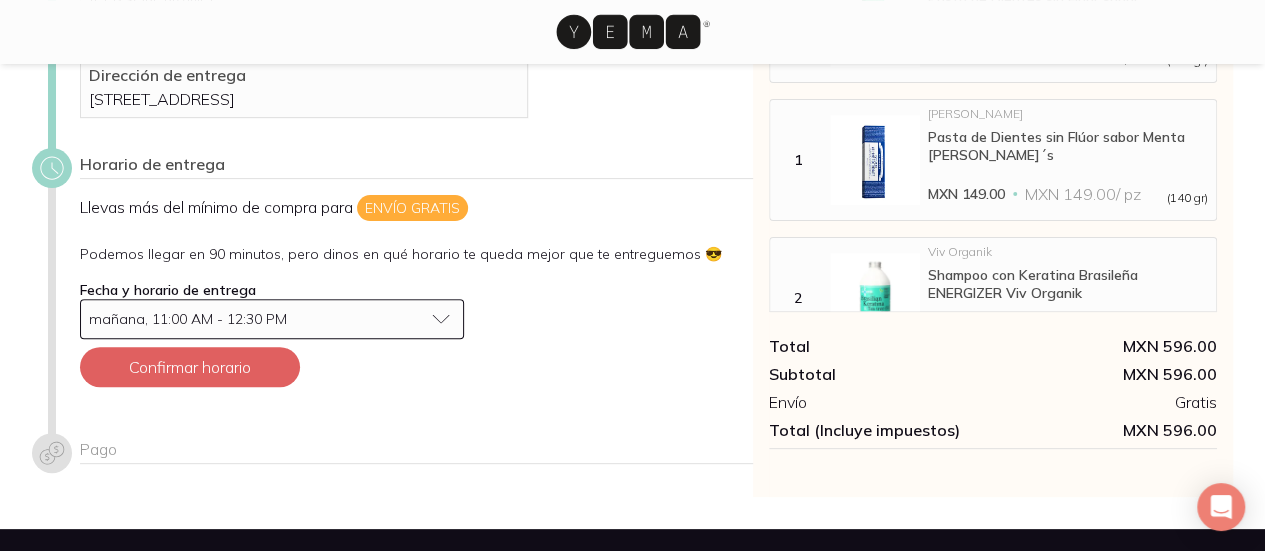 click on "Llevas más del mínimo de compra para   Envío gratis Podemos llegar en 90 minutos, pero dinos en qué horario te queda mejor que te entreguemos   😎 Fecha y horario de entrega mañana, 11:00 AM - 12:30 PM Confirmar horario" at bounding box center (416, 299) 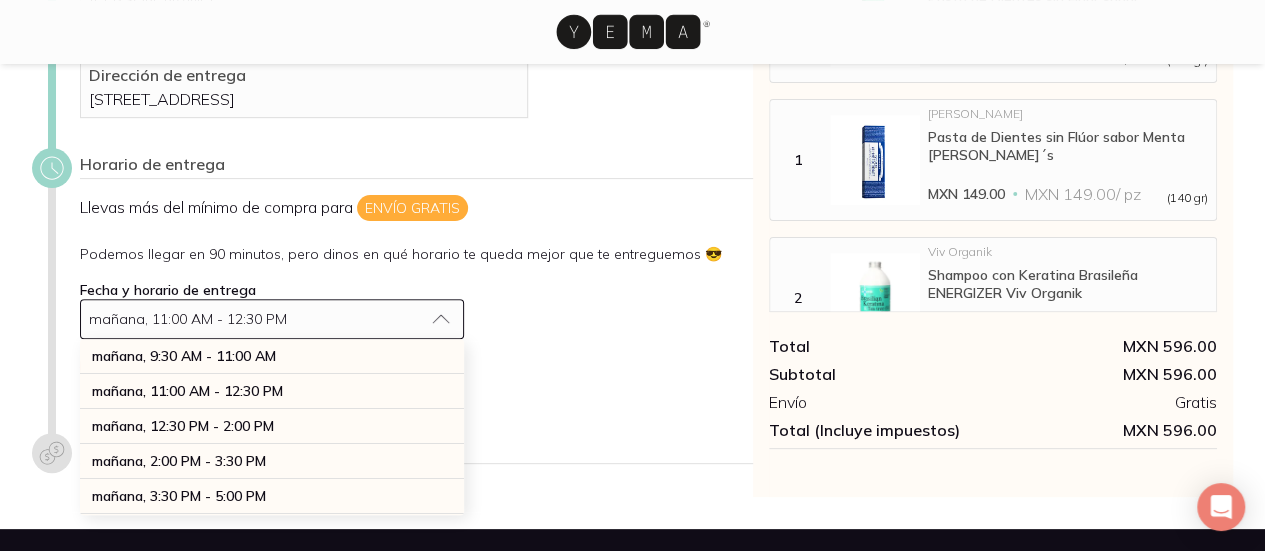 click on "Llevas más del mínimo de compra para   Envío gratis Podemos llegar en 90 minutos, pero dinos en qué horario te queda mejor que te entreguemos   😎 Fecha y horario de entrega mañana, 11:00 AM - 12:30 PM mañana, 9:30 AM - 11:00 AM mañana, 11:00 AM - 12:30 PM mañana, 12:30 PM - 2:00 PM mañana, 2:00 PM - 3:30 PM mañana, 3:30 PM - 5:00 PM mañana, 5:00 PM - 6:30 PM mañana, 6:30 PM - 8:00 PM martes 15 de jul, 9:30 AM - 11:00 AM martes 15 de jul, 11:00 AM - 12:30 PM martes 15 de jul, 12:30 PM - 2:00 PM martes 15 de jul, 2:00 PM - 3:30 PM martes 15 de jul, 3:30 PM - 5:00 PM martes 15 de jul, 5:00 PM - 6:30 PM martes 15 de jul, 6:30 PM - 8:00 PM miércoles 16 de jul, 9:30 AM - 11:00 AM miércoles 16 de jul, 11:00 AM - 12:30 PM miércoles 16 de jul, 12:30 PM - 2:00 PM miércoles 16 de jul, 2:00 PM - 3:30 PM miércoles 16 de jul, 3:30 PM - 5:00 PM miércoles 16 de jul, 5:00 PM - 6:30 PM miércoles 16 de jul, 6:30 PM - 8:00 PM Confirmar horario" at bounding box center (416, 299) 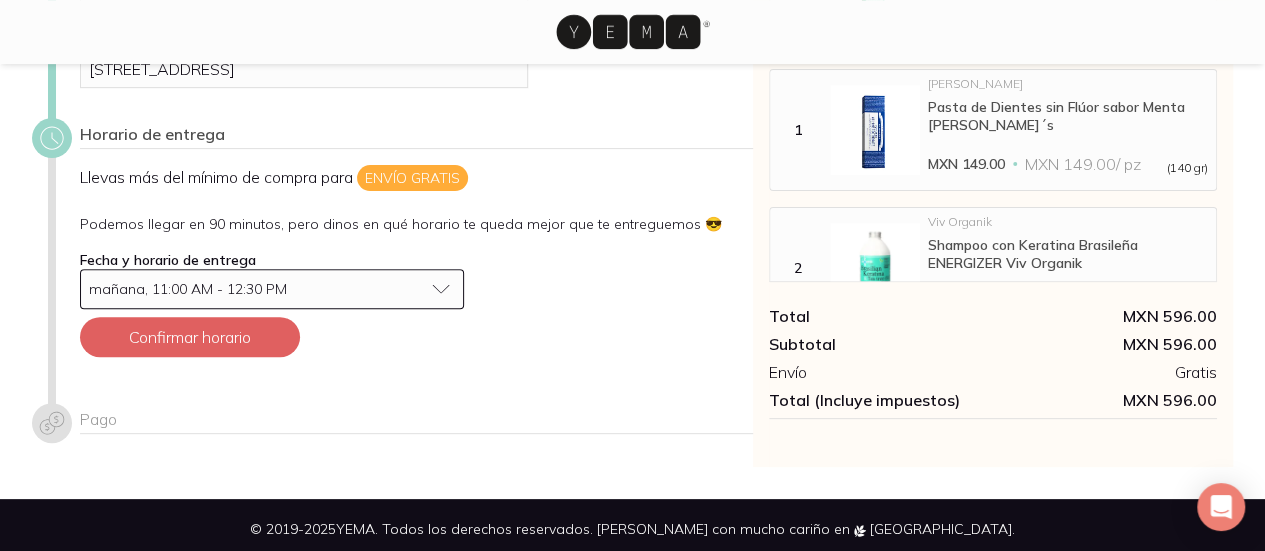 scroll, scrollTop: 259, scrollLeft: 0, axis: vertical 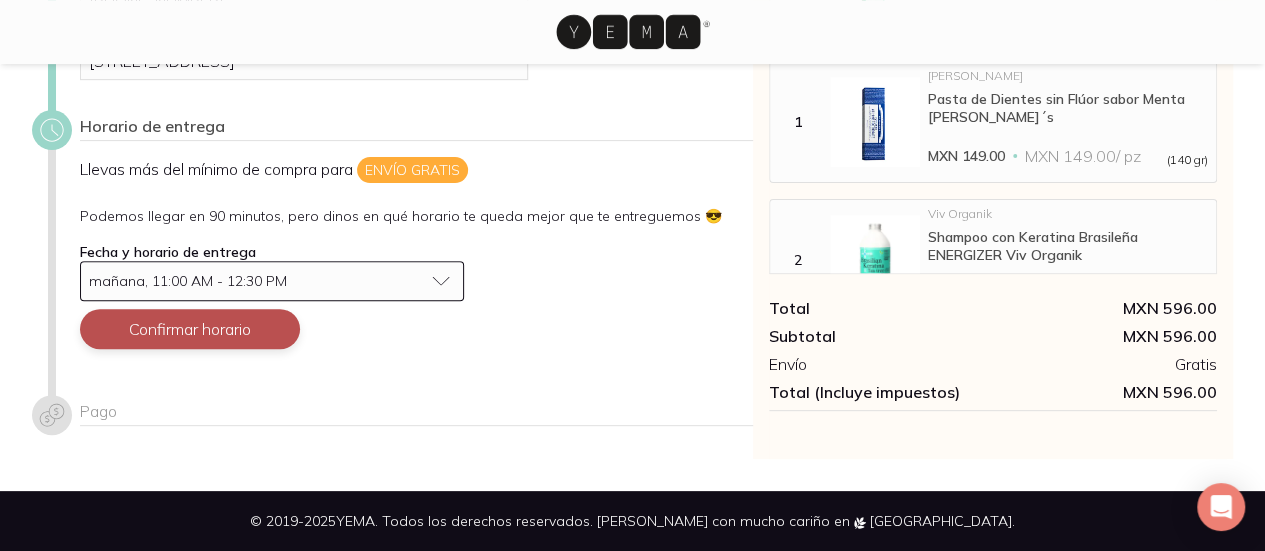 click on "Confirmar horario" at bounding box center (190, 329) 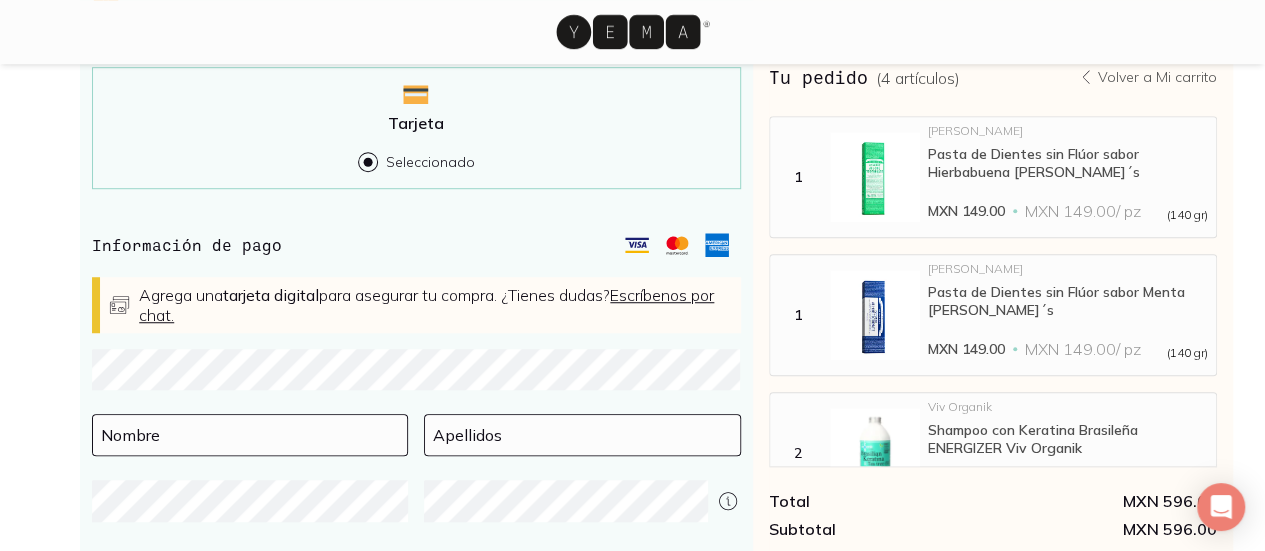 scroll, scrollTop: 742, scrollLeft: 0, axis: vertical 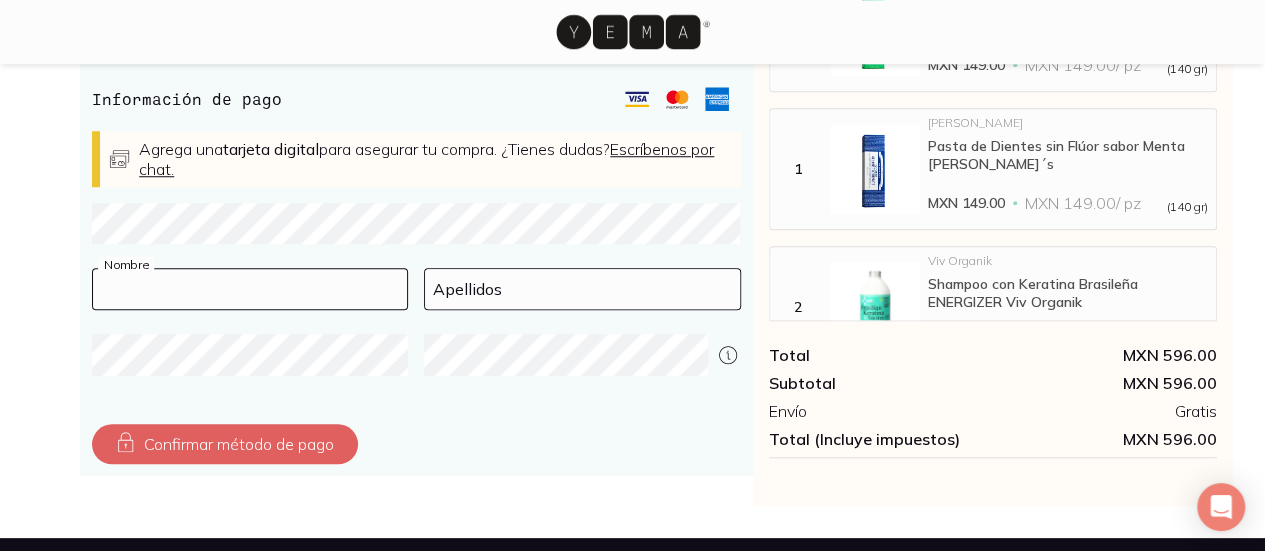 type on "Alejandra E" 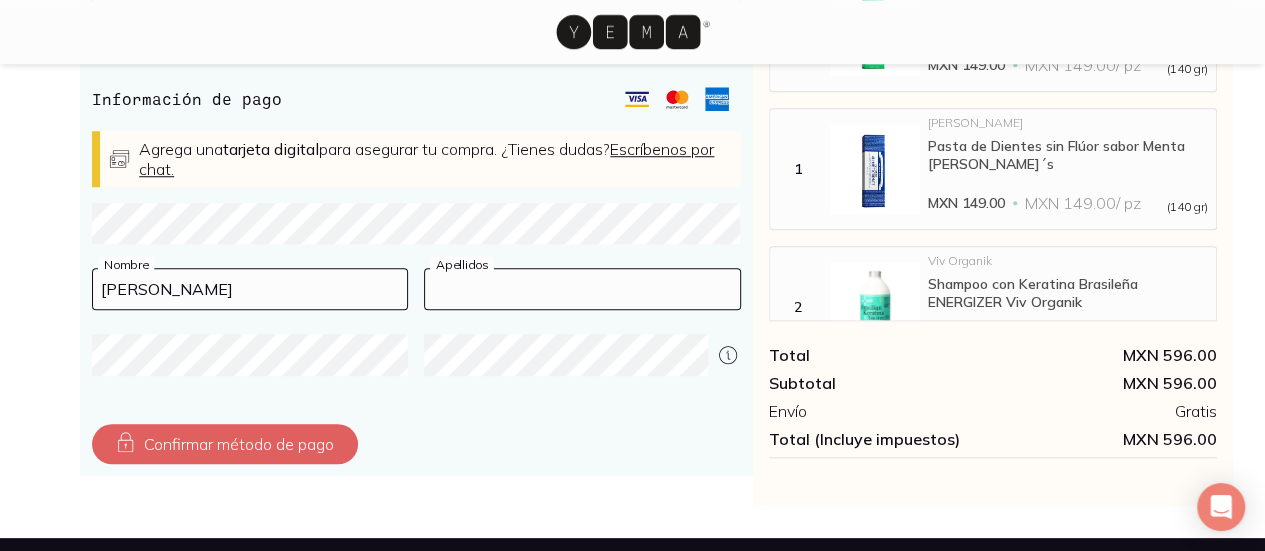 type on "P" 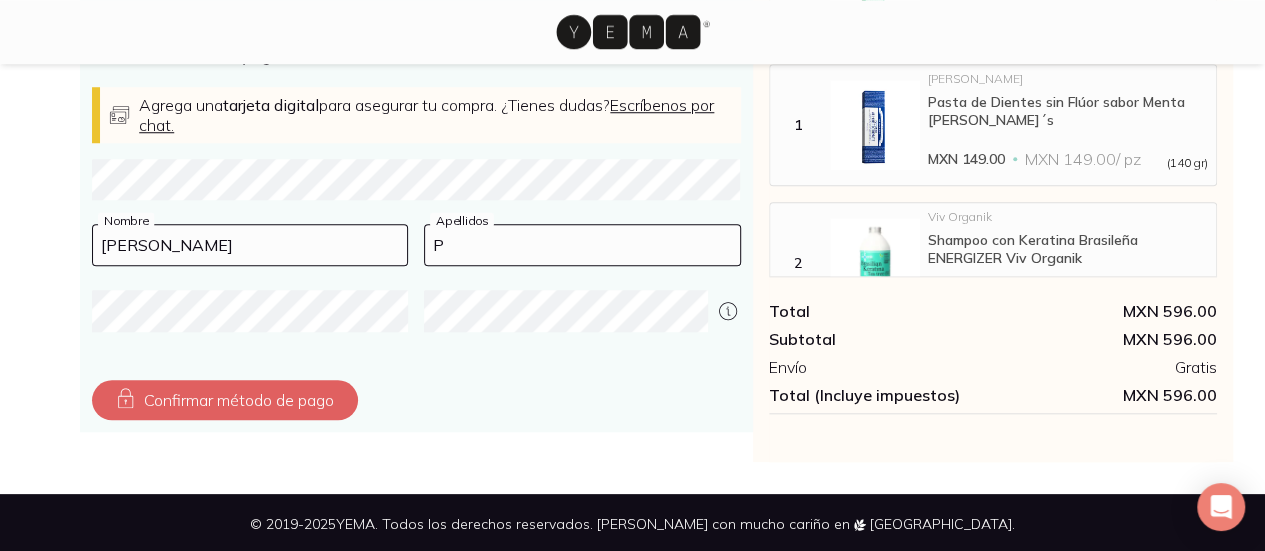 scroll, scrollTop: 788, scrollLeft: 0, axis: vertical 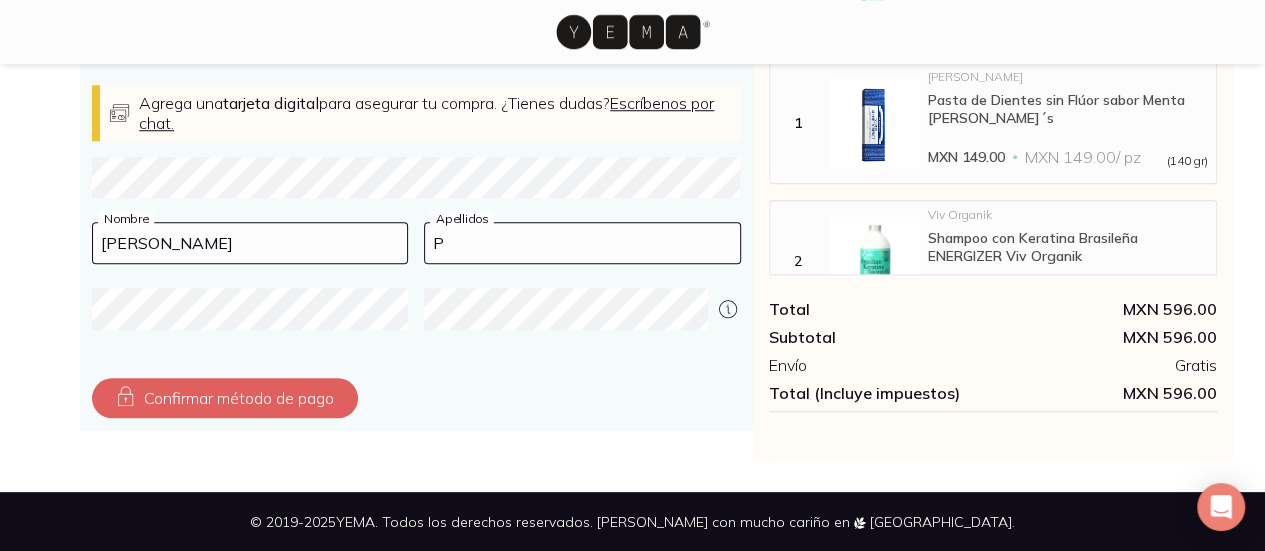 click on "P" at bounding box center [582, 243] 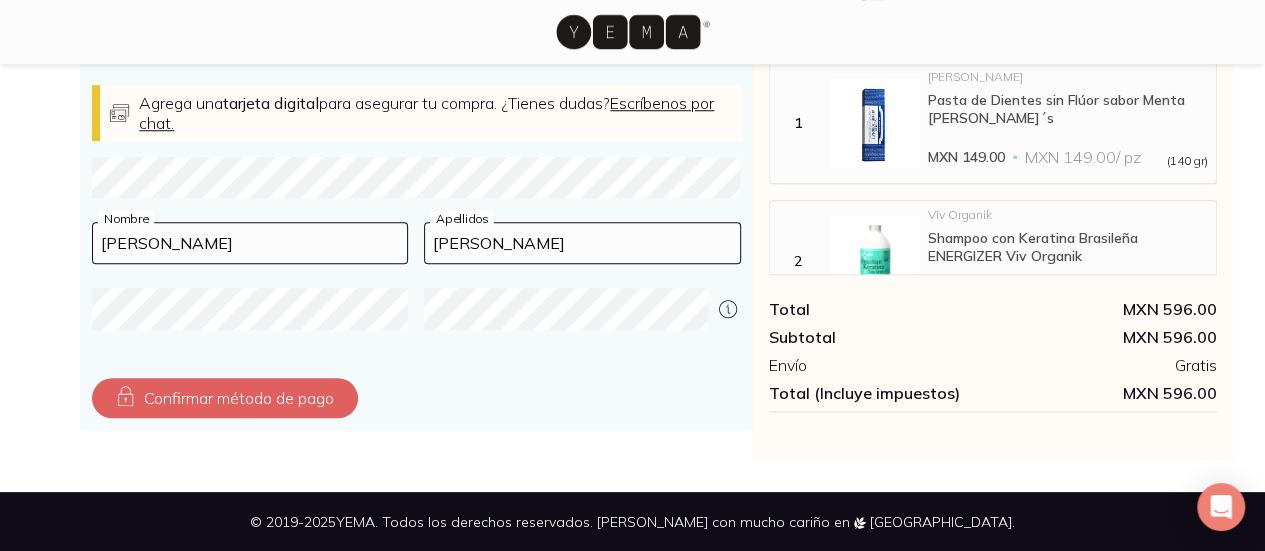 type on "Yanez Posada" 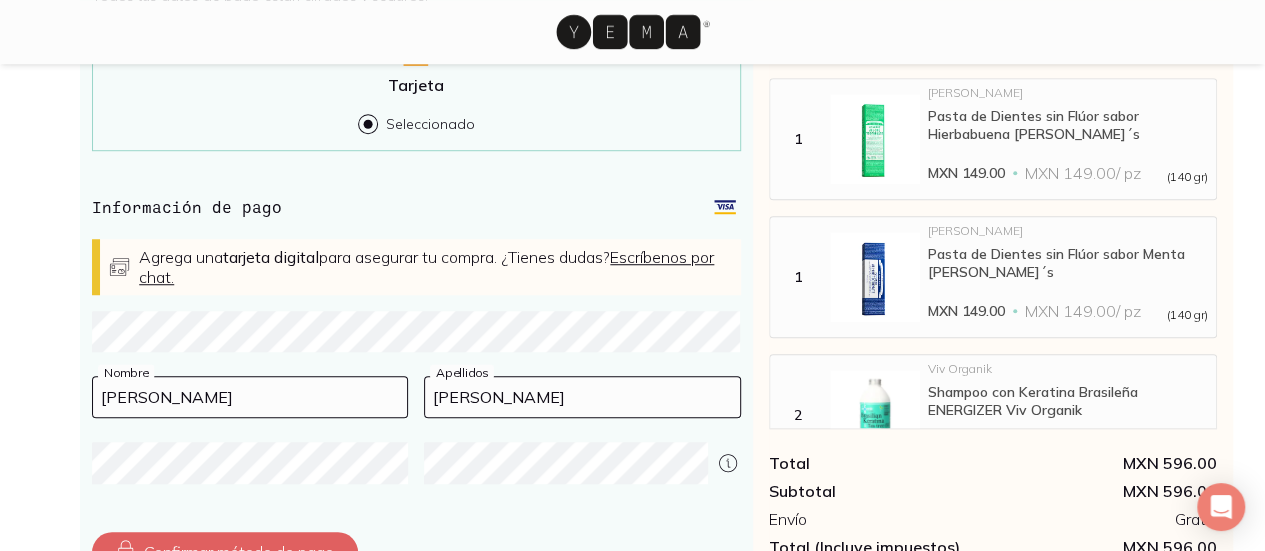 scroll, scrollTop: 636, scrollLeft: 0, axis: vertical 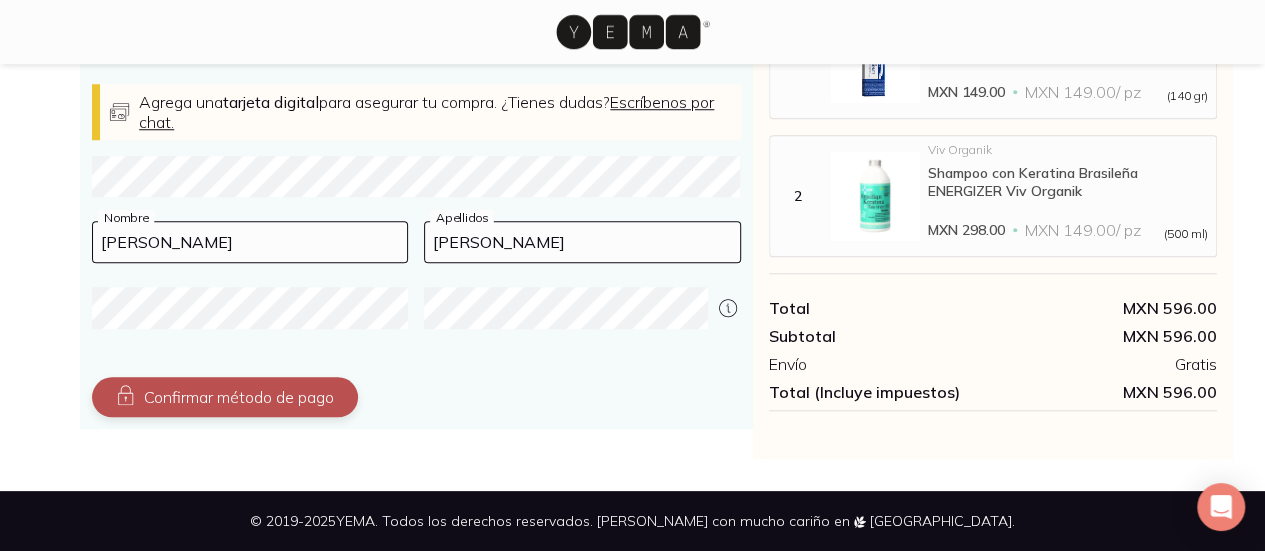click on "Confirmar método de pago" at bounding box center [225, 397] 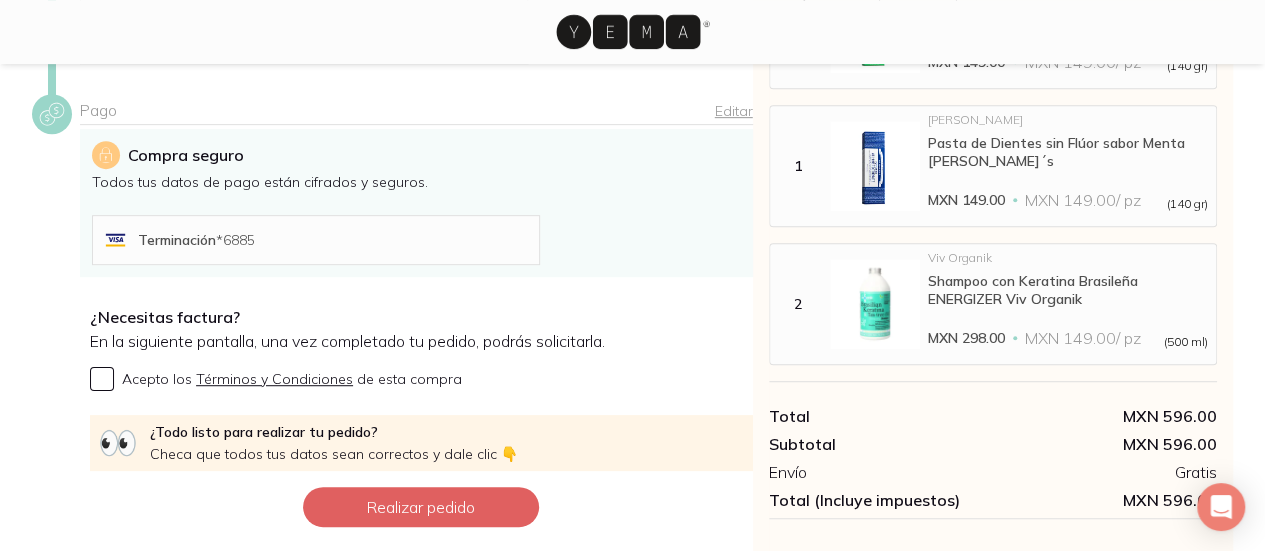 scroll, scrollTop: 572, scrollLeft: 0, axis: vertical 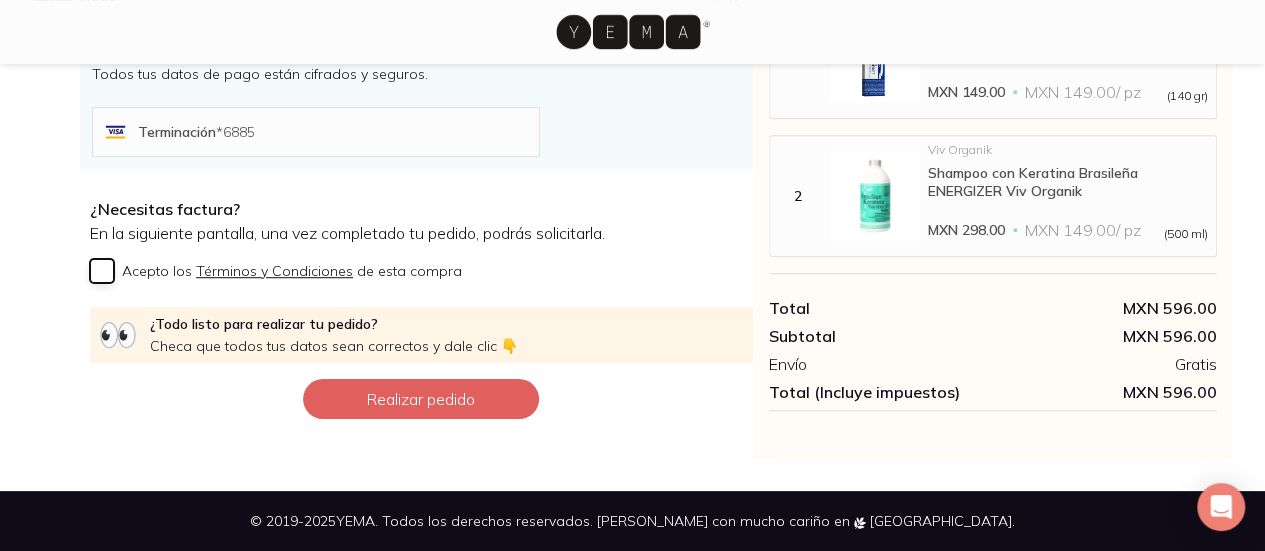 click on "Acepto los   Términos y Condiciones   de esta compra" at bounding box center (102, 271) 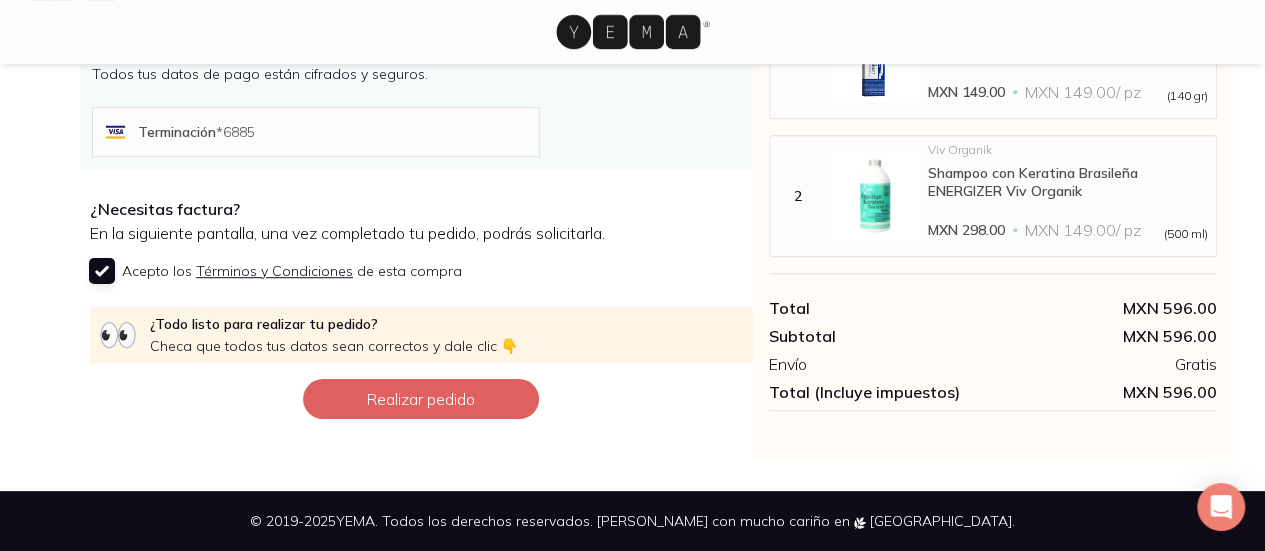 checkbox on "true" 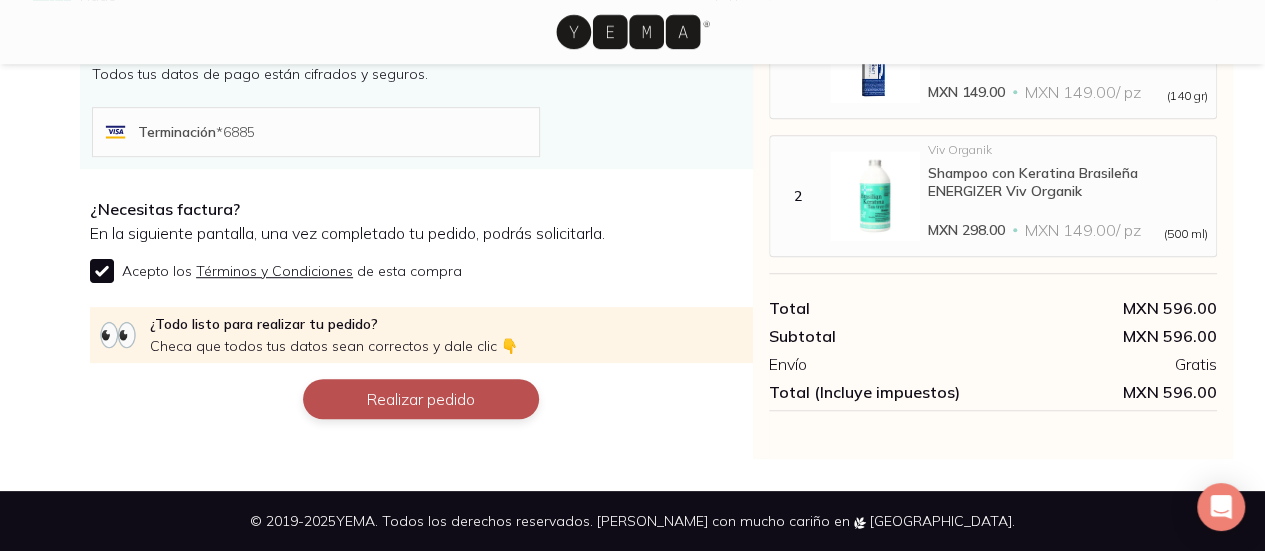 click on "Realizar pedido" at bounding box center [421, 399] 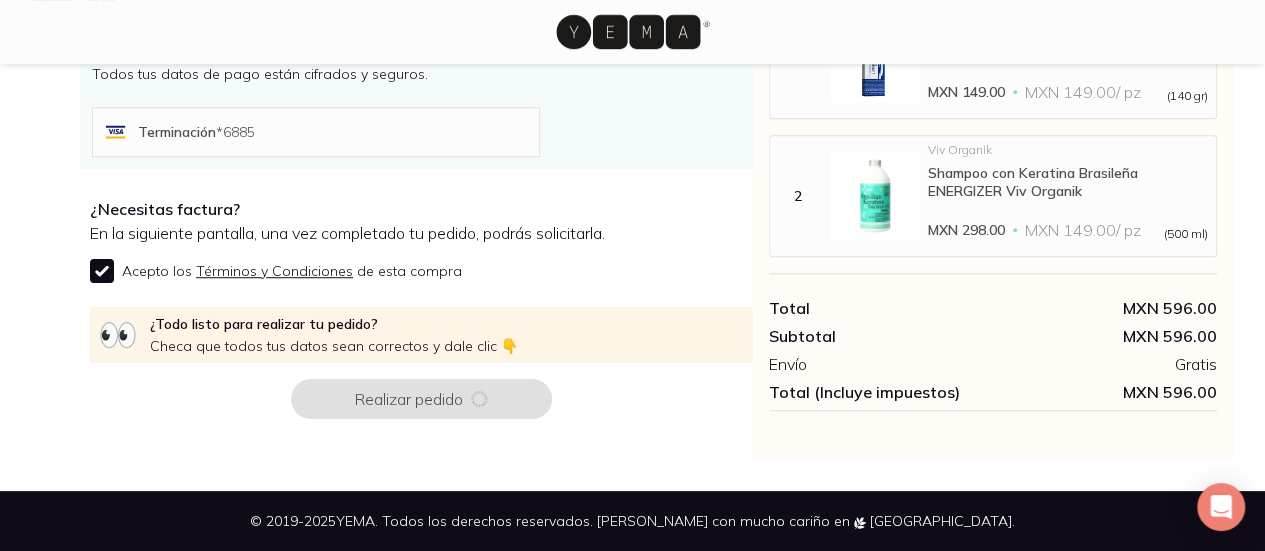 scroll, scrollTop: 0, scrollLeft: 0, axis: both 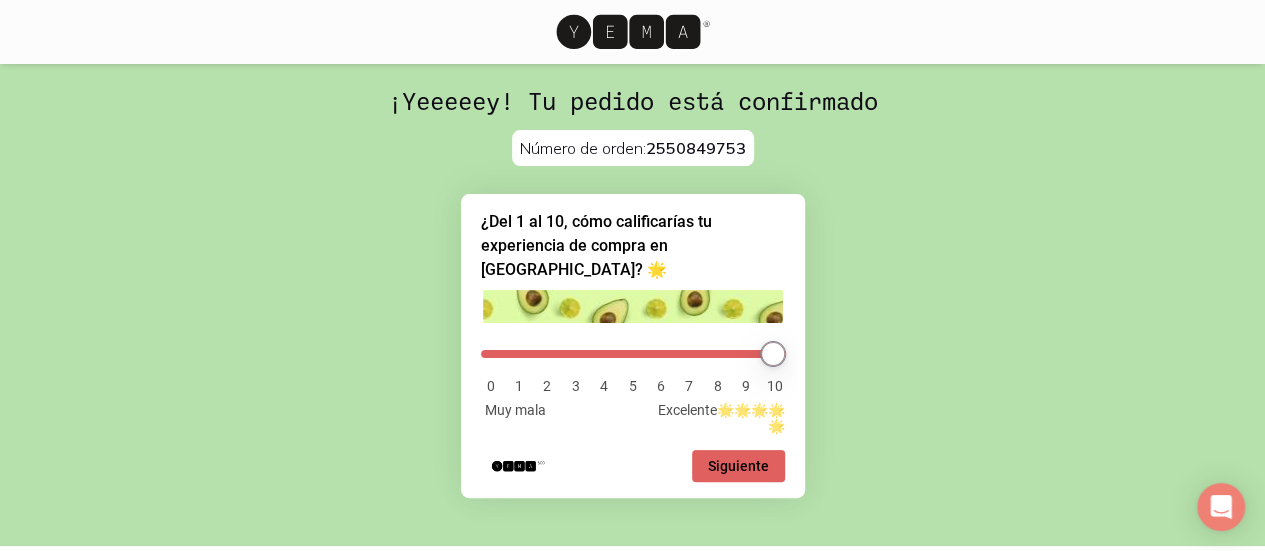 drag, startPoint x: 484, startPoint y: 329, endPoint x: 792, endPoint y: 373, distance: 311.12698 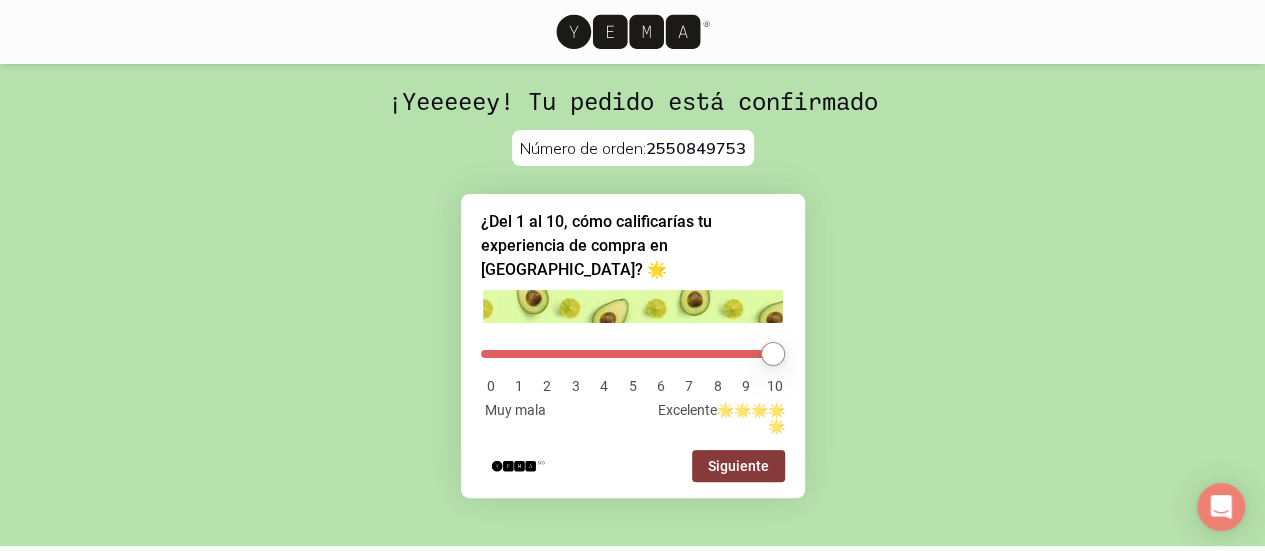click on "Siguiente" at bounding box center (738, 466) 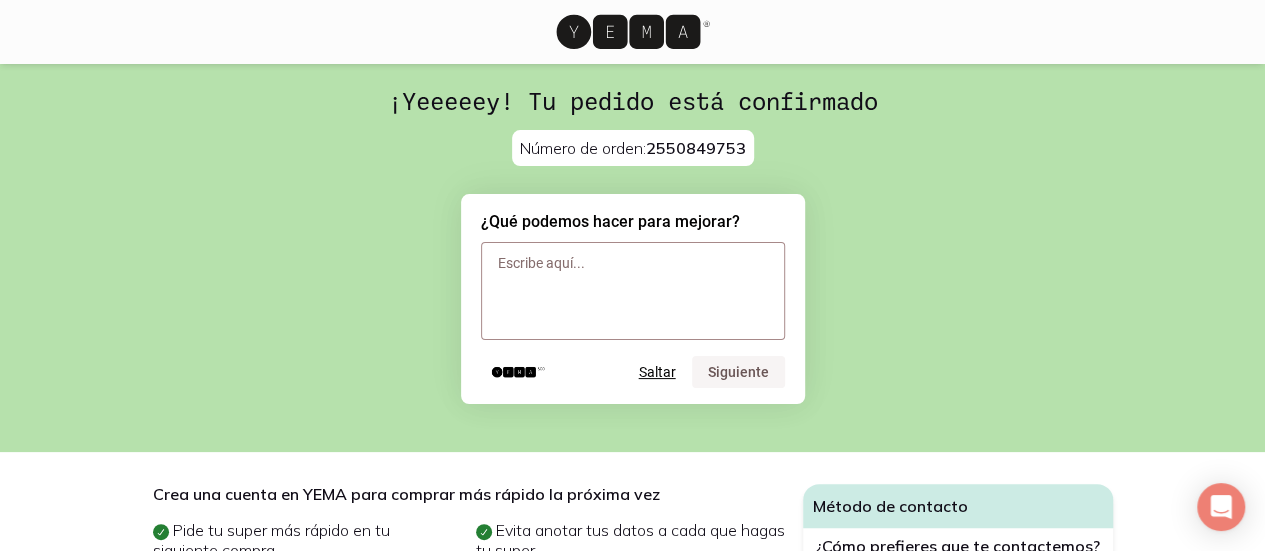 click at bounding box center (633, 291) 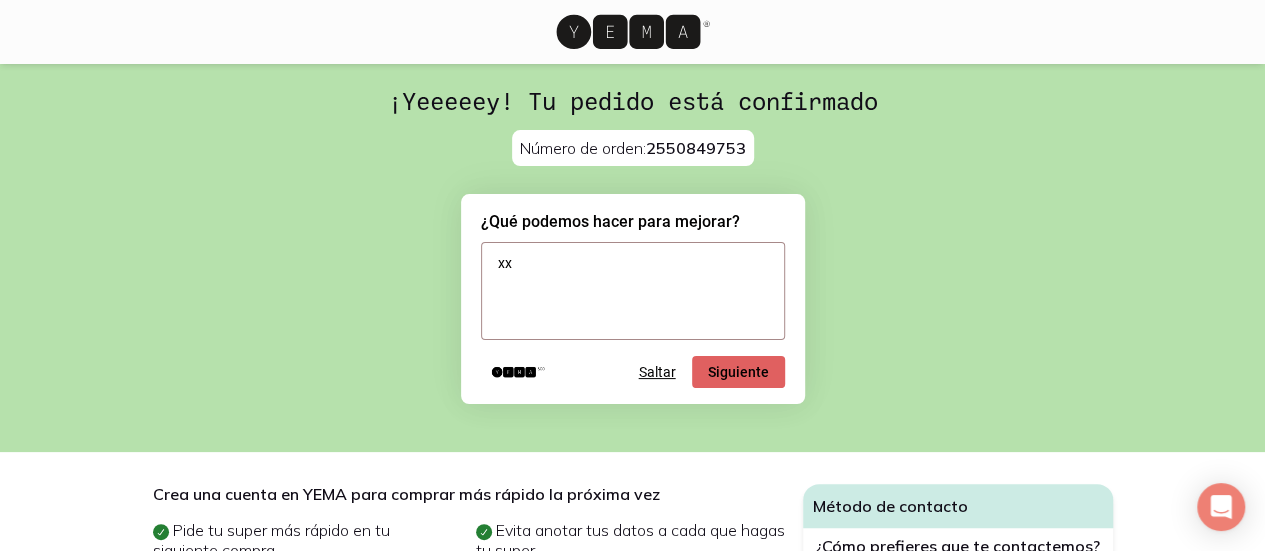 type on "x" 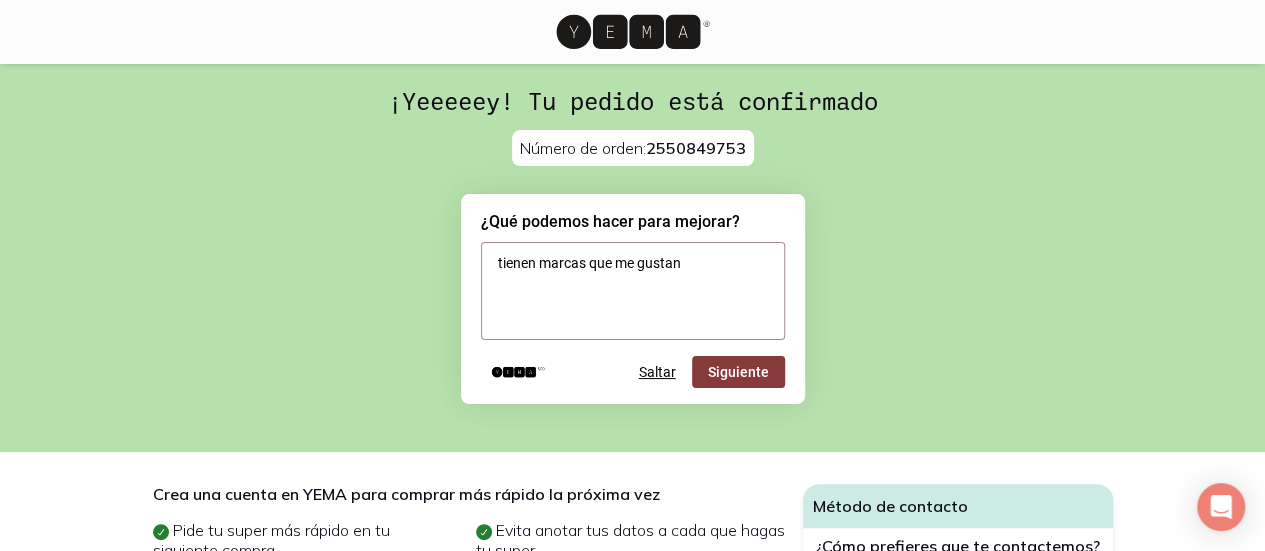 type on "tienen marcas que me gustan" 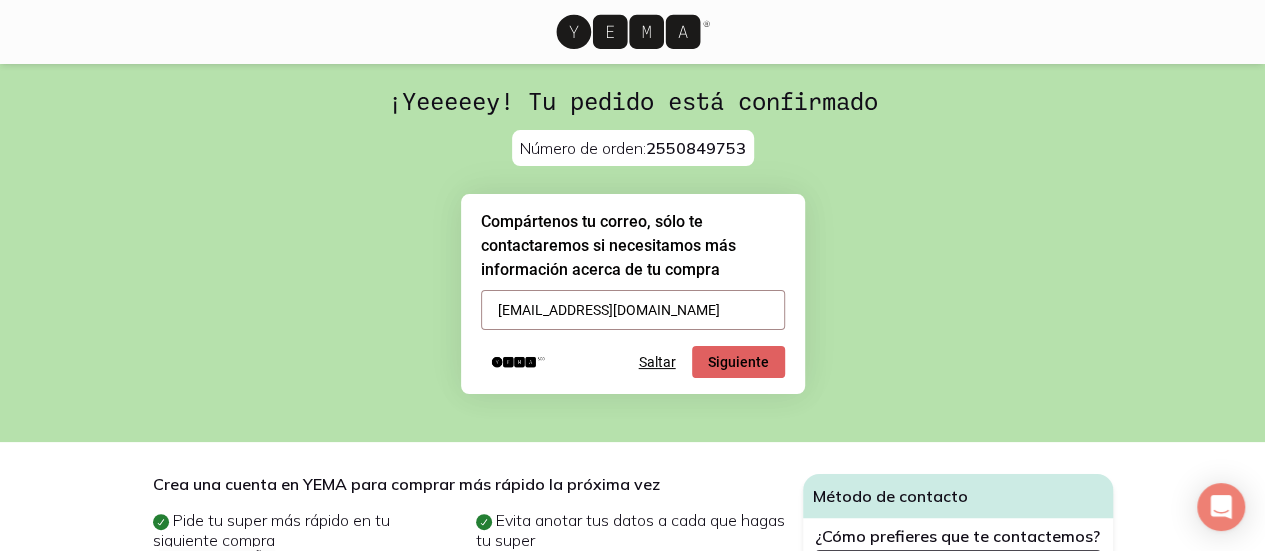 type on "[EMAIL_ADDRESS][DOMAIN_NAME]" 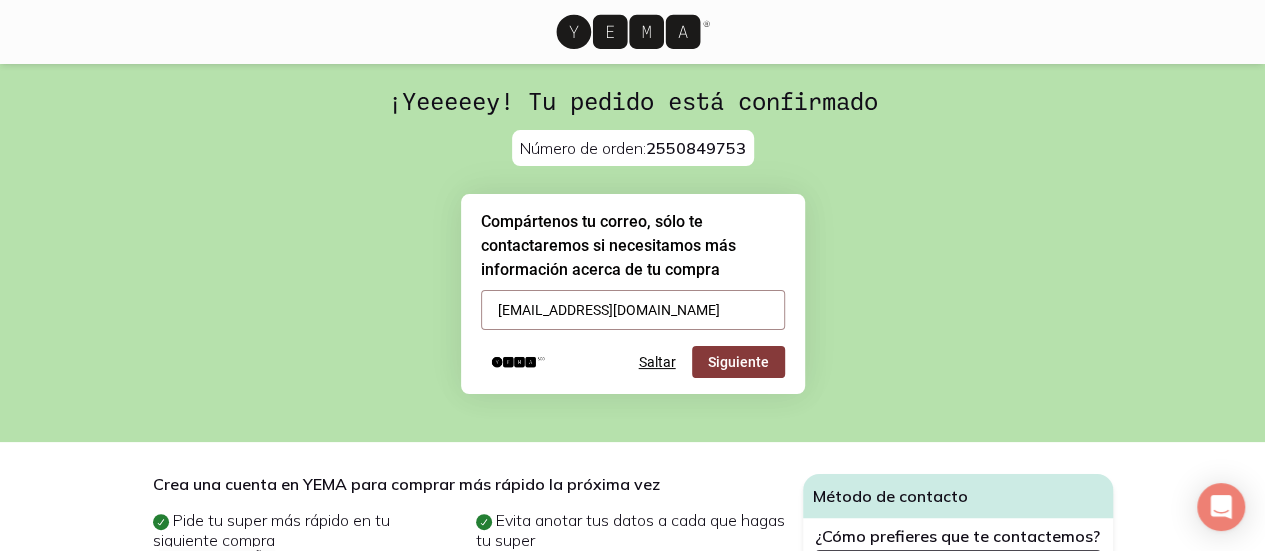 click on "Siguiente" at bounding box center (738, 362) 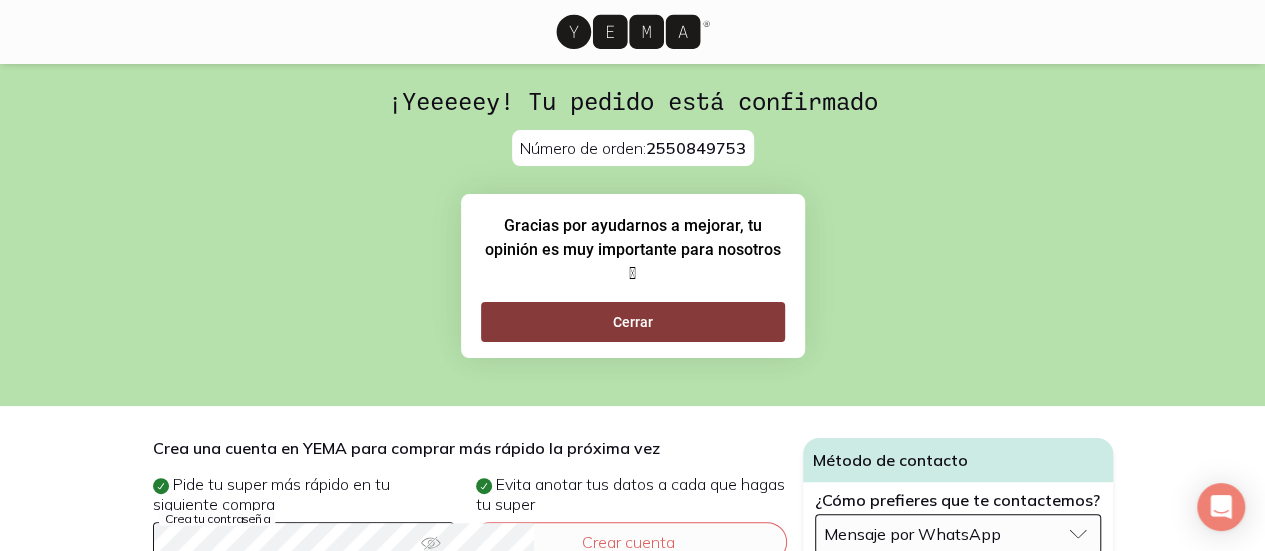 click on "Cerrar" at bounding box center (633, 322) 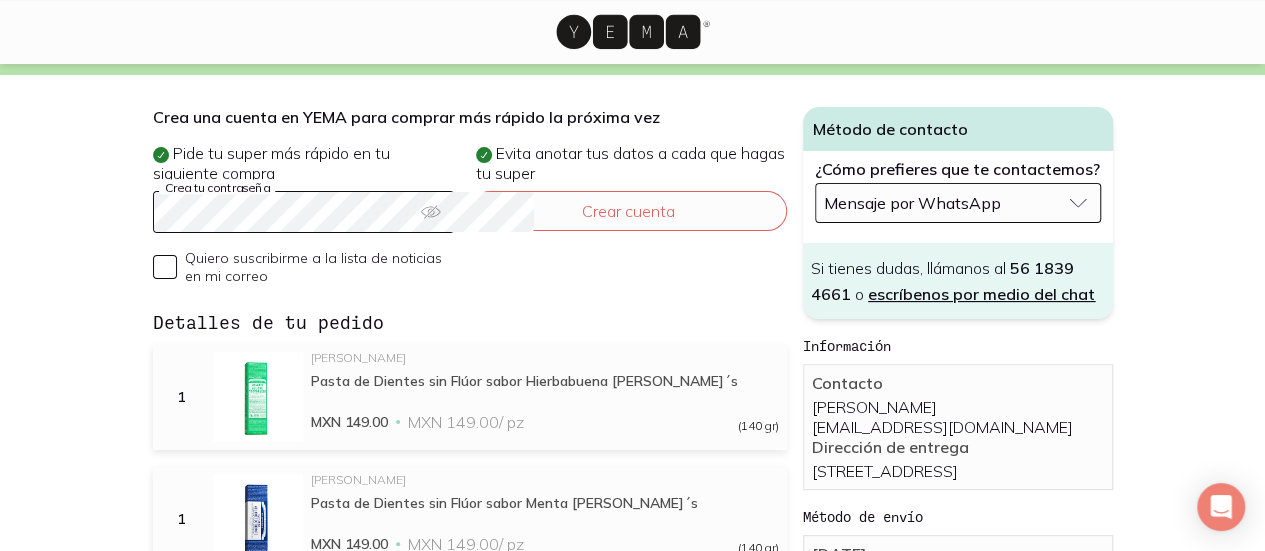 scroll, scrollTop: 168, scrollLeft: 0, axis: vertical 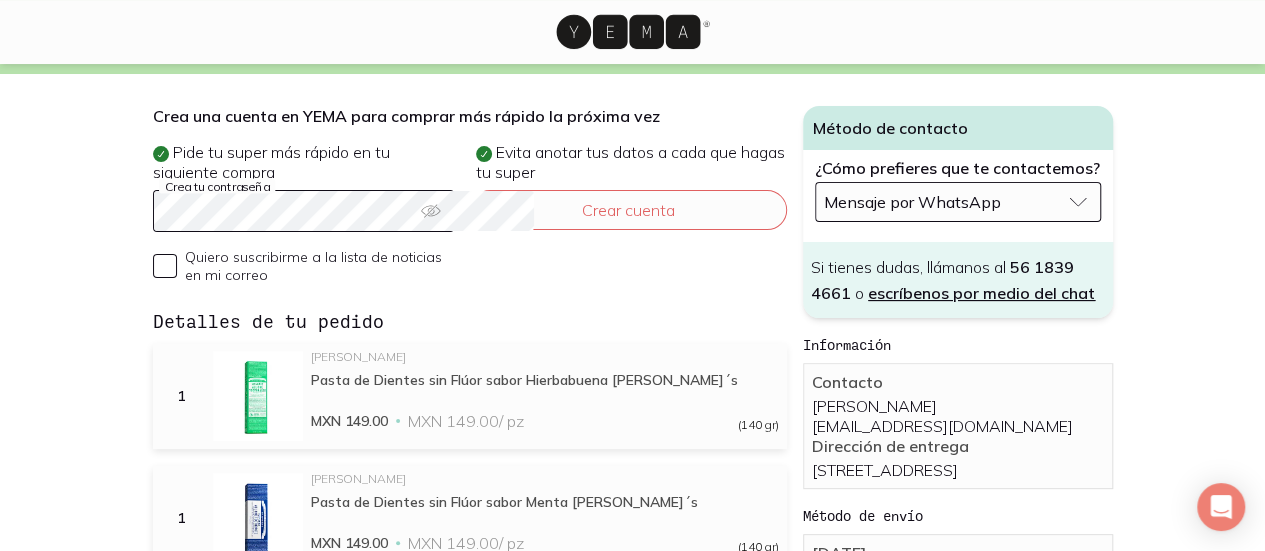 click on "Quiero suscribirme a la lista de noticias en mi correo" 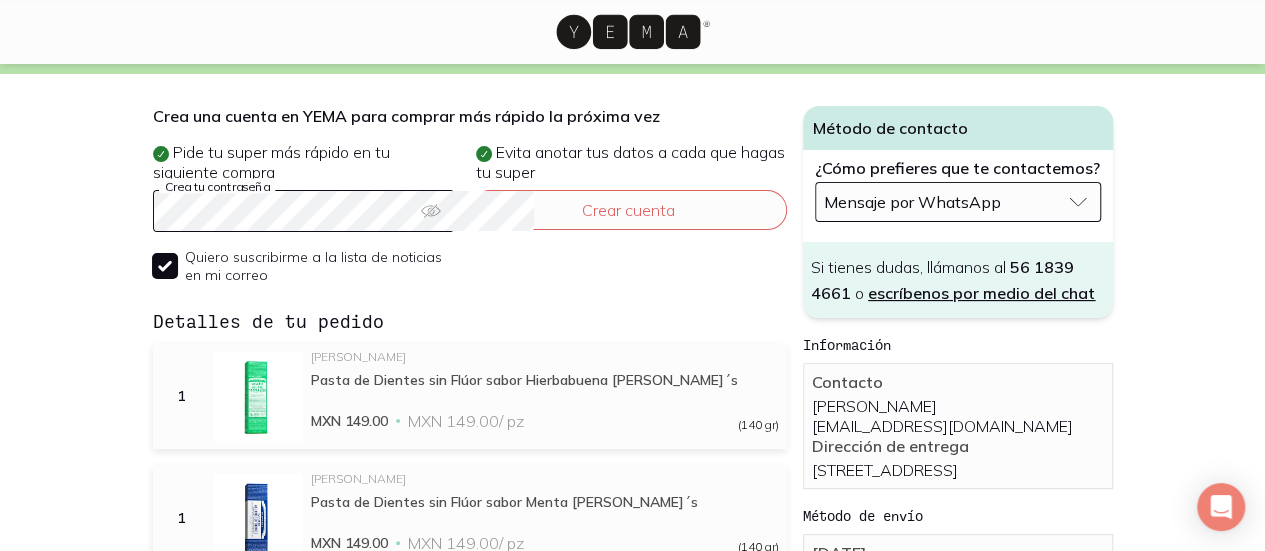 checkbox on "true" 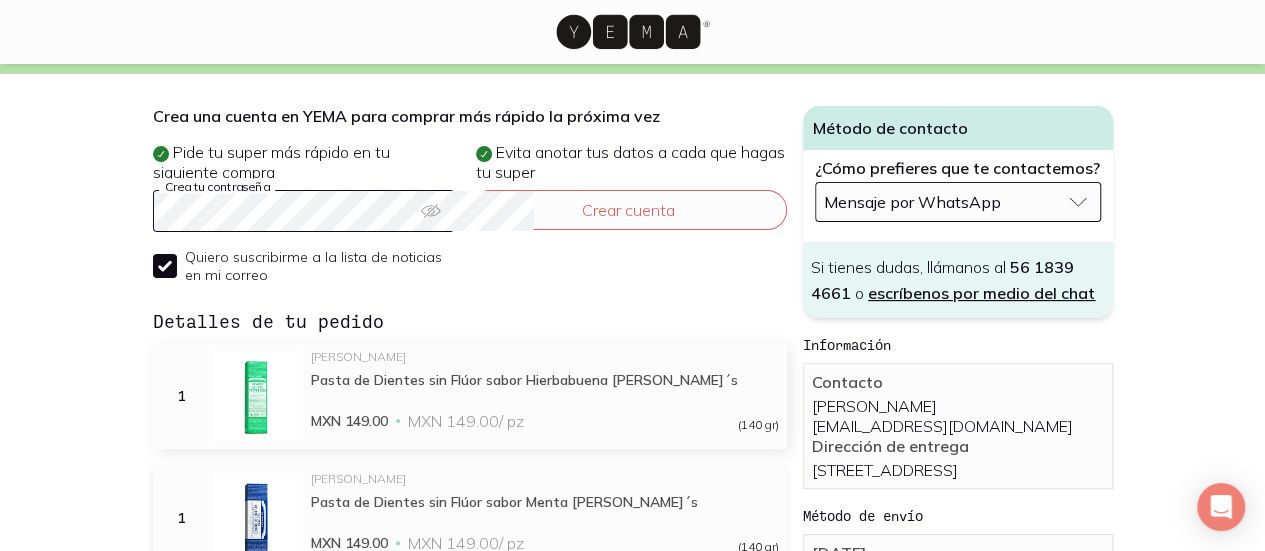 click on "1 Dr. Bronner's Pasta de Dientes sin Flúor sabor Hierbabuena Dr. Bronner´s MXN 149.00 MXN 149.00  / pz (140 gr)" at bounding box center (470, 396) 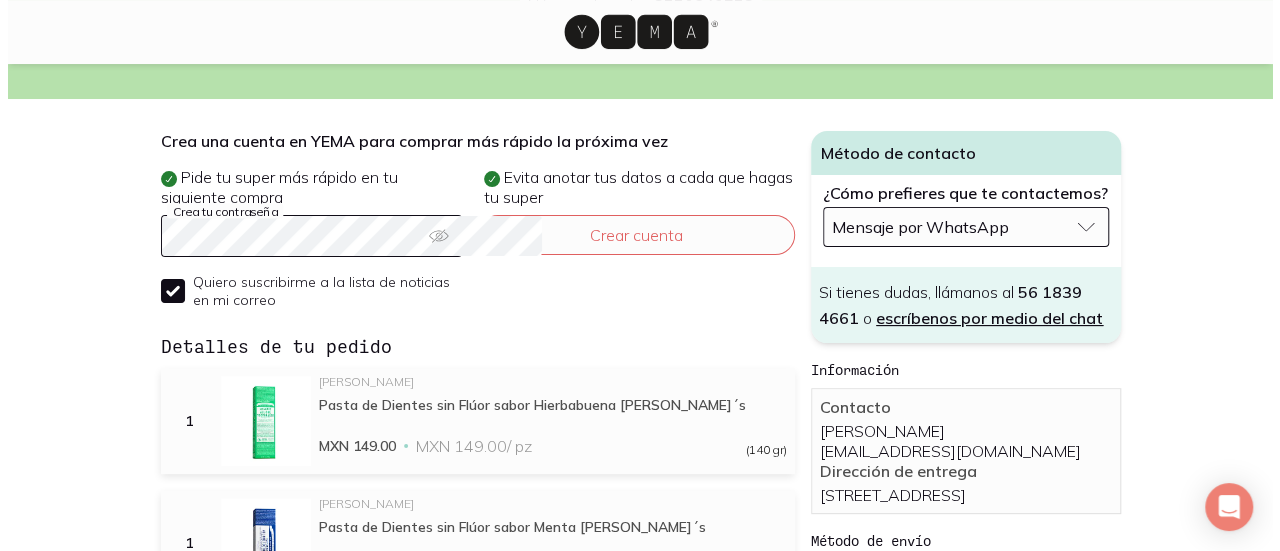 scroll, scrollTop: 9, scrollLeft: 0, axis: vertical 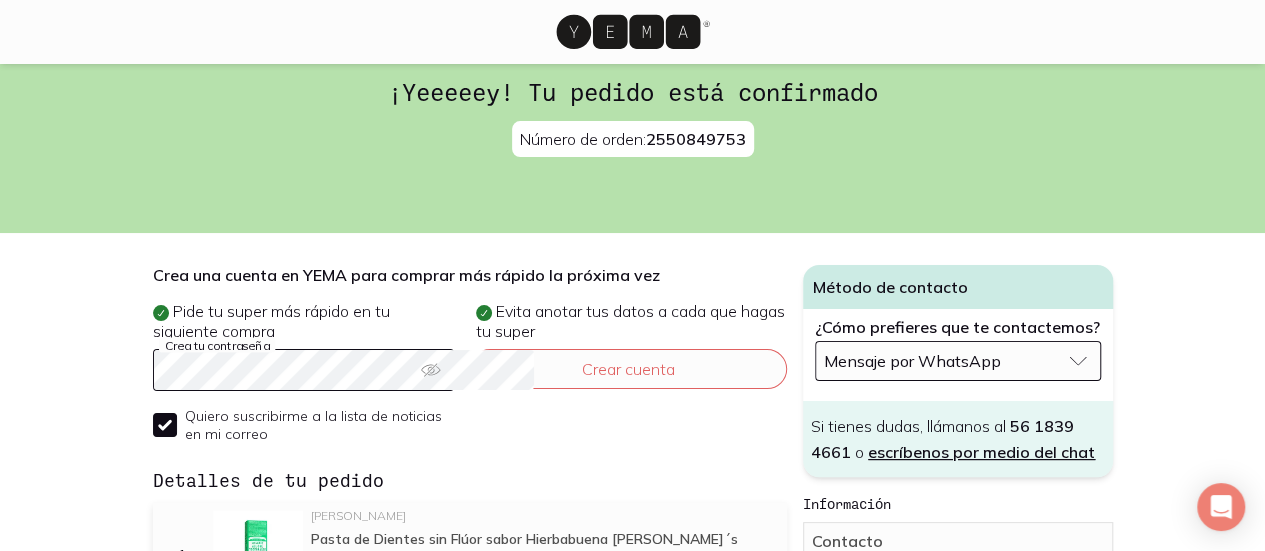 click on "Crear cuenta" at bounding box center [628, 396] 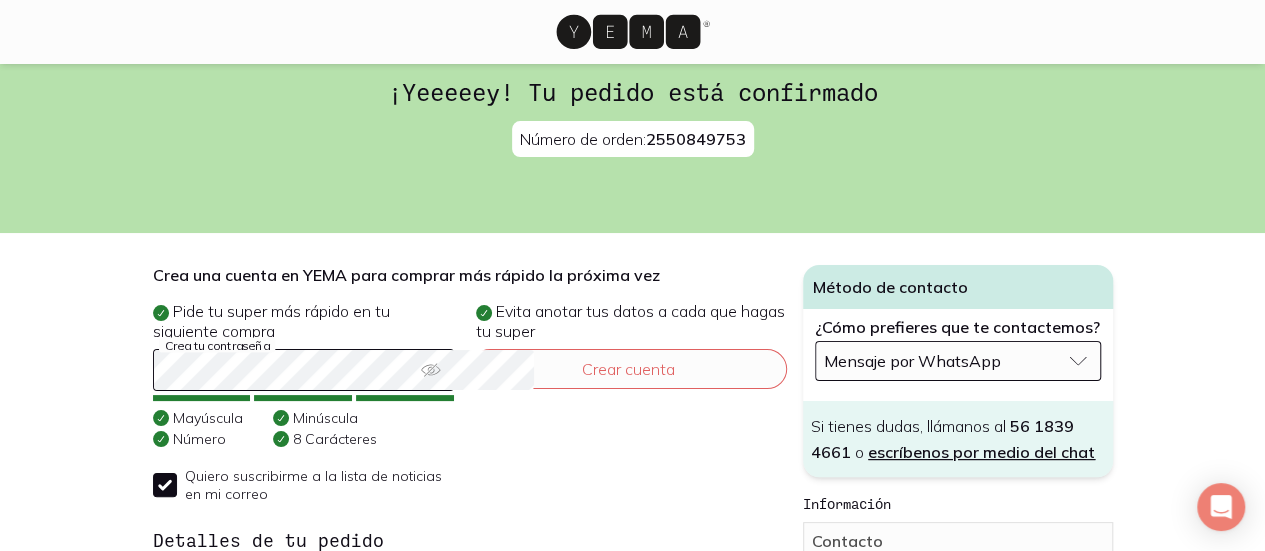 click 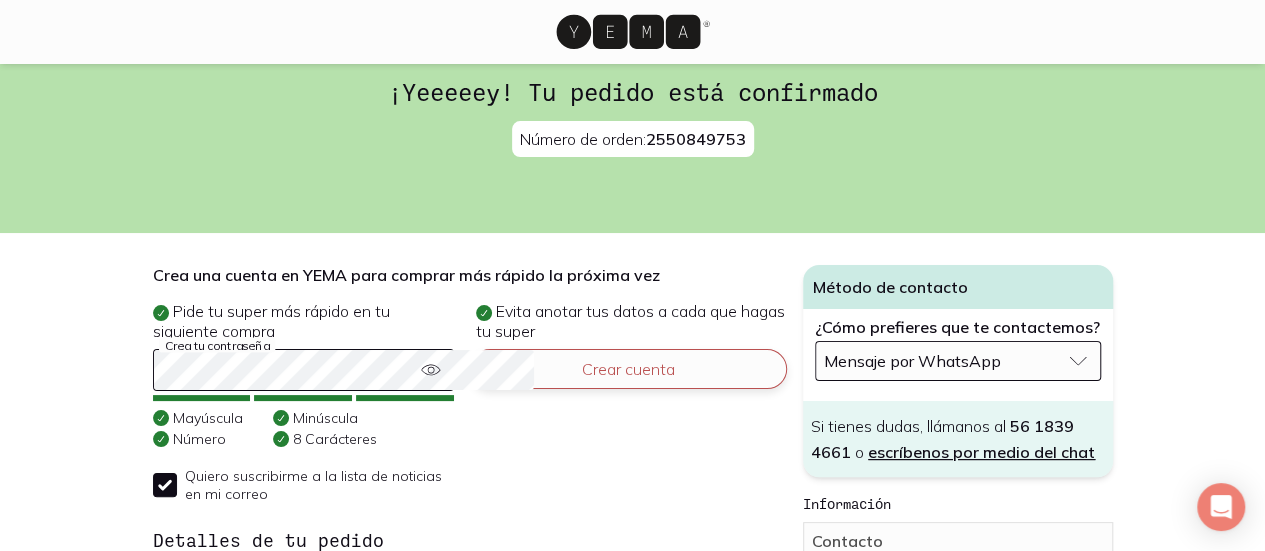click on "Crear cuenta" at bounding box center (628, 369) 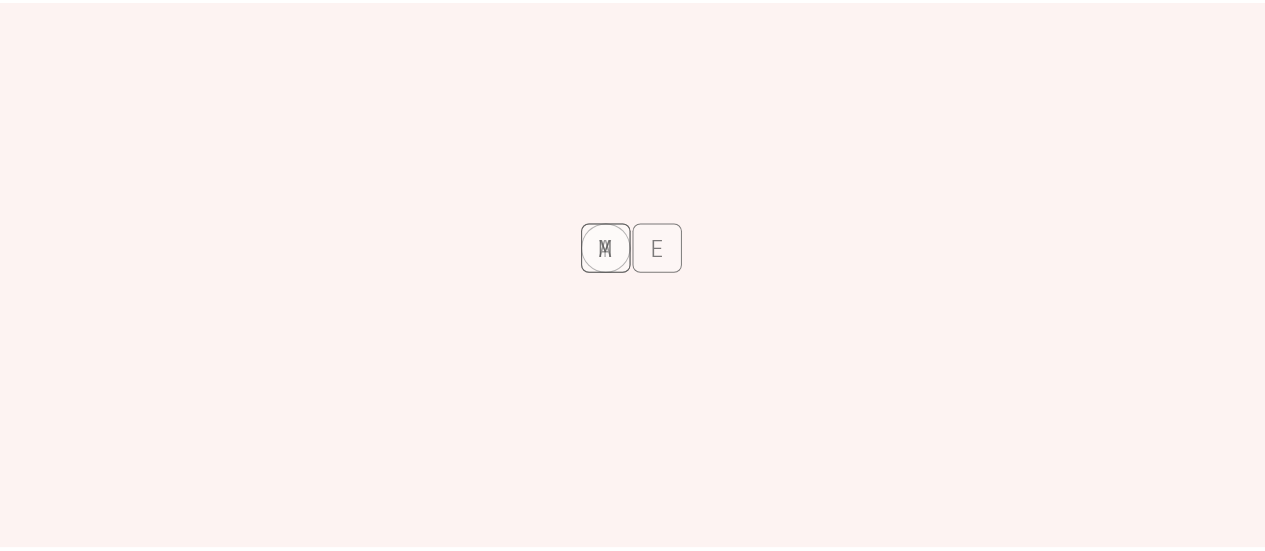 scroll, scrollTop: 0, scrollLeft: 0, axis: both 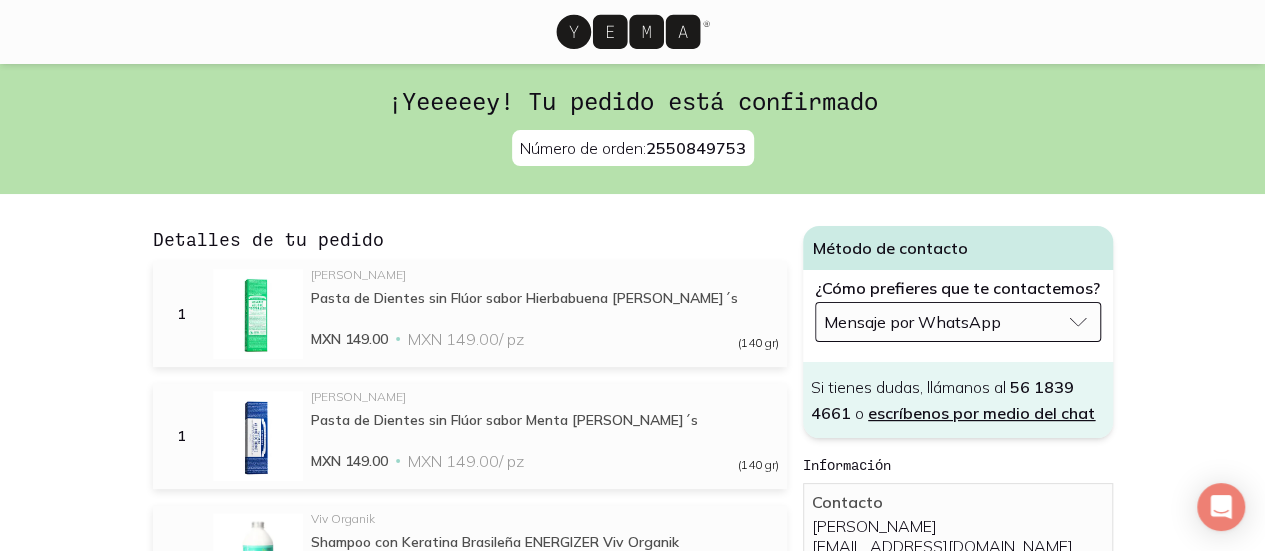 click 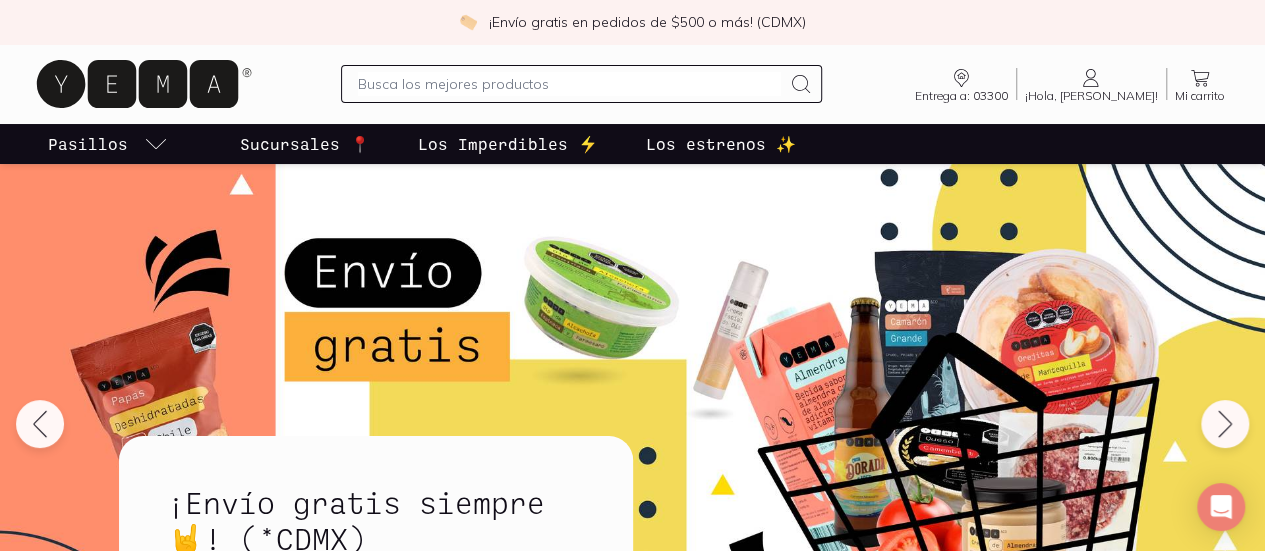 click on "Sucursales 📍" at bounding box center [305, 144] 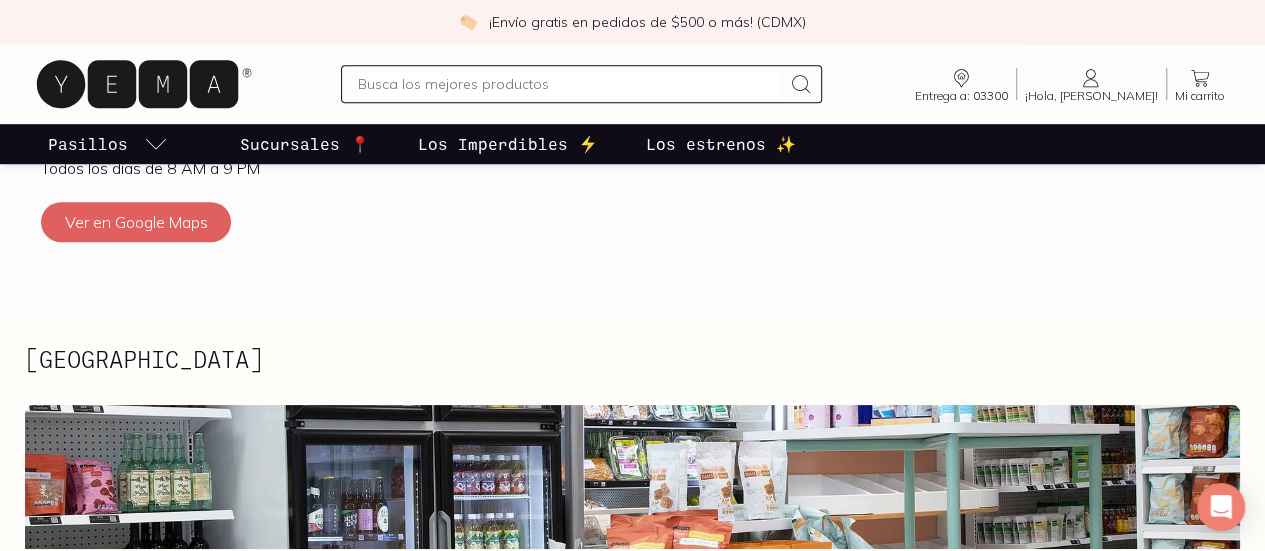 scroll, scrollTop: 0, scrollLeft: 0, axis: both 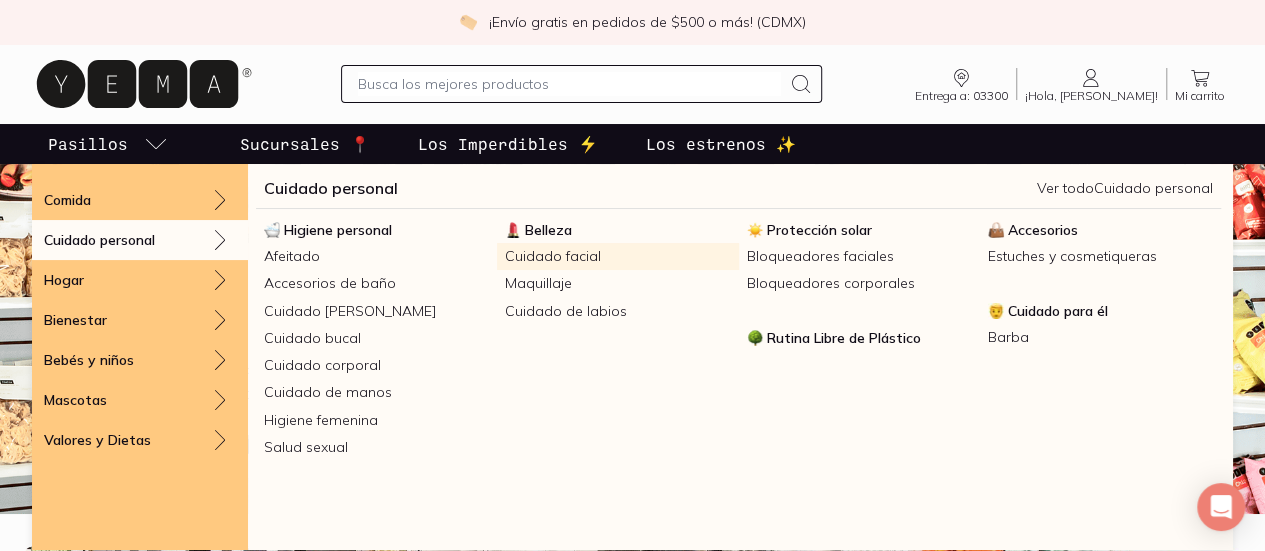 click on "Cuidado facial" at bounding box center [617, 256] 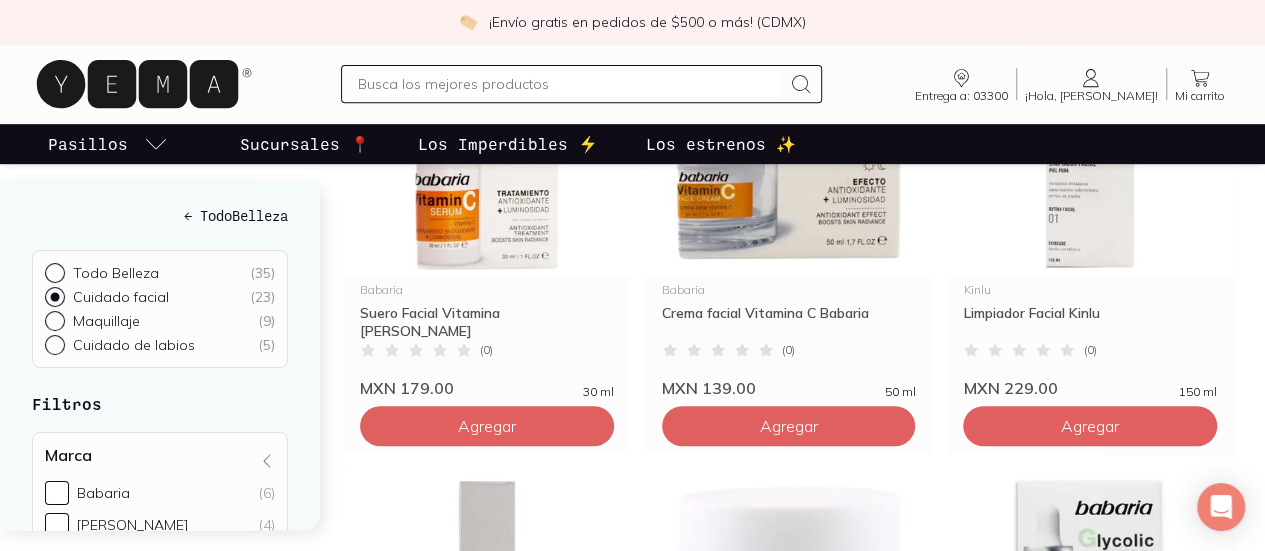 scroll, scrollTop: 406, scrollLeft: 0, axis: vertical 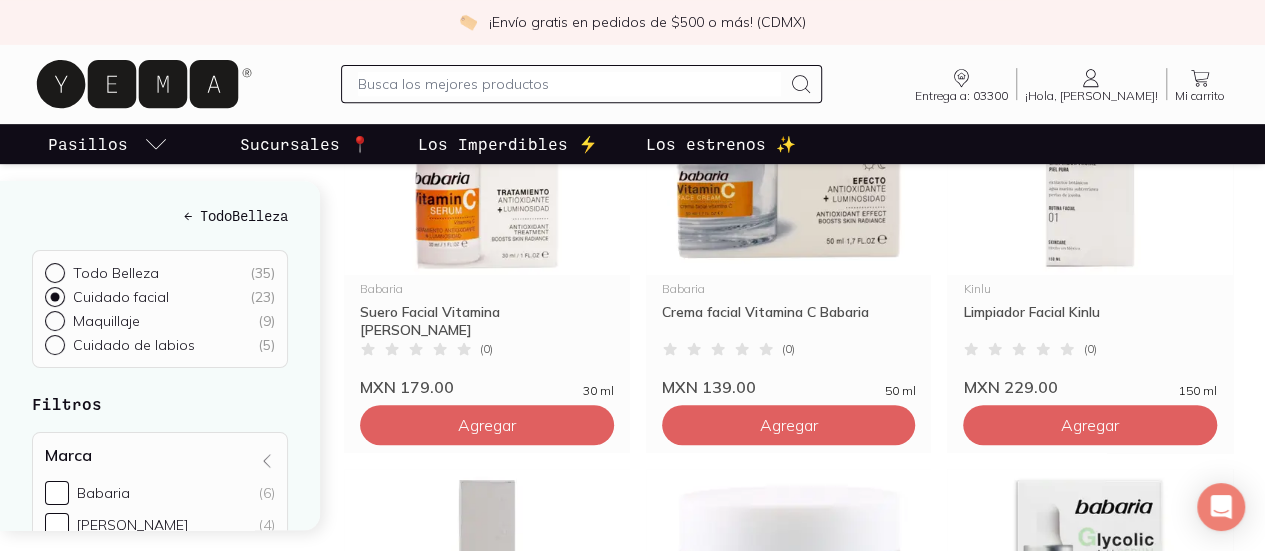 click on "Todo Belleza ( 35 )" at bounding box center (53, 272) 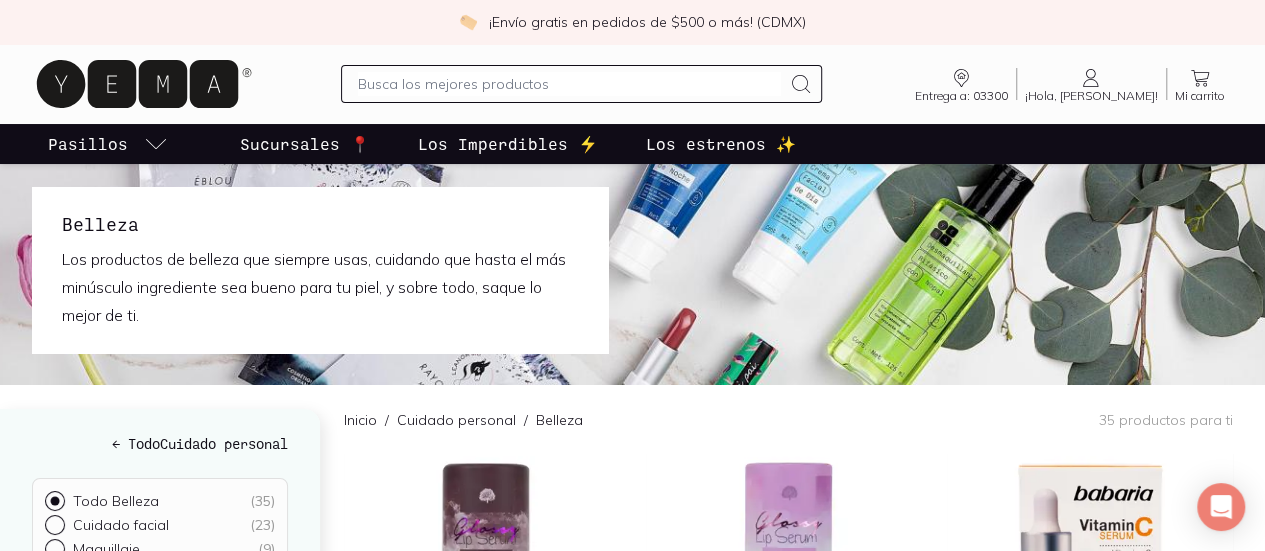 scroll, scrollTop: 8, scrollLeft: 0, axis: vertical 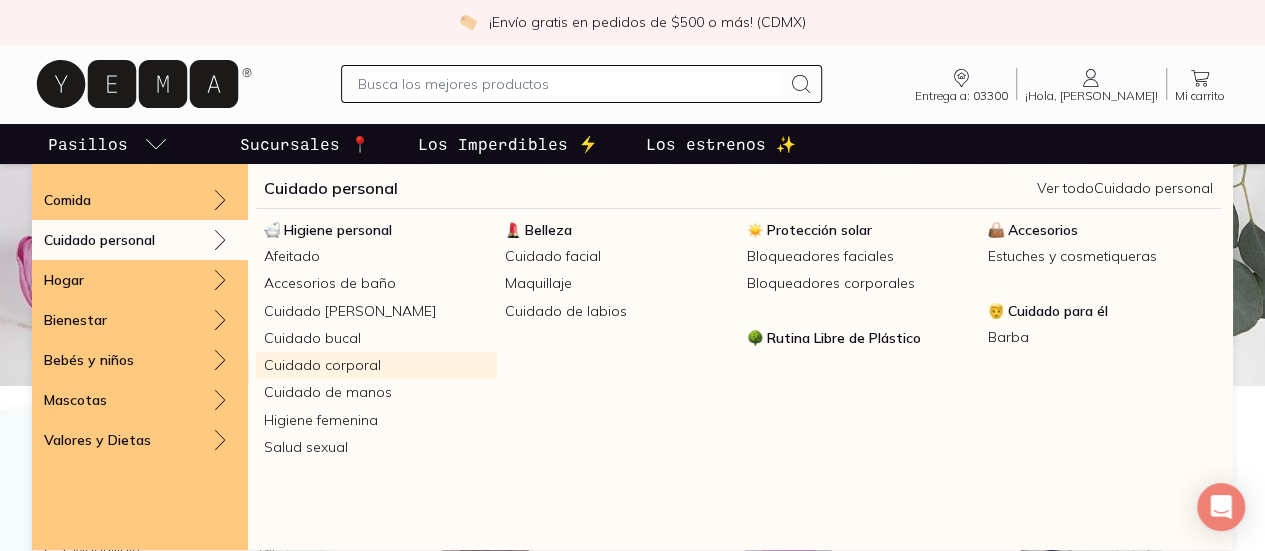 click on "Cuidado corporal" at bounding box center (376, 365) 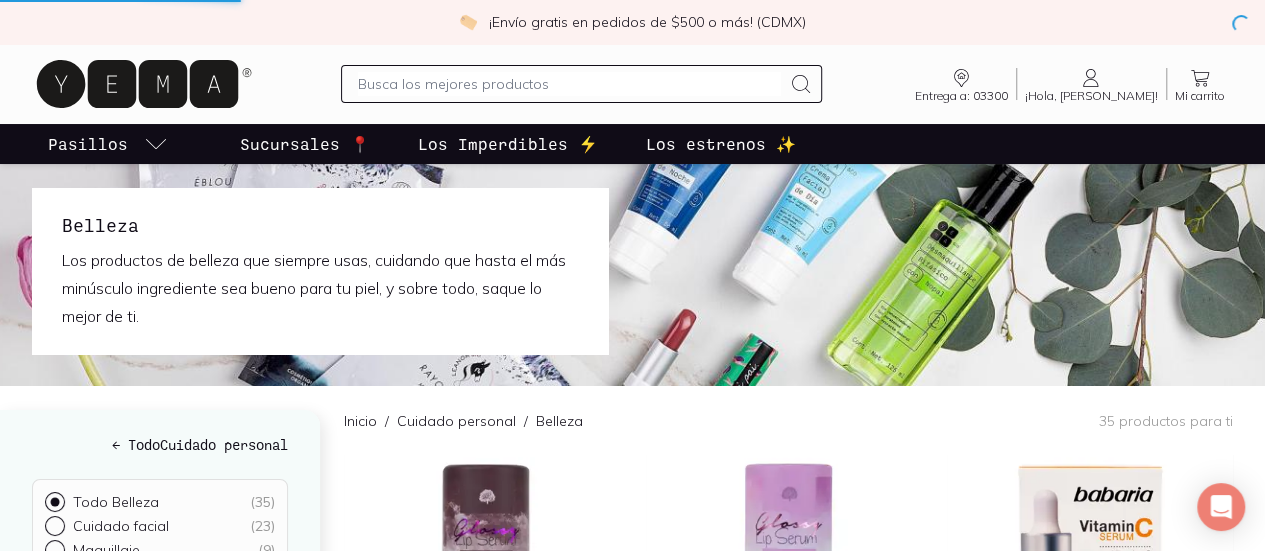 radio on "true" 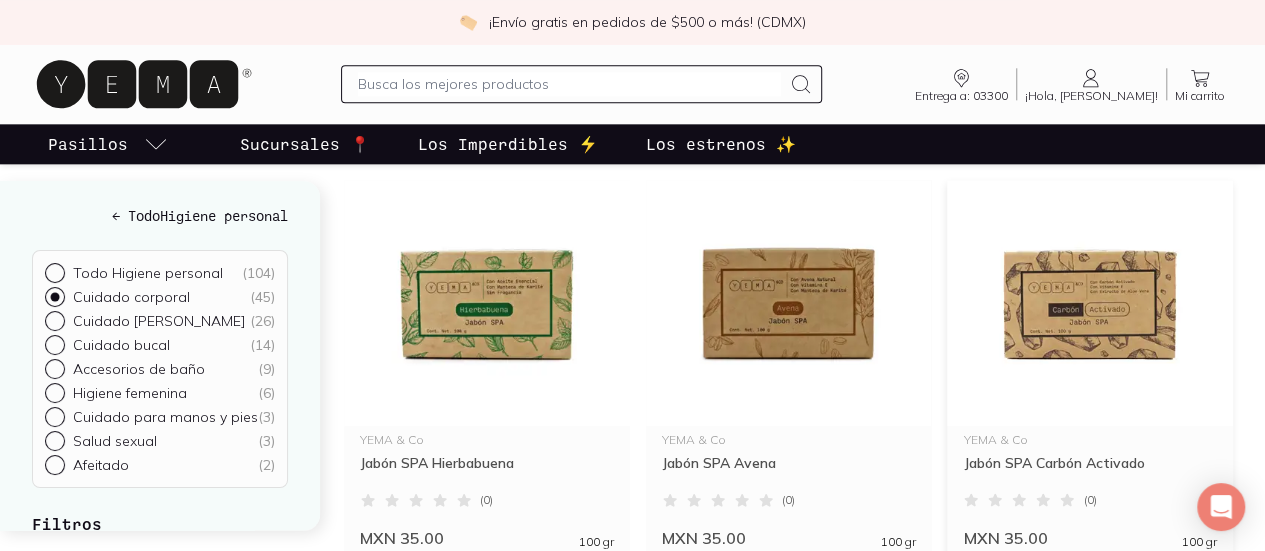 scroll, scrollTop: 1134, scrollLeft: 0, axis: vertical 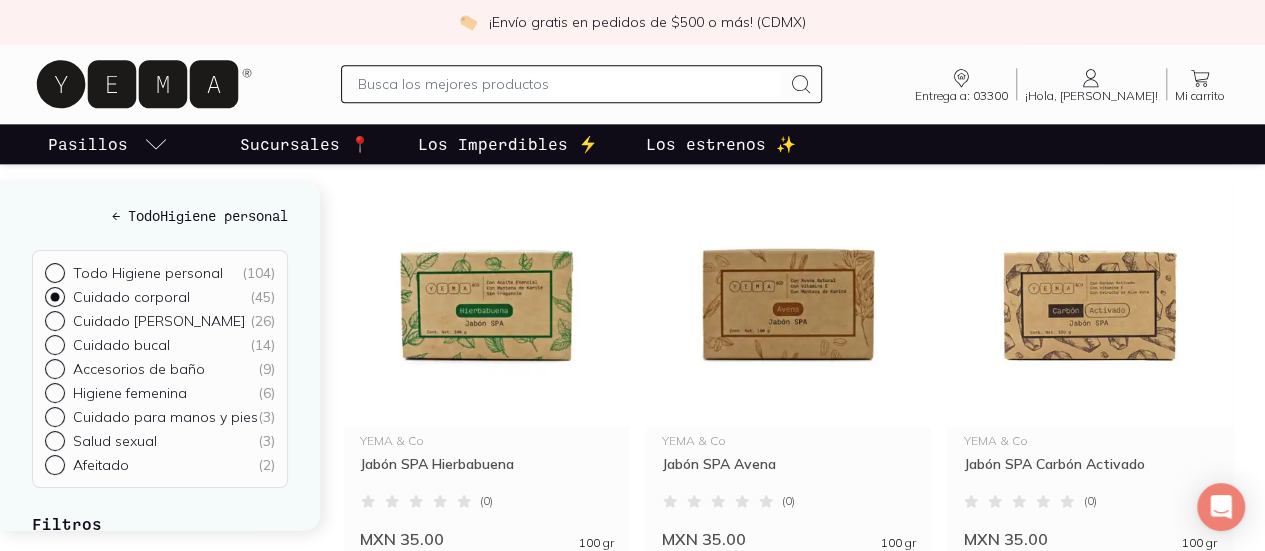 click at bounding box center [1090, 744] 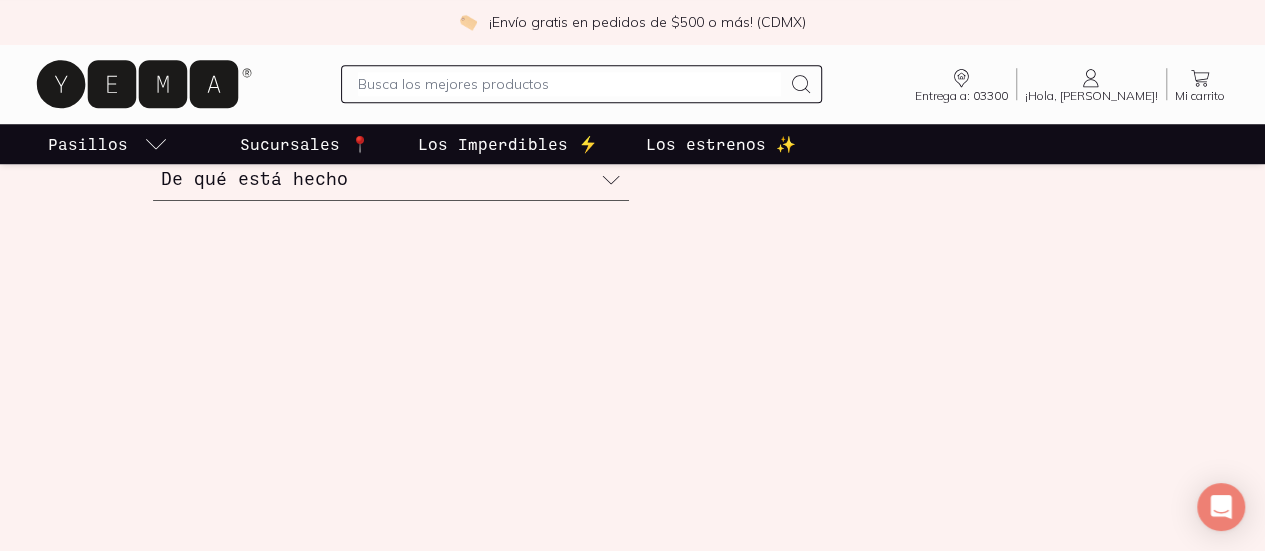 scroll, scrollTop: 765, scrollLeft: 0, axis: vertical 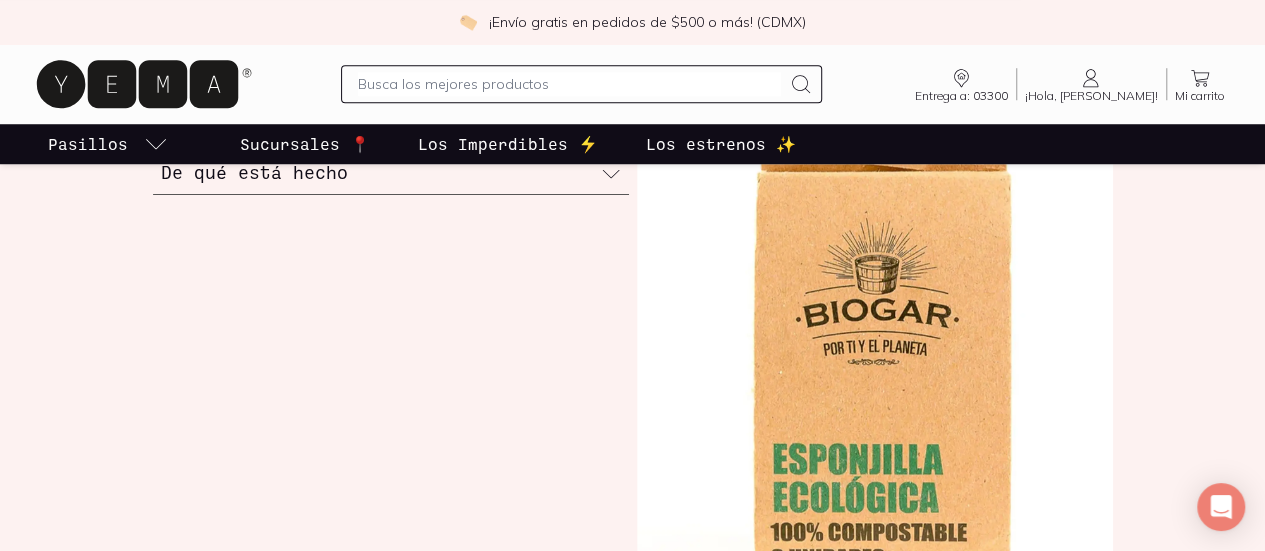 click 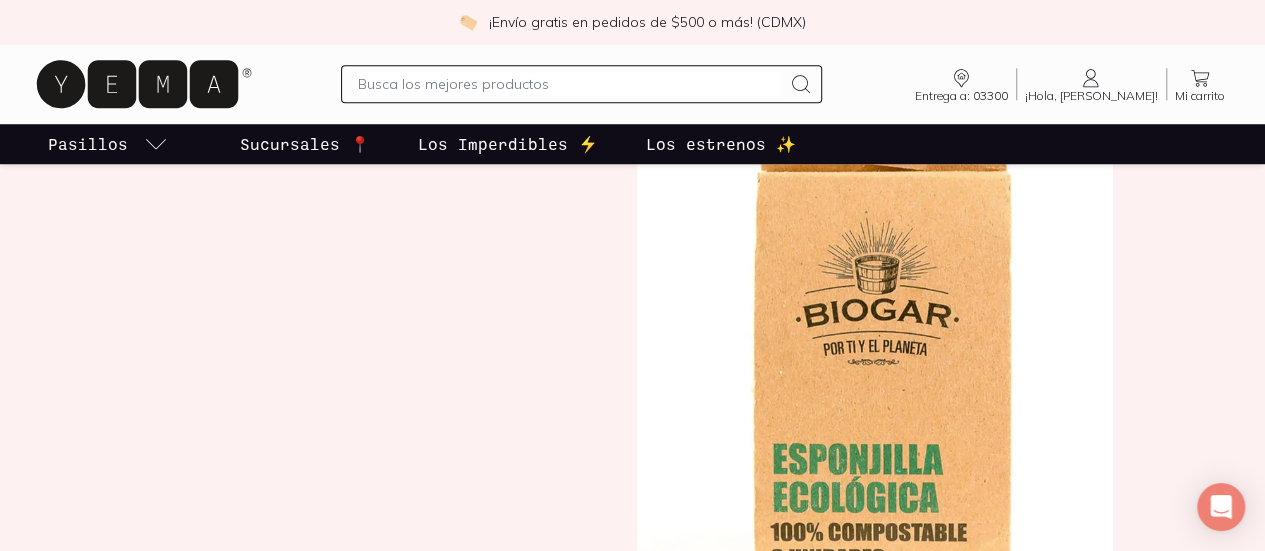 click on "Acerca de De qué está hecho" at bounding box center (633, 359) 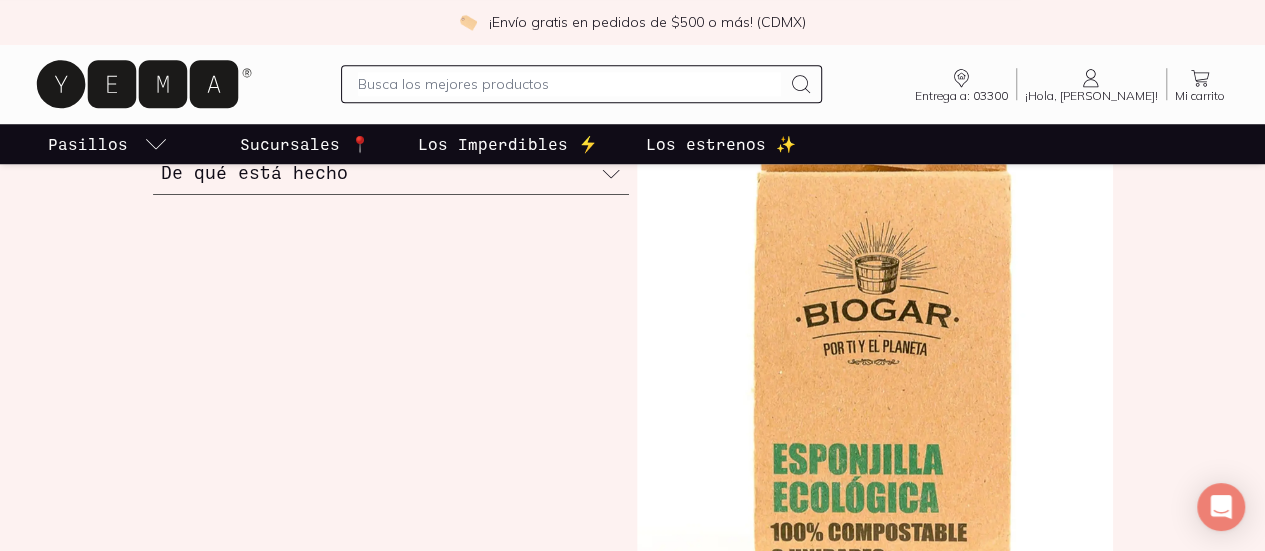 click 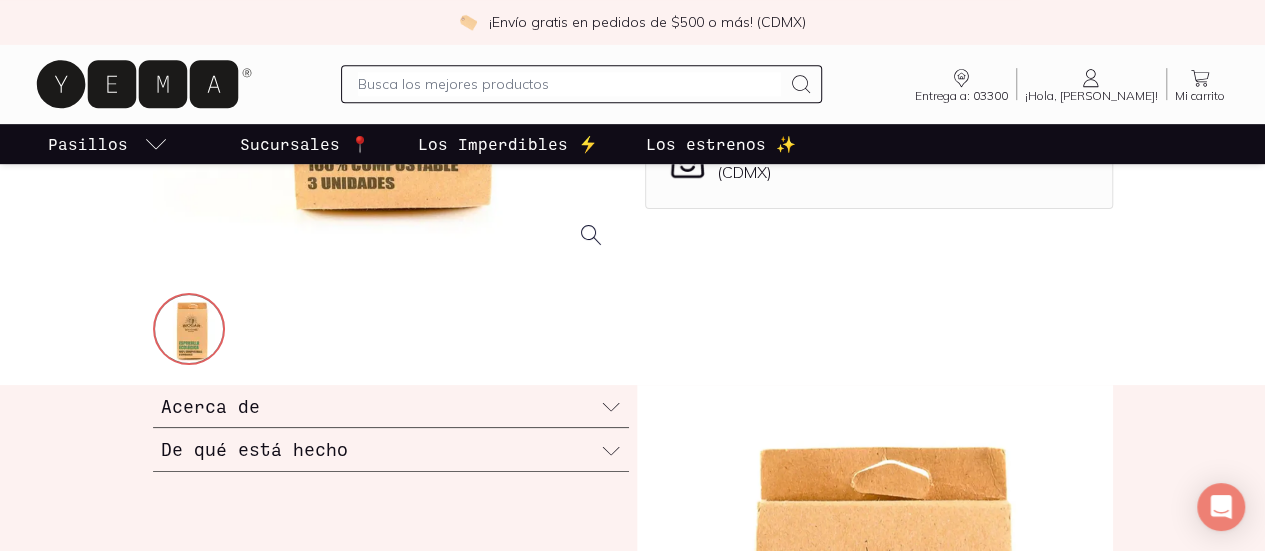 scroll, scrollTop: 439, scrollLeft: 0, axis: vertical 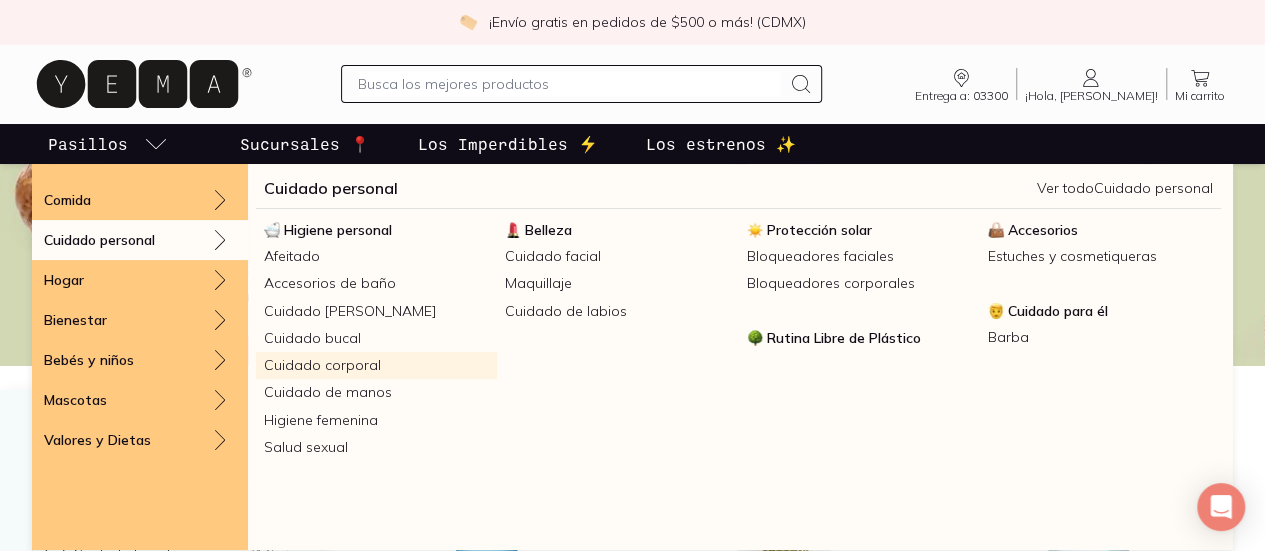 click on "Cuidado corporal" at bounding box center (376, 365) 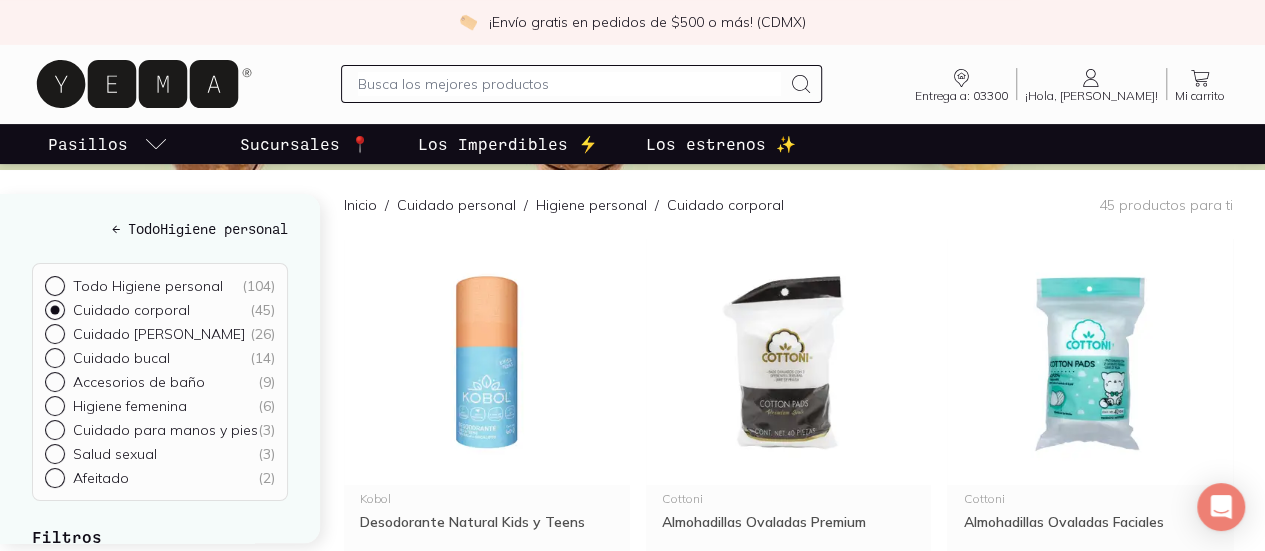 scroll, scrollTop: 153, scrollLeft: 0, axis: vertical 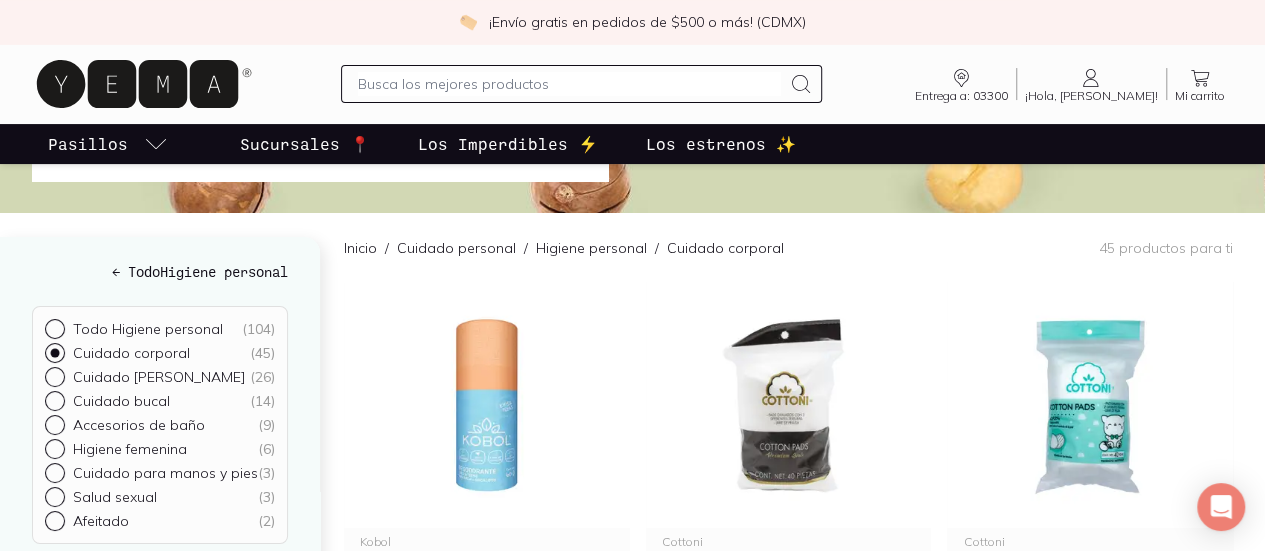 click at bounding box center (569, 84) 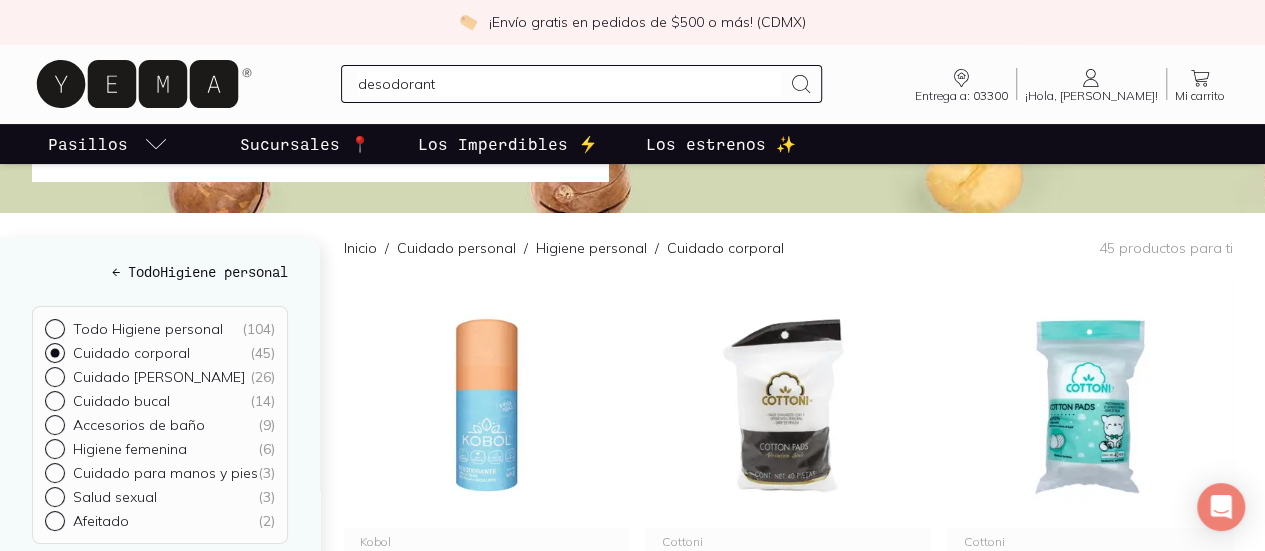 type on "desodorante" 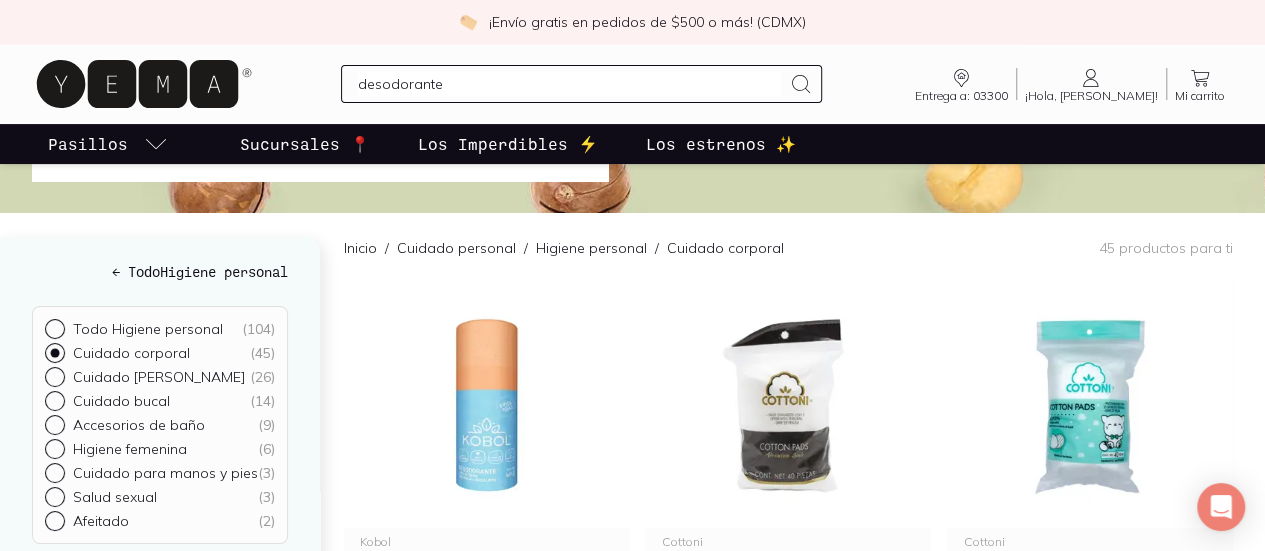 type 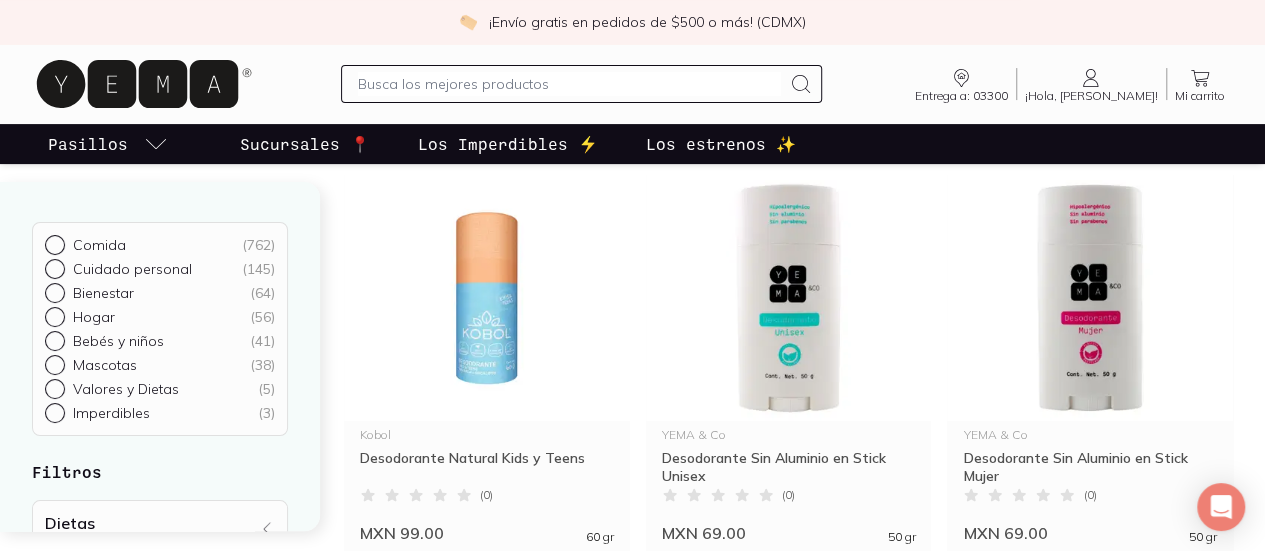 scroll, scrollTop: 203, scrollLeft: 0, axis: vertical 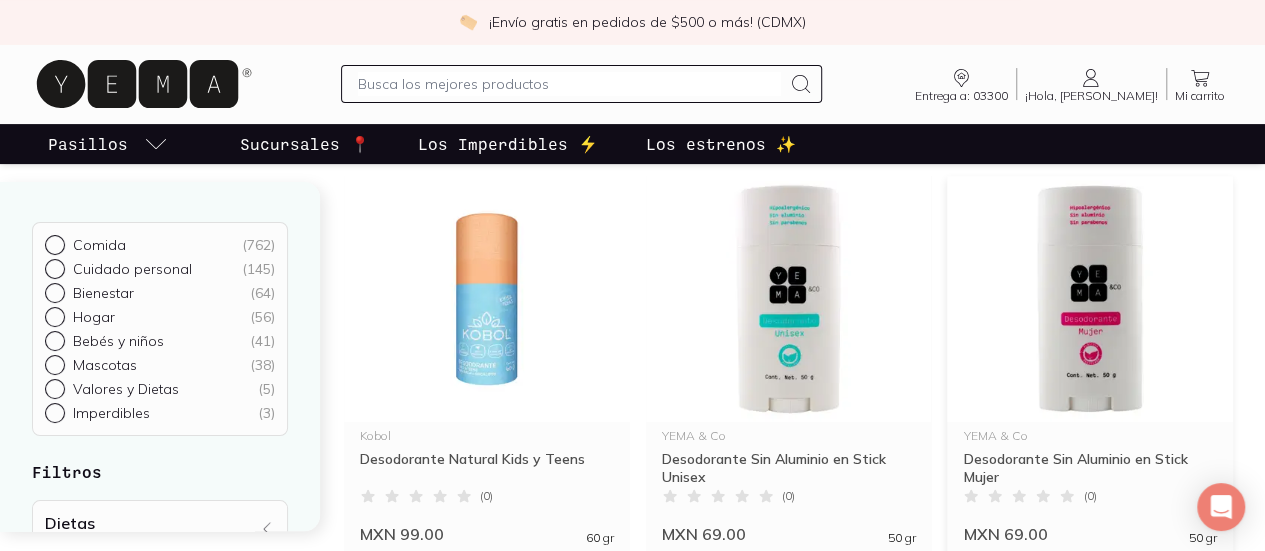 click at bounding box center (1090, 299) 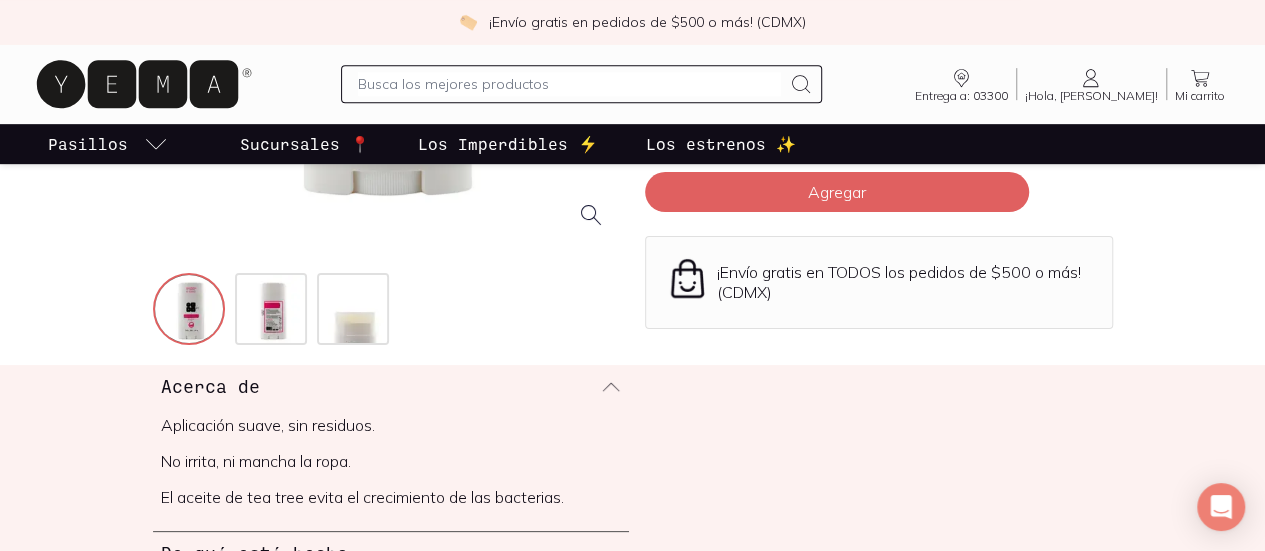 scroll, scrollTop: 457, scrollLeft: 0, axis: vertical 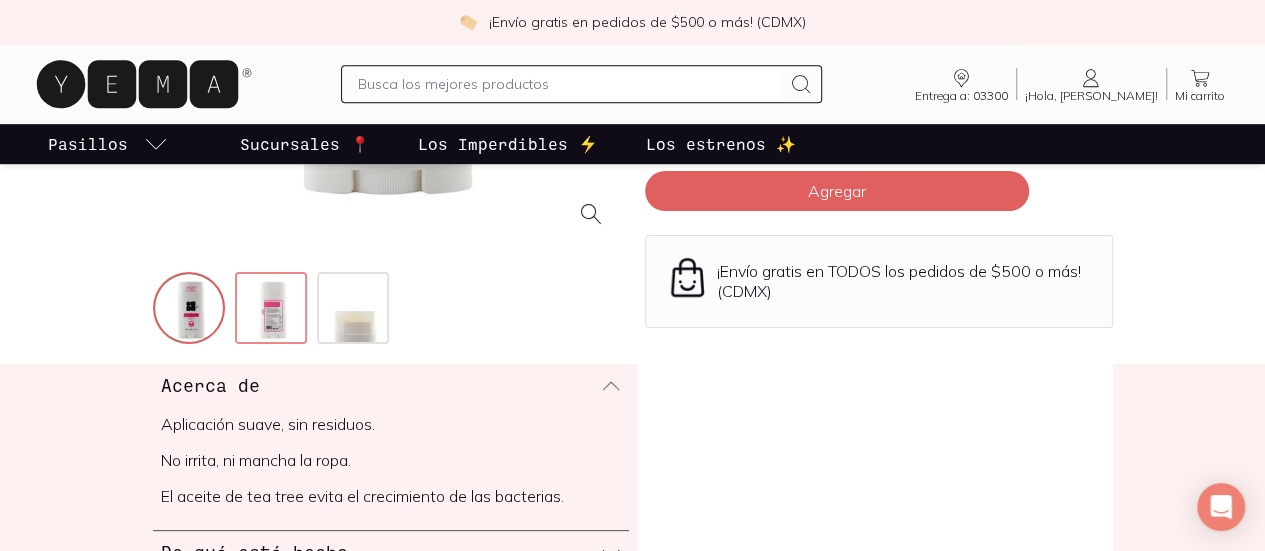 click at bounding box center (273, 310) 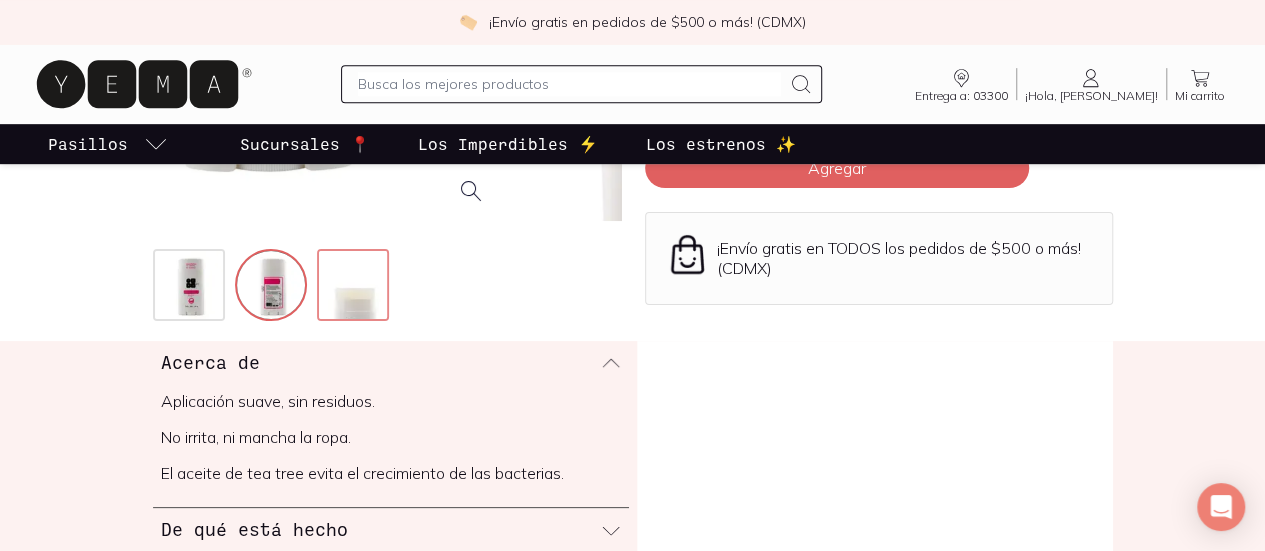 click at bounding box center [355, 287] 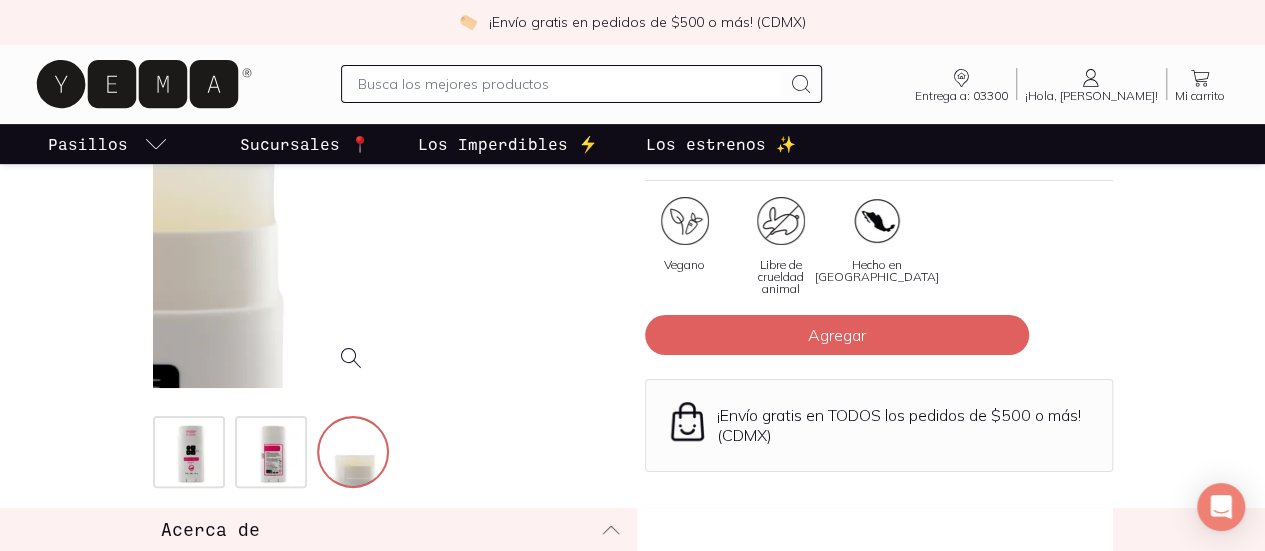 scroll, scrollTop: 314, scrollLeft: 0, axis: vertical 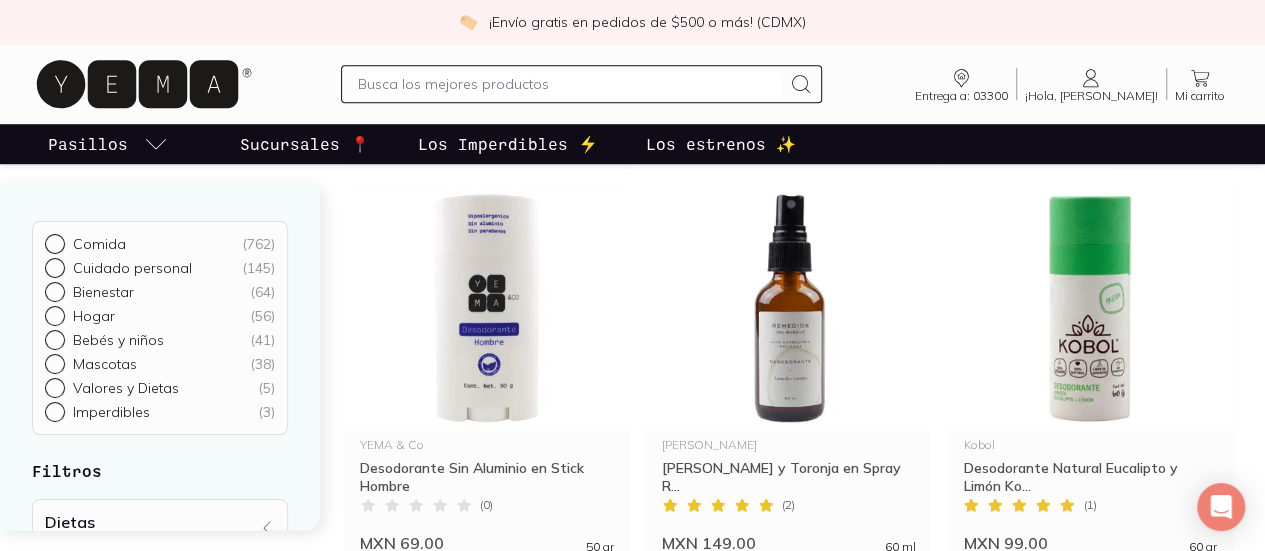 click at bounding box center [487, 748] 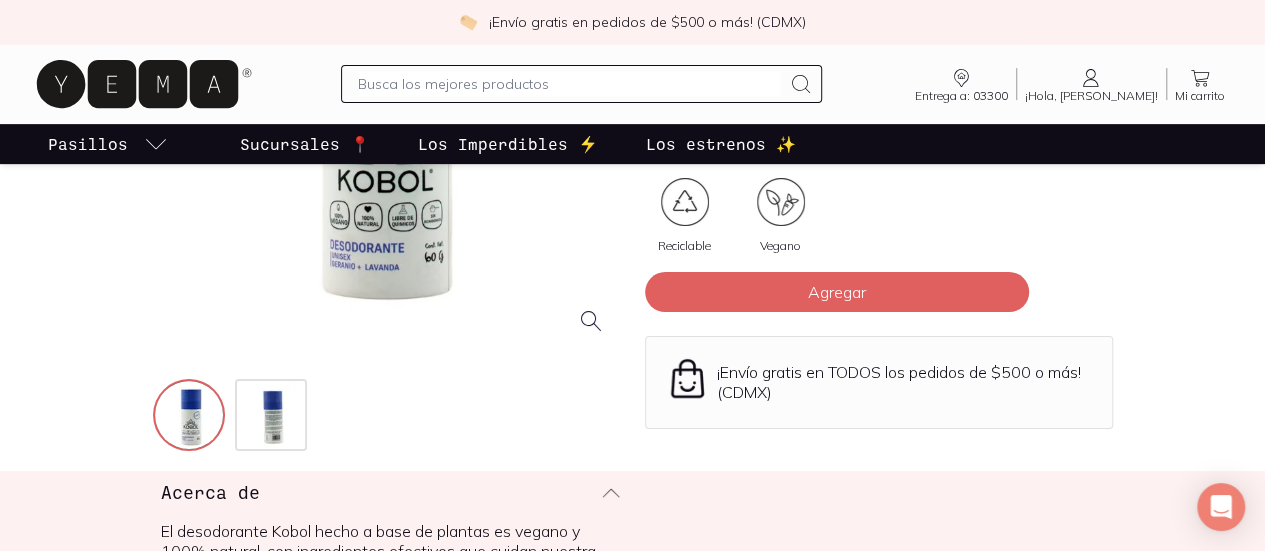 scroll, scrollTop: 351, scrollLeft: 0, axis: vertical 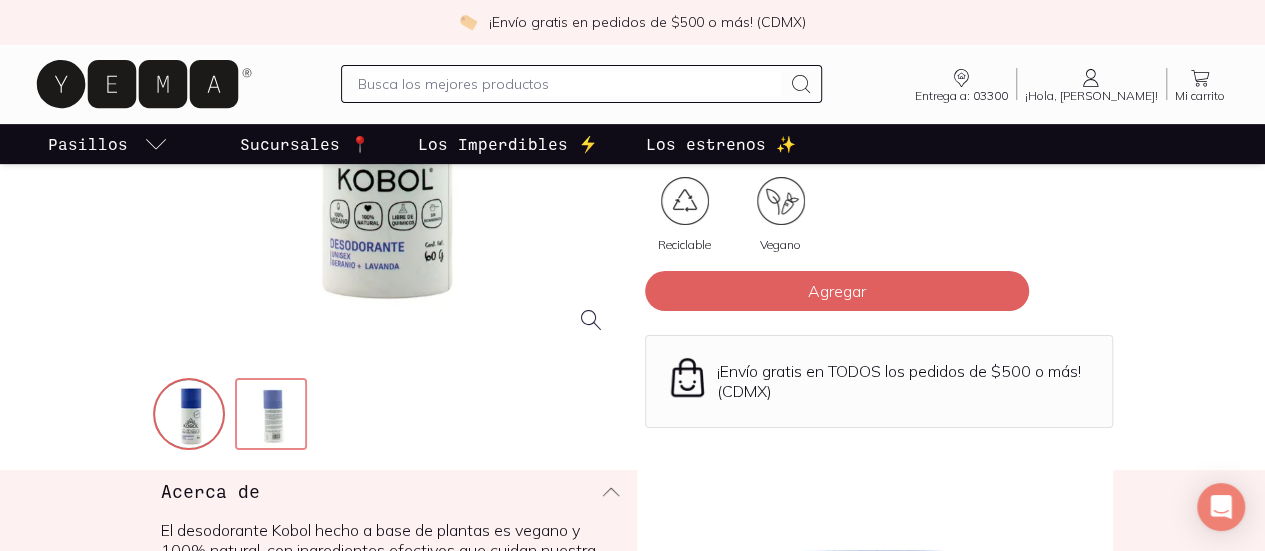 click at bounding box center [273, 416] 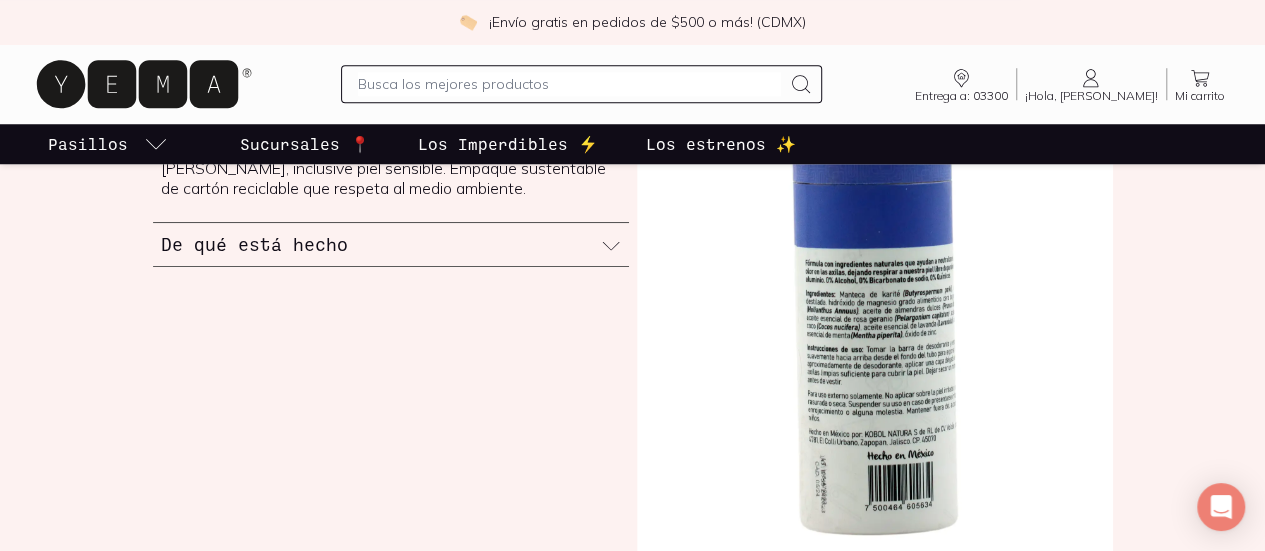 scroll, scrollTop: 814, scrollLeft: 0, axis: vertical 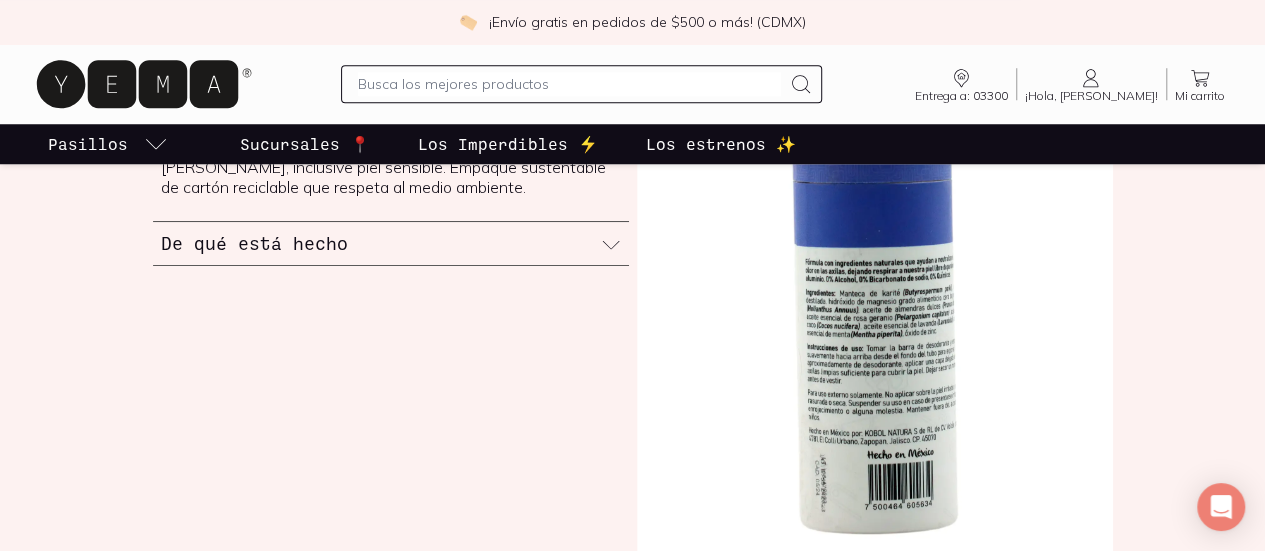 click 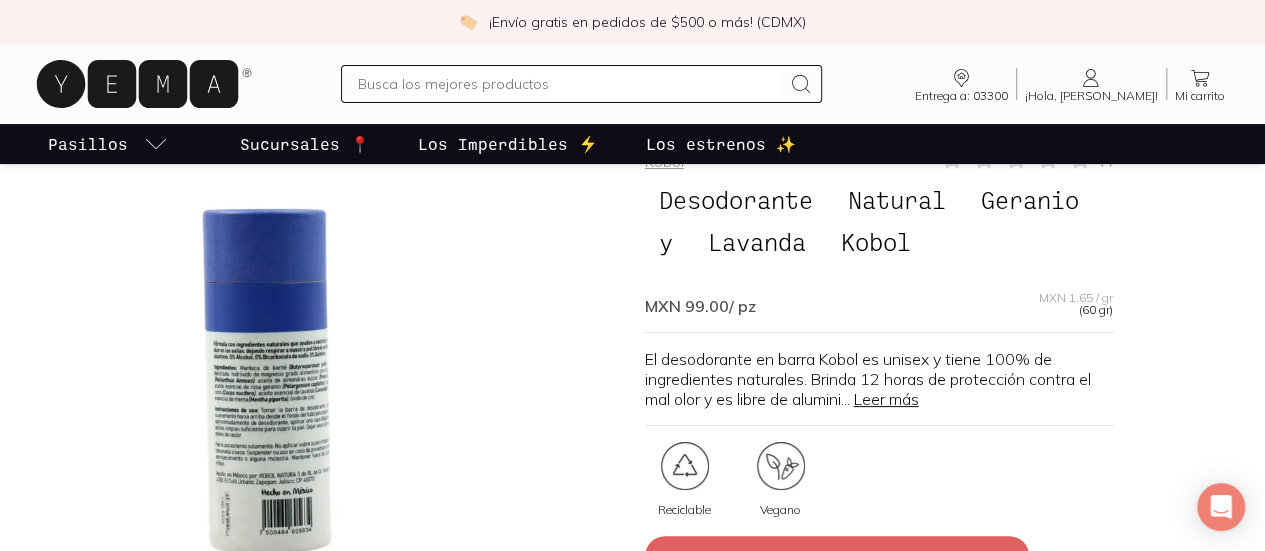 scroll, scrollTop: 0, scrollLeft: 0, axis: both 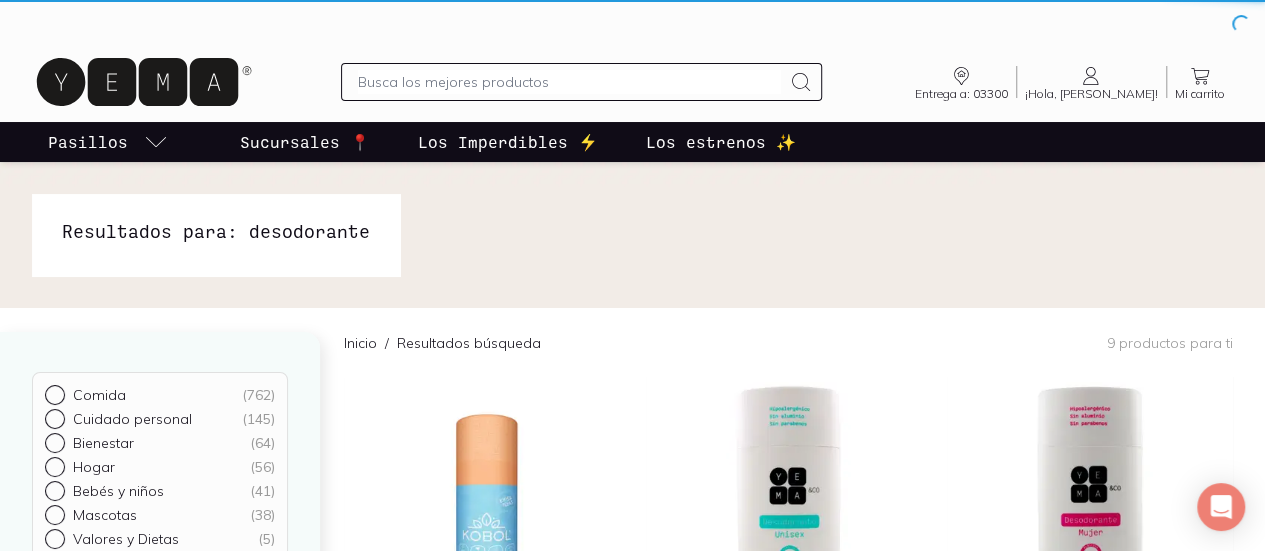 click at bounding box center (632, 235) 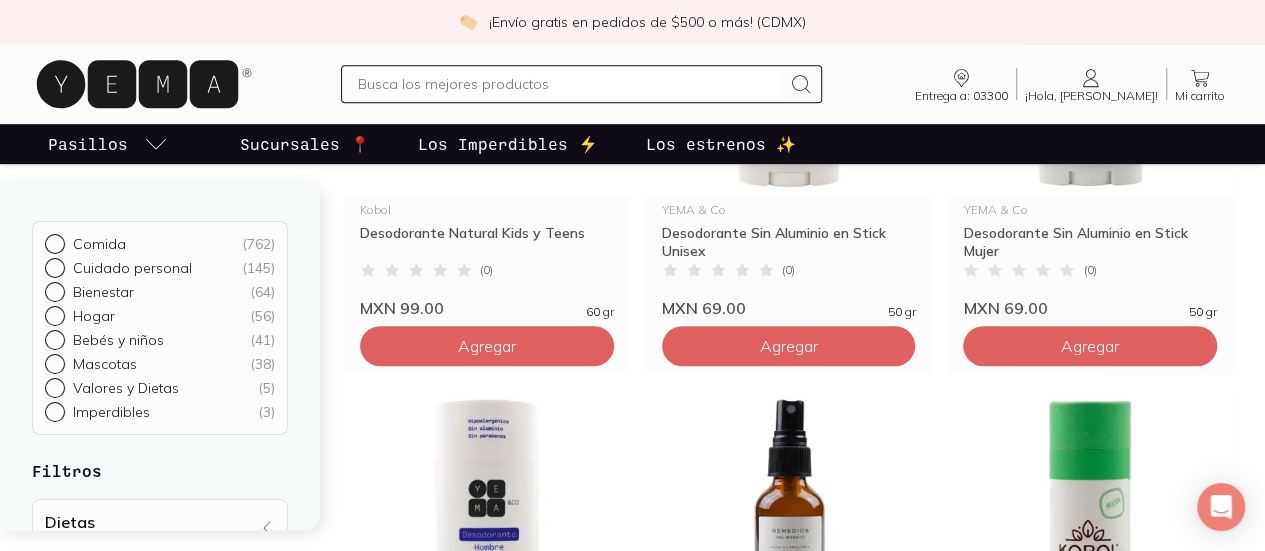 scroll, scrollTop: 648, scrollLeft: 0, axis: vertical 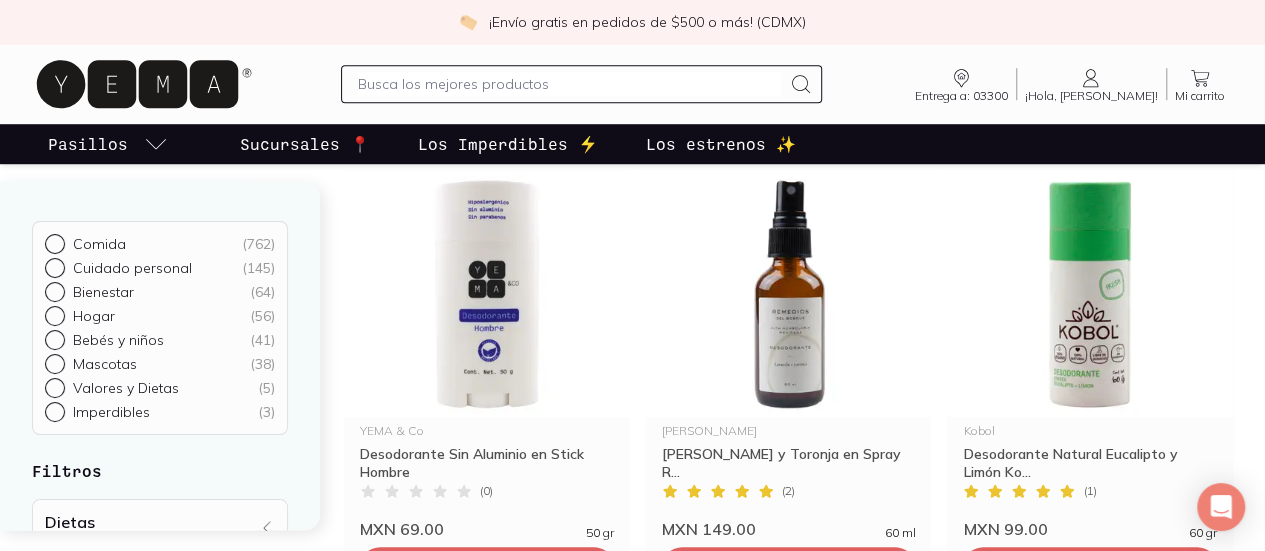 click at bounding box center (789, 734) 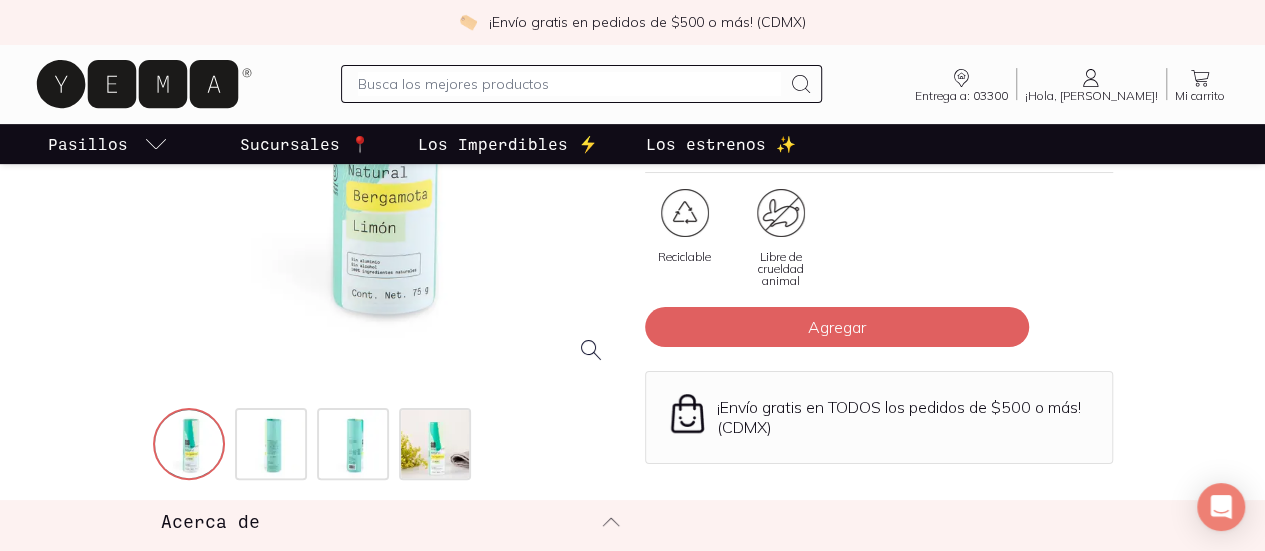 scroll, scrollTop: 454, scrollLeft: 0, axis: vertical 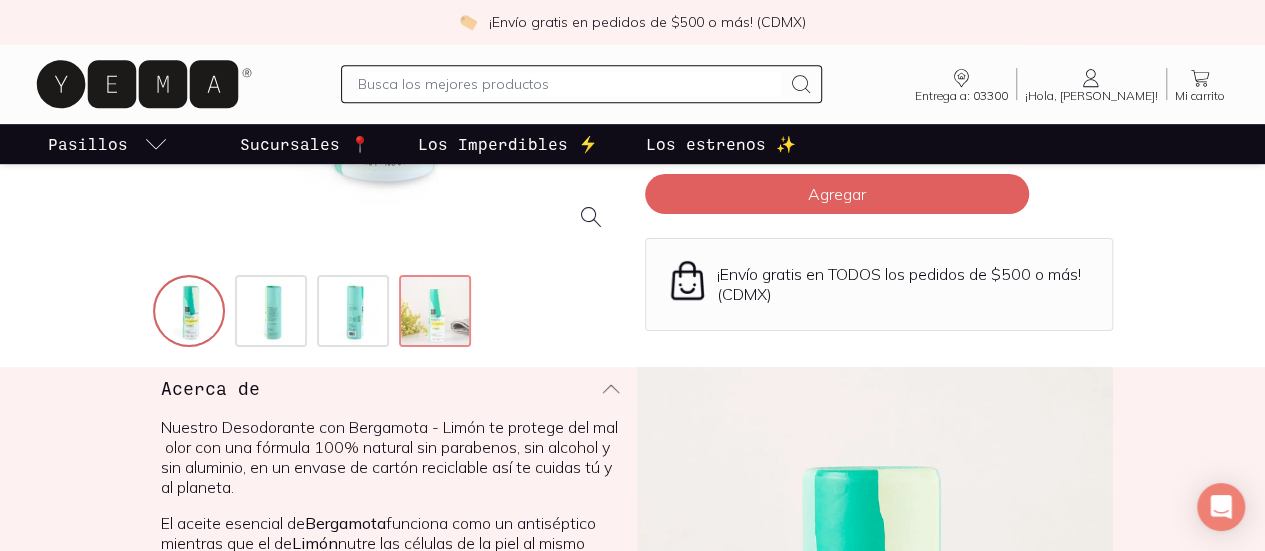 click at bounding box center [437, 313] 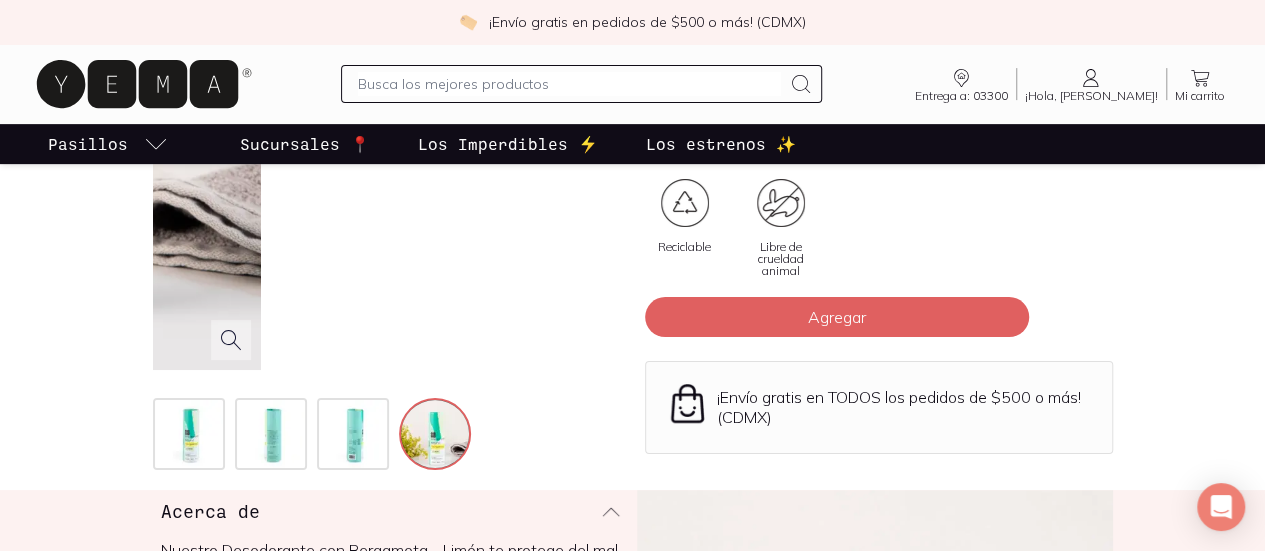 scroll, scrollTop: 360, scrollLeft: 0, axis: vertical 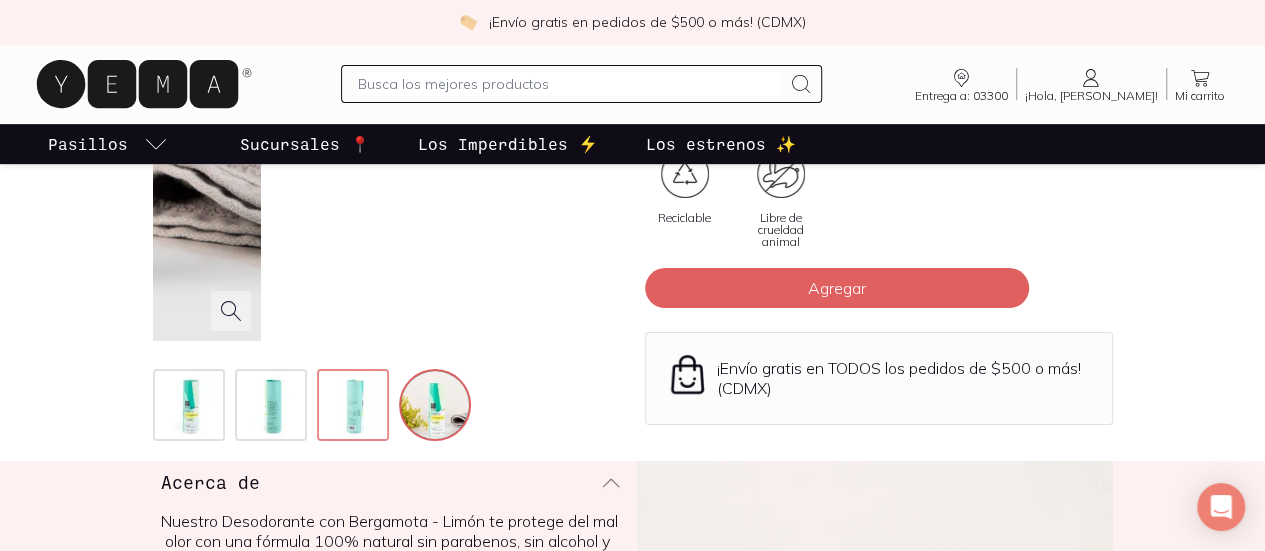 click at bounding box center [355, 407] 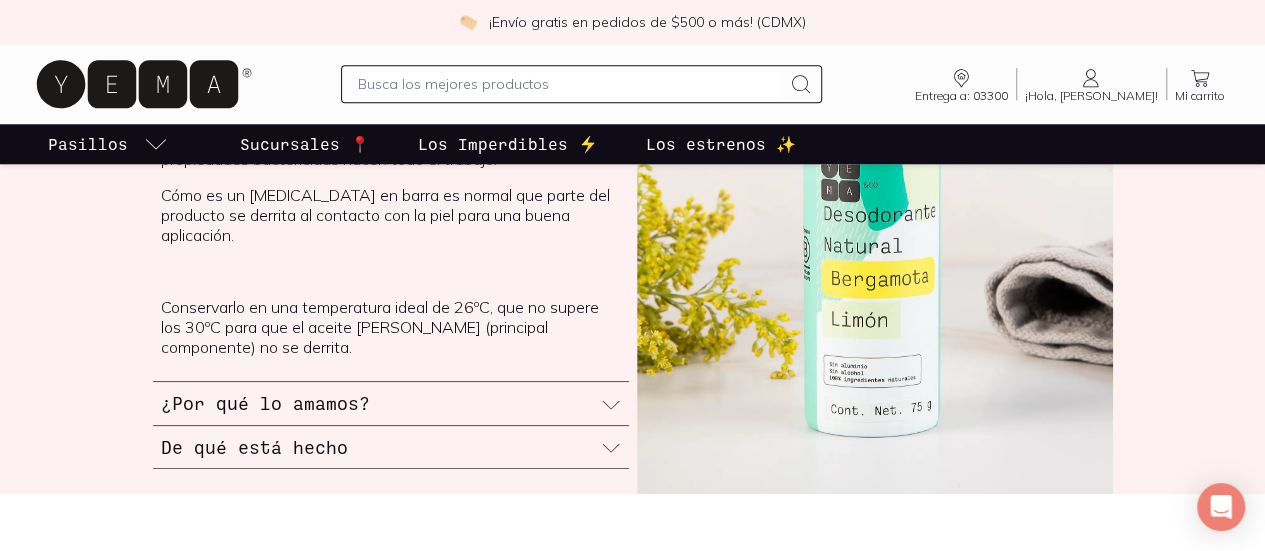 scroll, scrollTop: 0, scrollLeft: 0, axis: both 